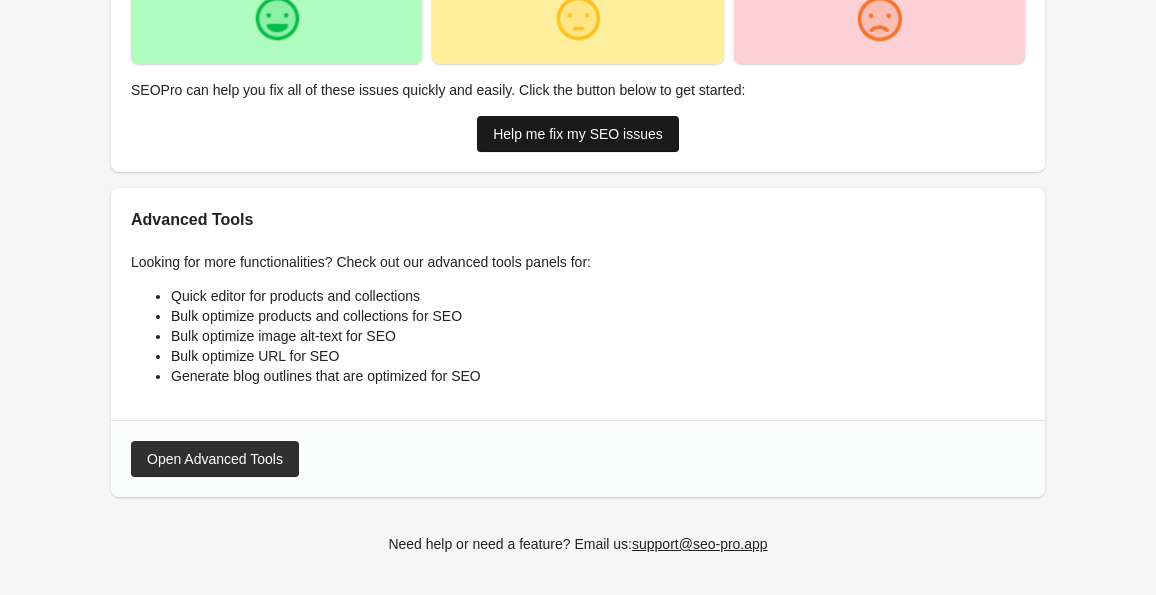 scroll, scrollTop: 532, scrollLeft: 0, axis: vertical 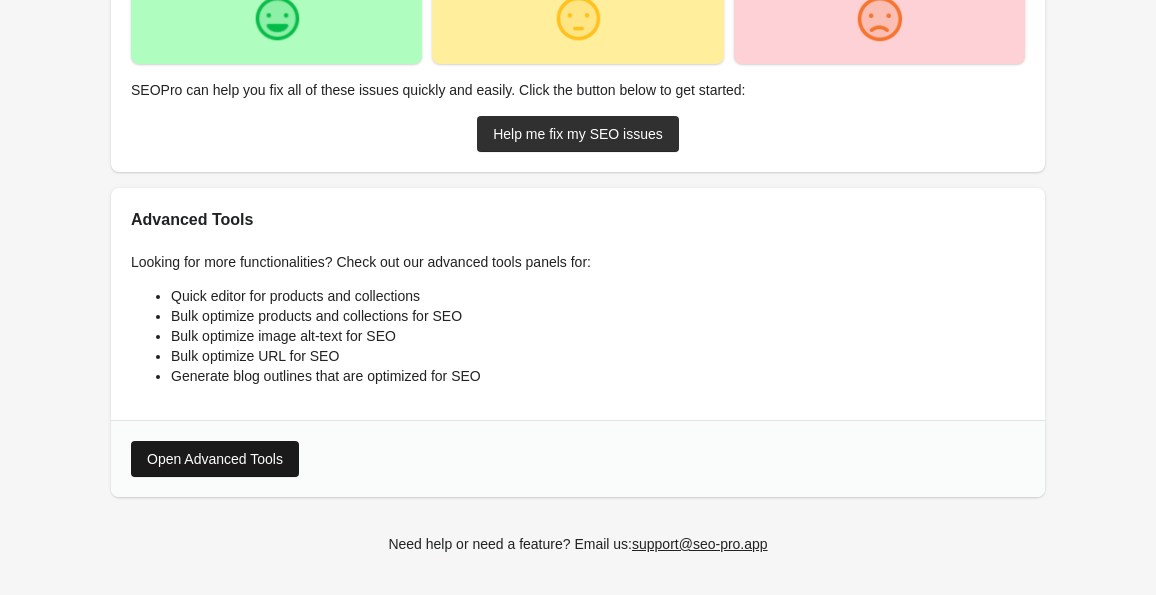 drag, startPoint x: 192, startPoint y: 475, endPoint x: 211, endPoint y: 467, distance: 20.615528 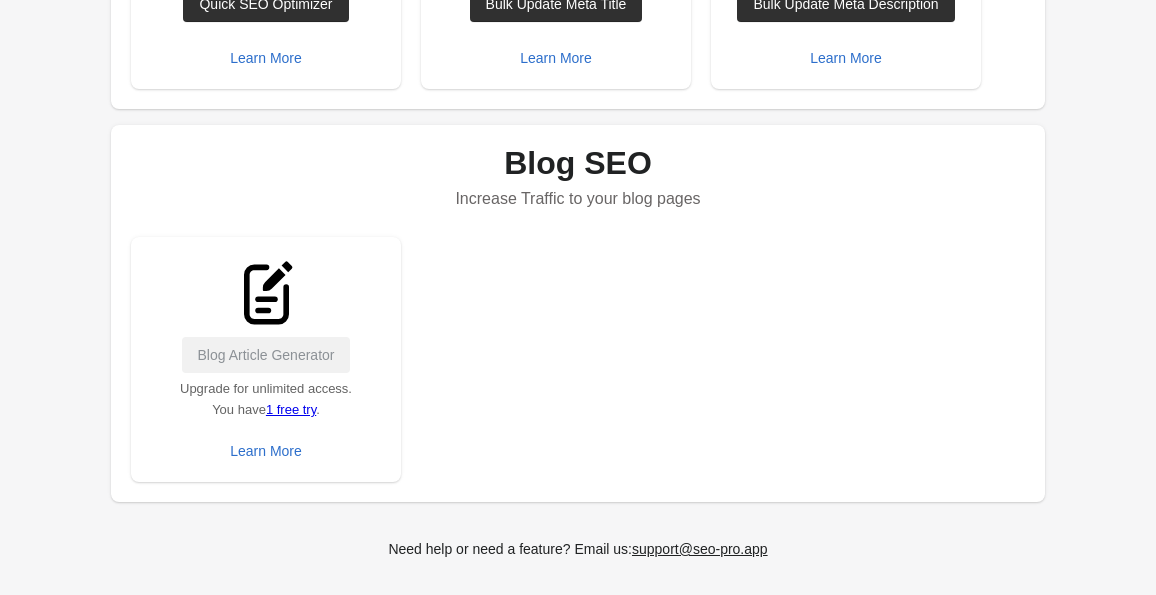 scroll, scrollTop: 0, scrollLeft: 0, axis: both 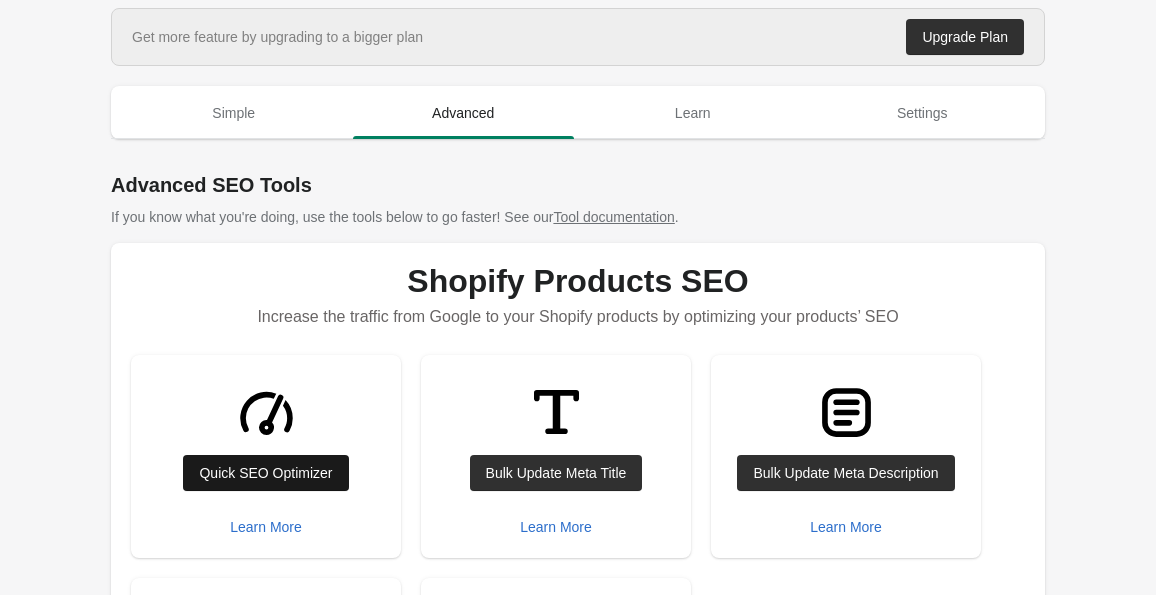click on "Quick SEO Optimizer" at bounding box center [265, 473] 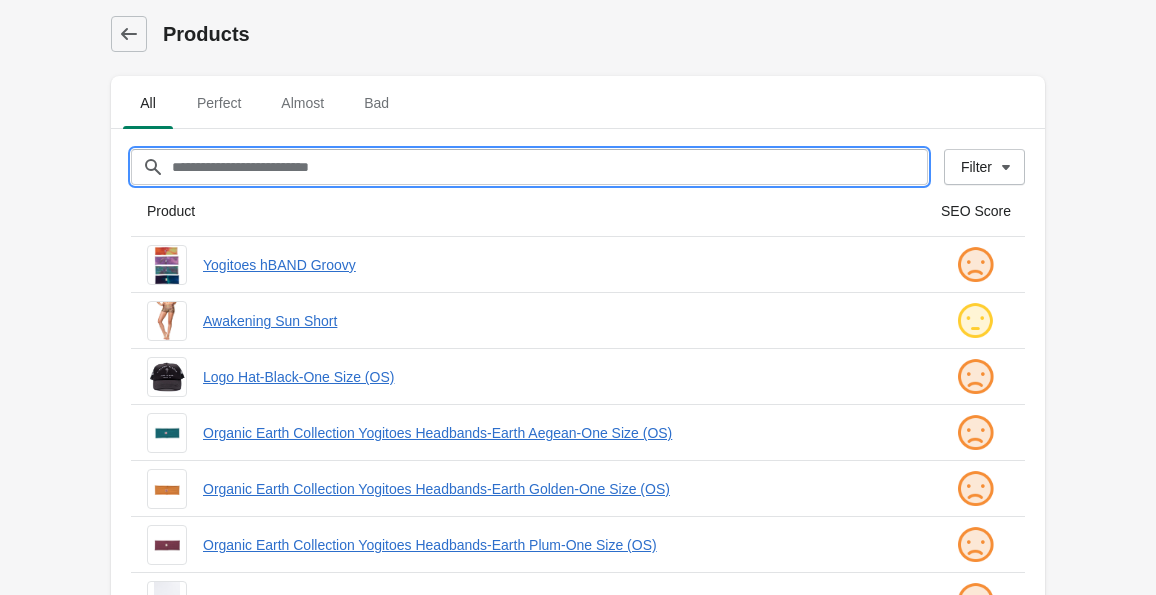click on "Filter[title]" at bounding box center (549, 167) 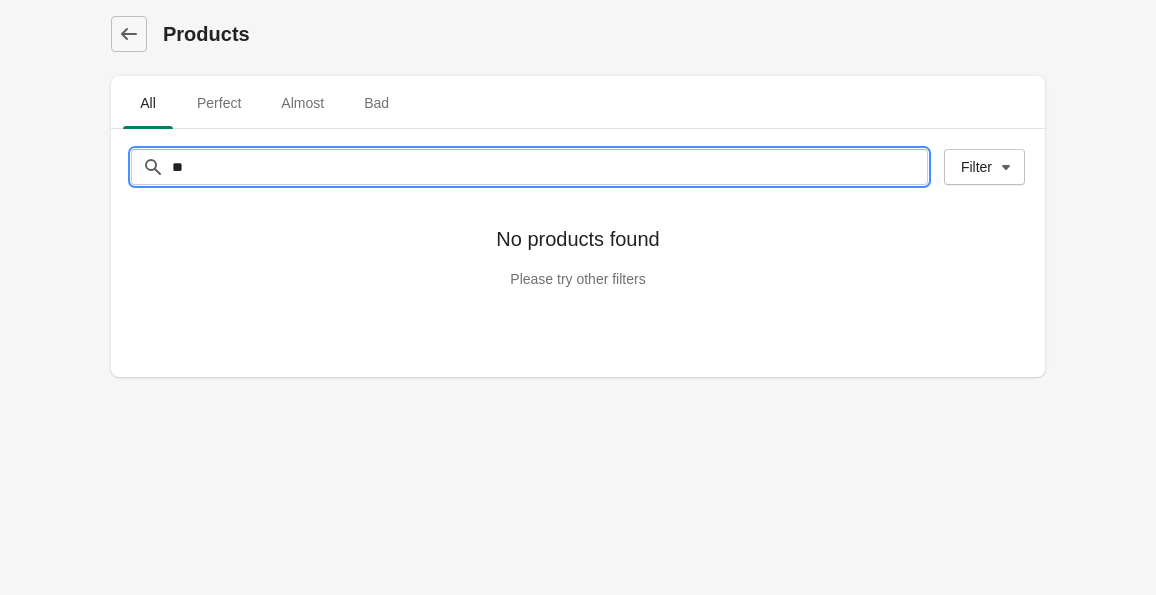 type on "*" 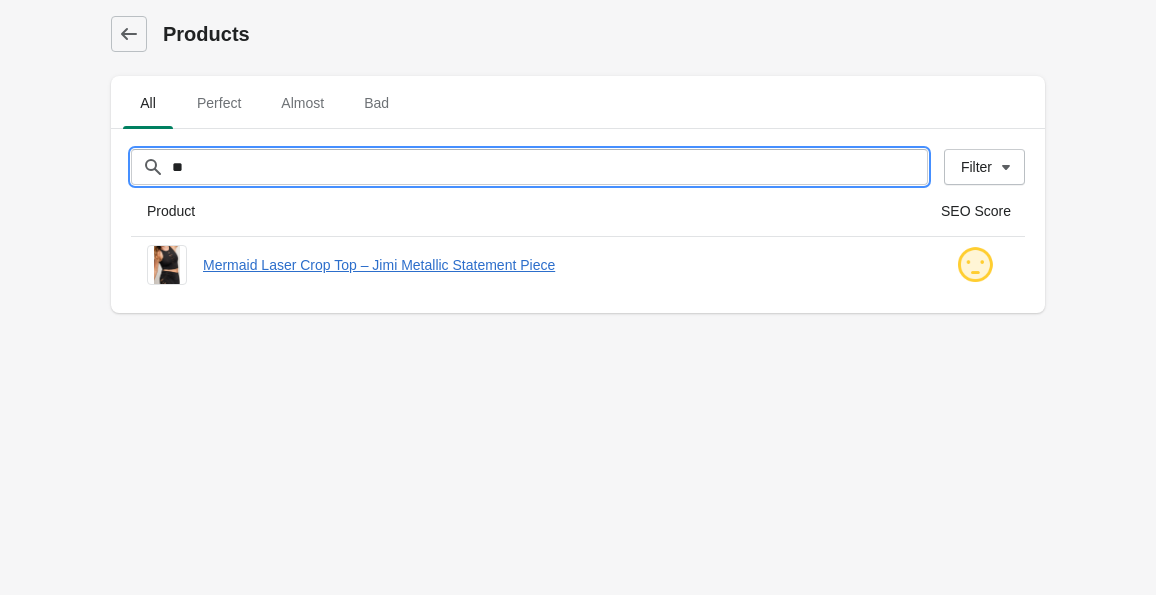 type on "*" 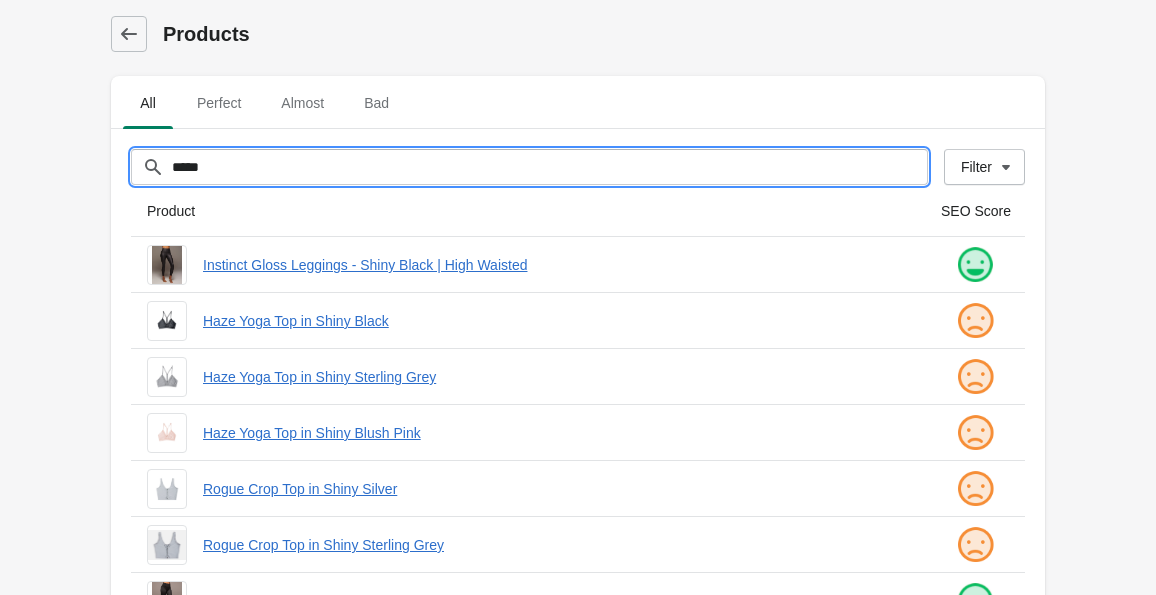 scroll, scrollTop: 35, scrollLeft: 0, axis: vertical 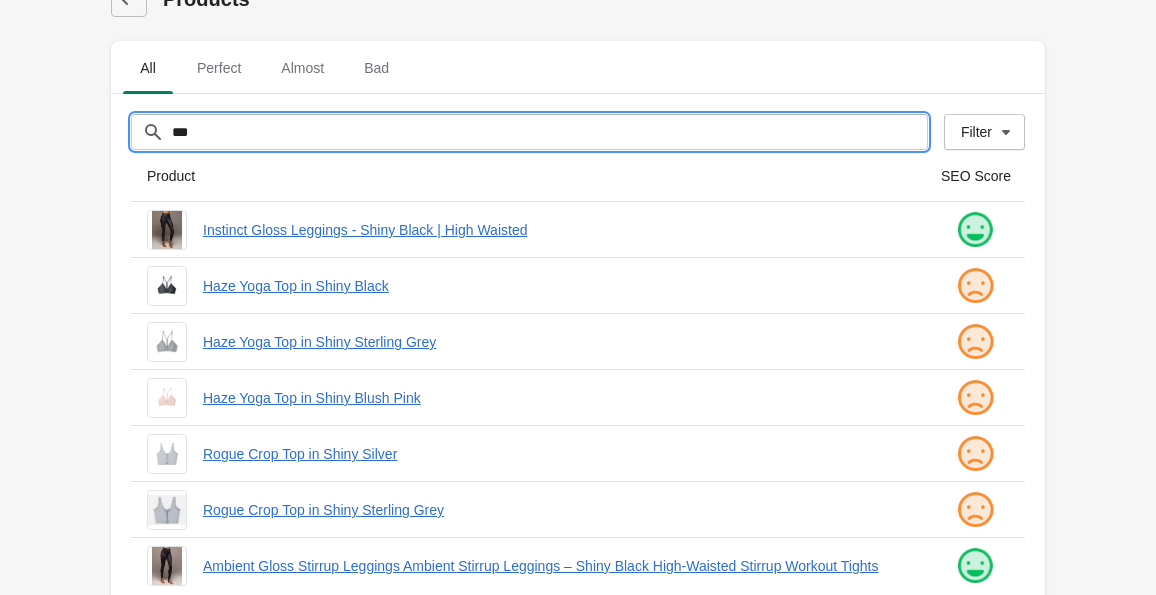 type on "*" 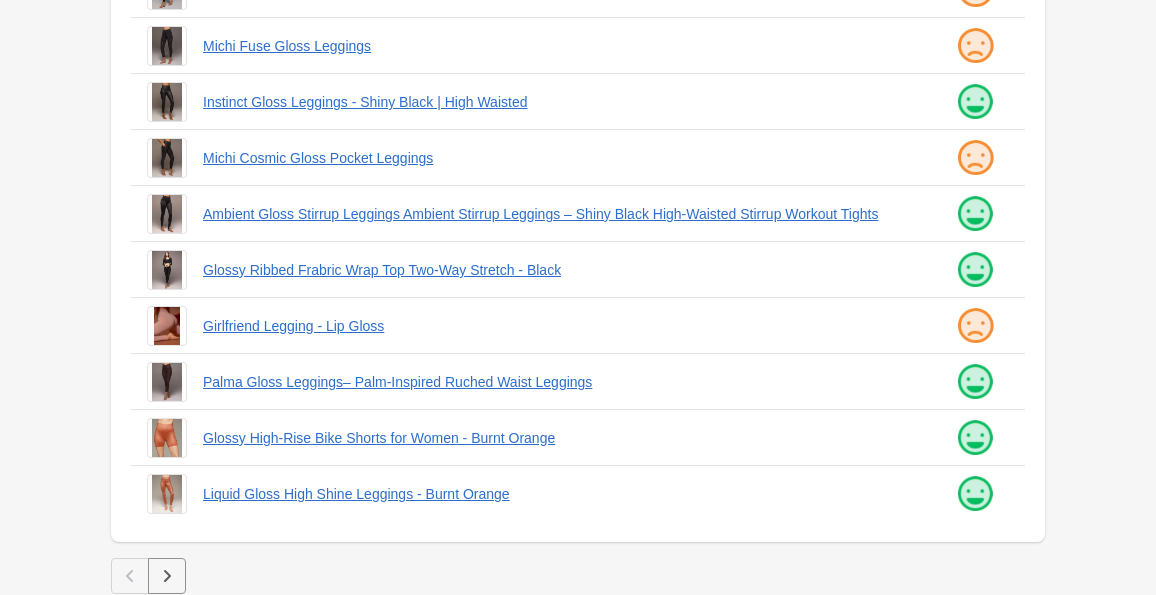 scroll, scrollTop: 0, scrollLeft: 0, axis: both 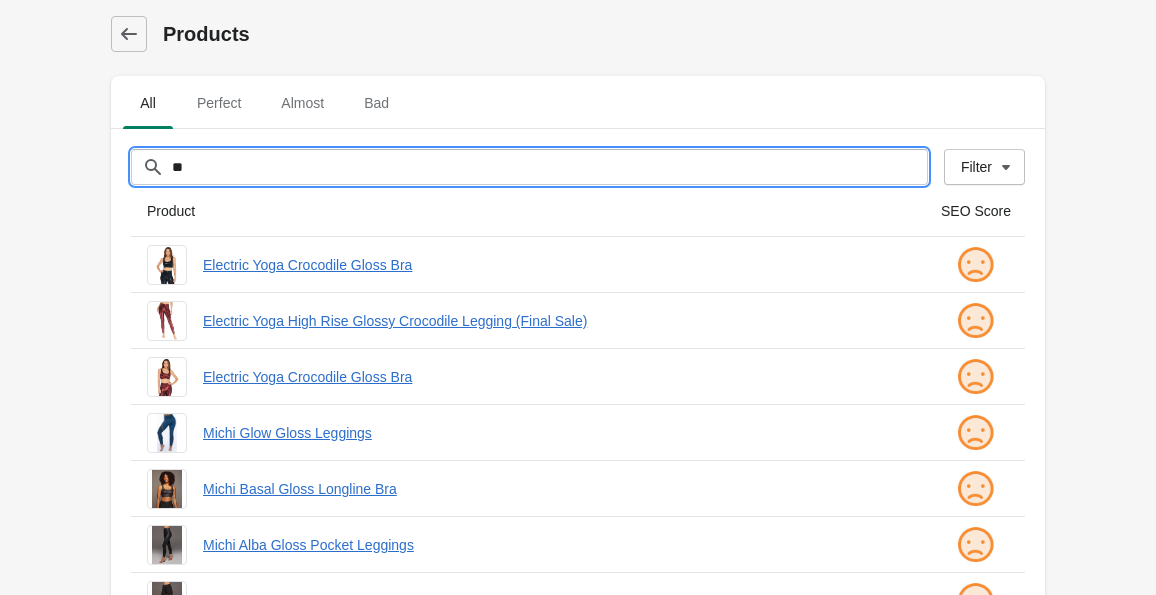 type on "*" 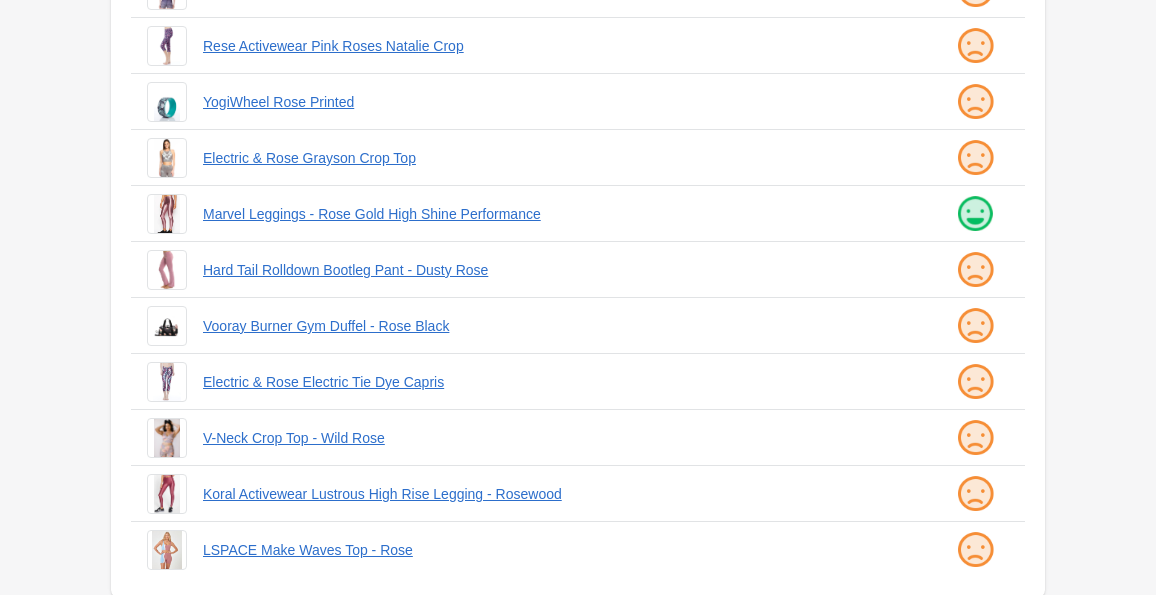 scroll, scrollTop: 0, scrollLeft: 0, axis: both 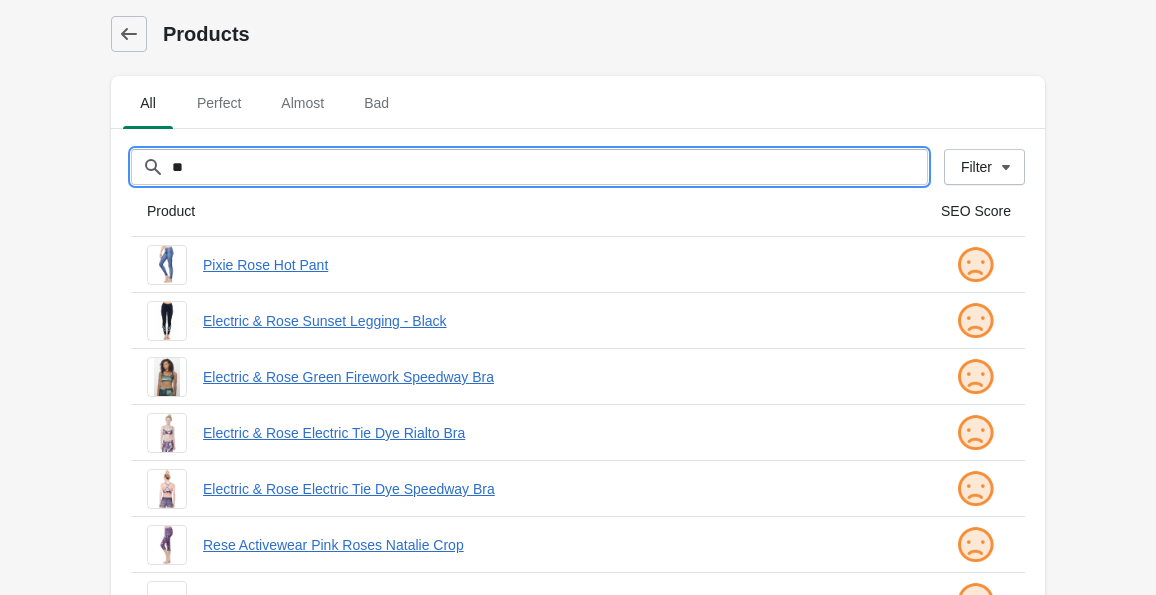type on "*" 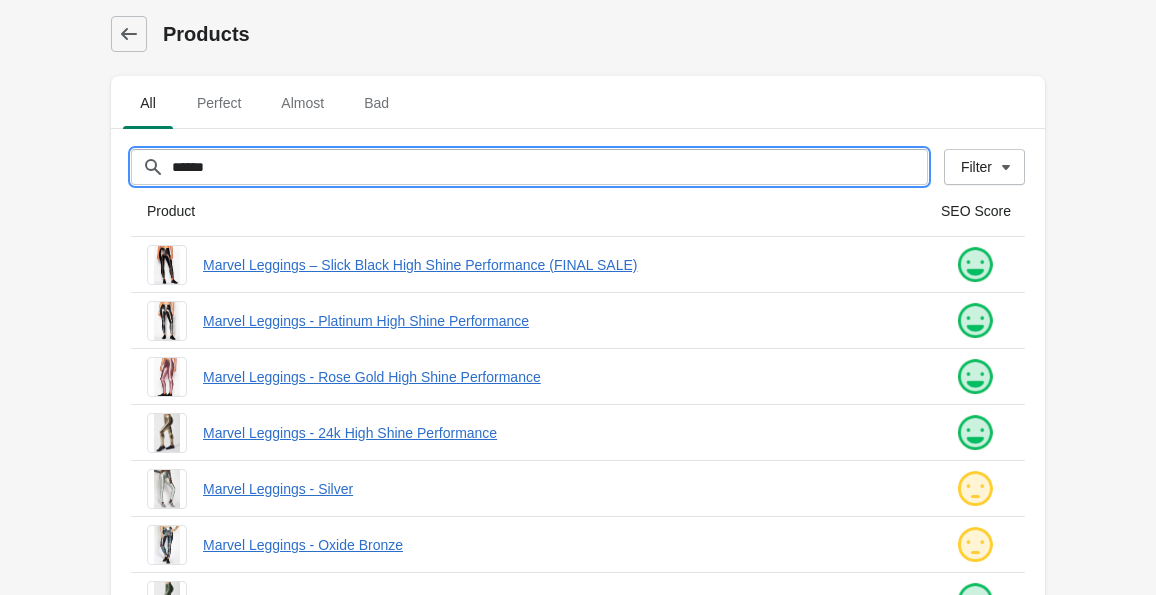 scroll, scrollTop: 62, scrollLeft: 0, axis: vertical 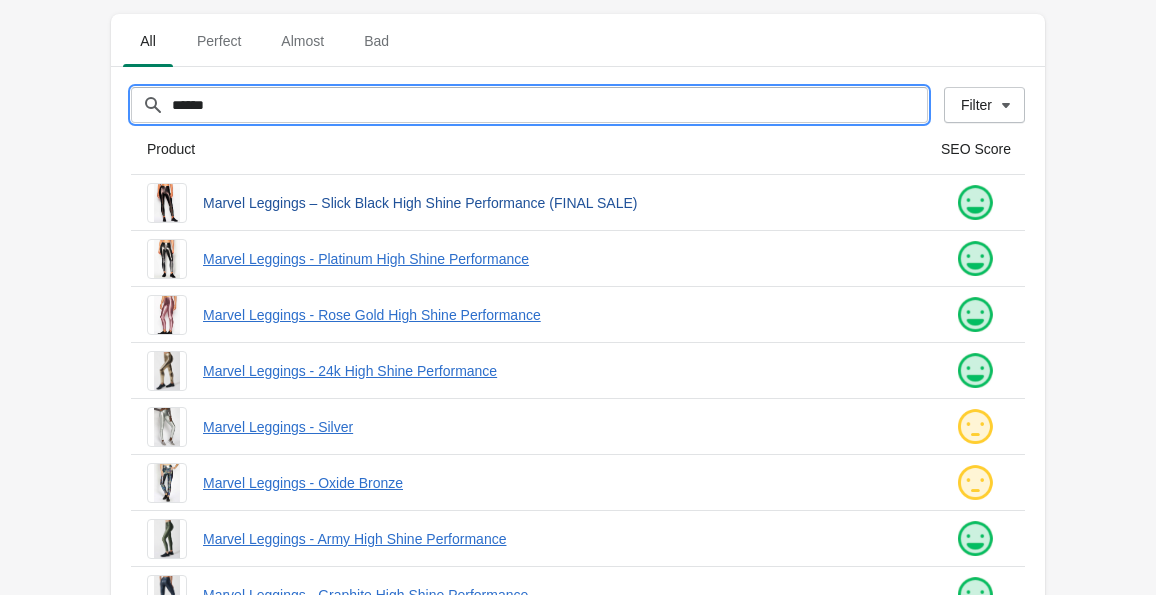 type on "******" 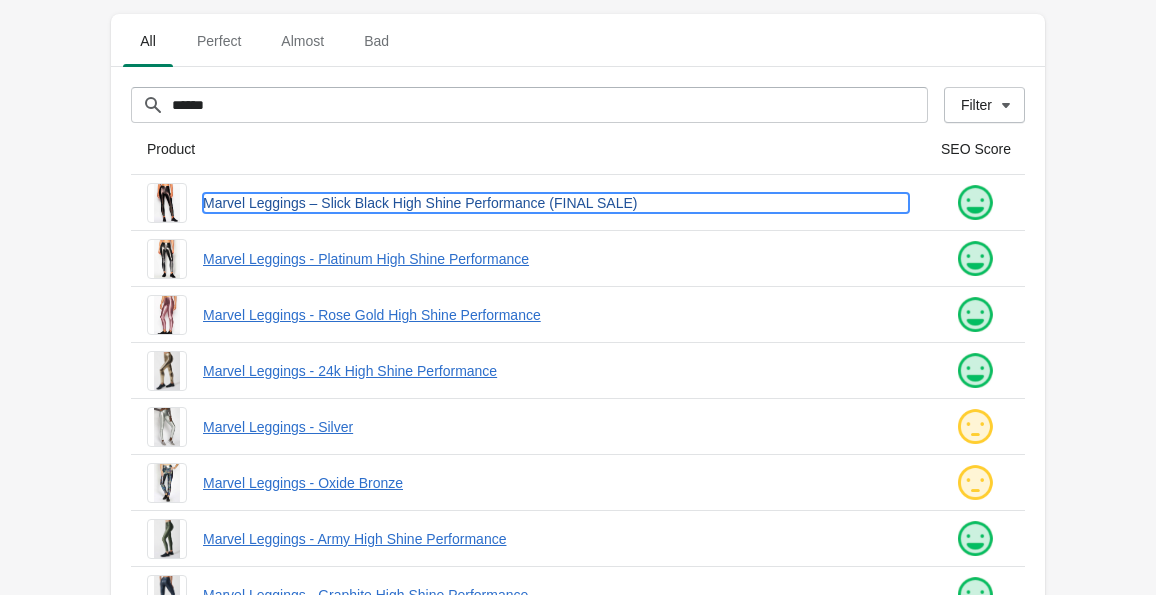 click on "Marvel Leggings – Slick Black High Shine Performance (FINAL SALE)" at bounding box center (556, 203) 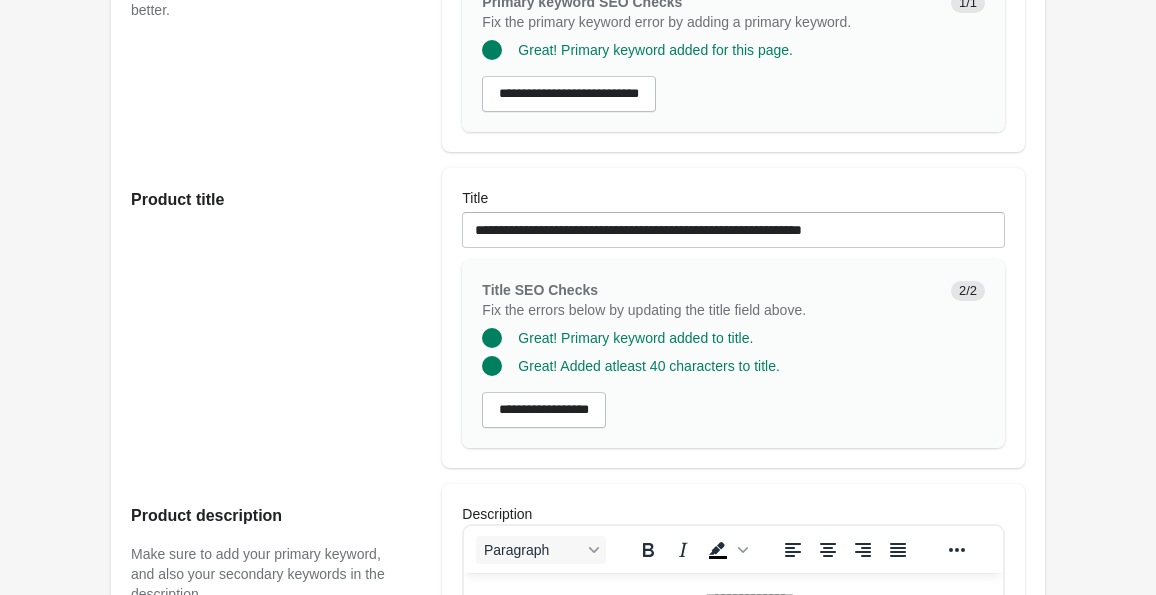 scroll, scrollTop: 512, scrollLeft: 0, axis: vertical 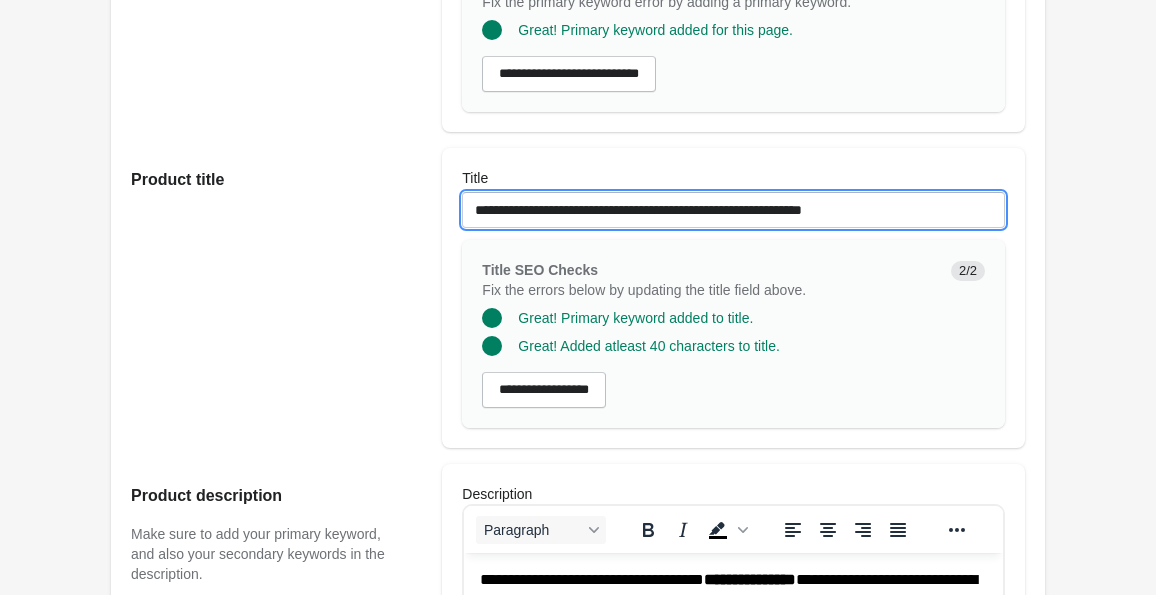 drag, startPoint x: 826, startPoint y: 227, endPoint x: 672, endPoint y: 223, distance: 154.05194 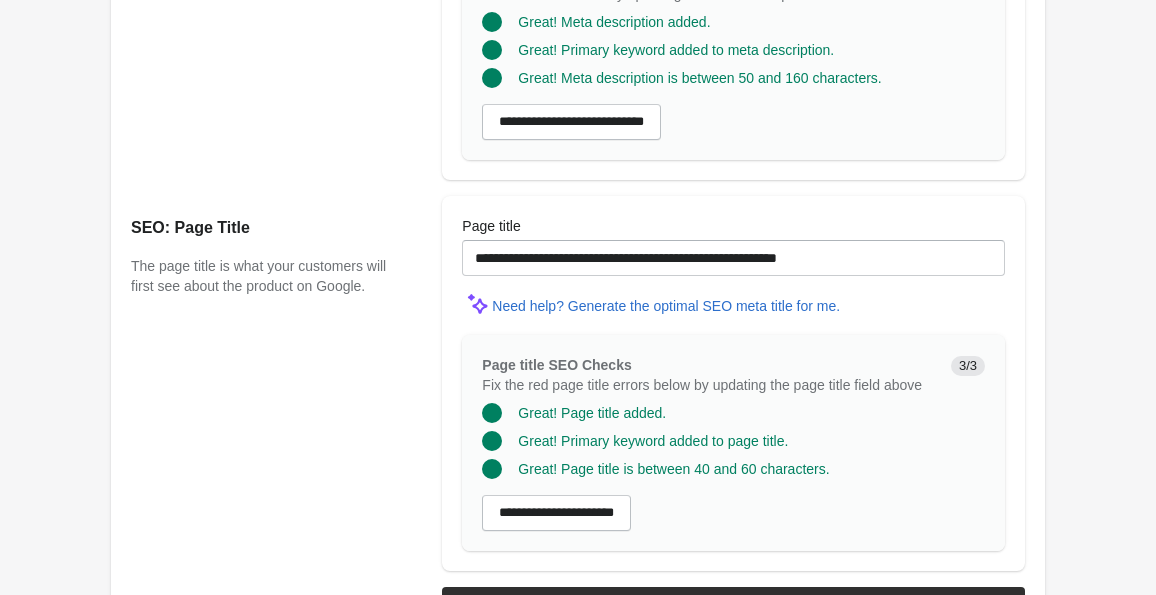 scroll, scrollTop: 1915, scrollLeft: 0, axis: vertical 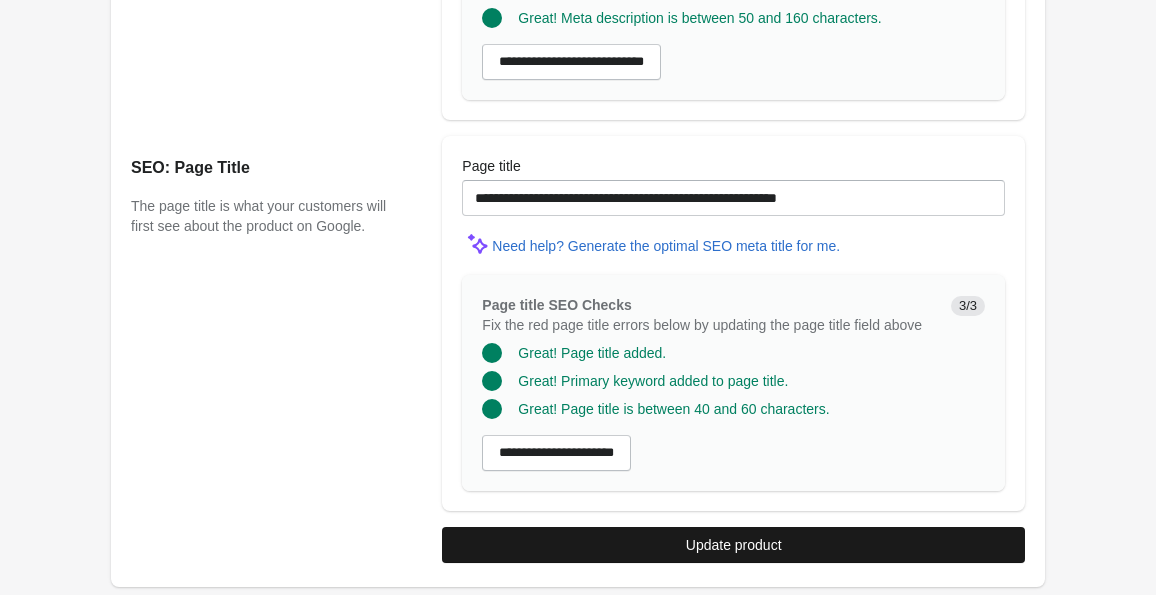 type on "**********" 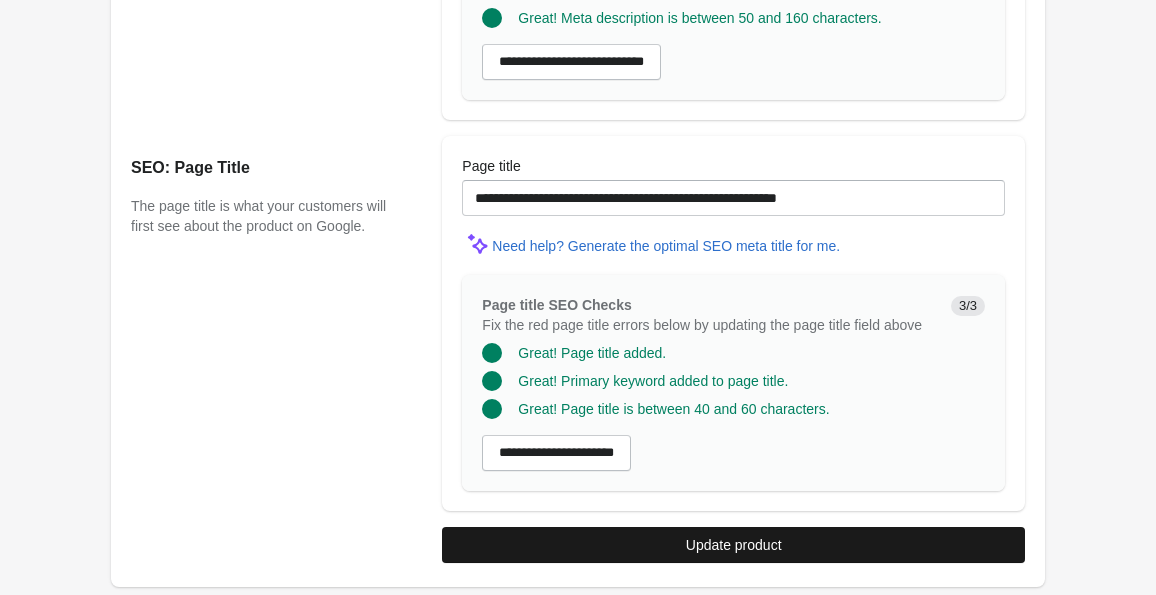 click on "Update product" at bounding box center (733, 545) 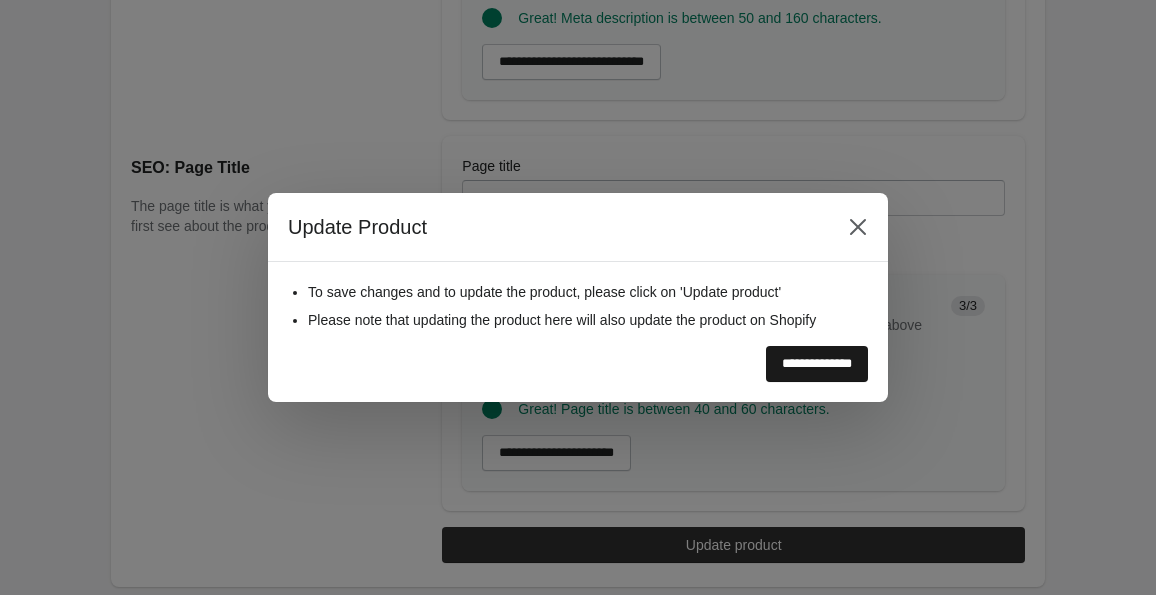 click on "**********" at bounding box center [817, 364] 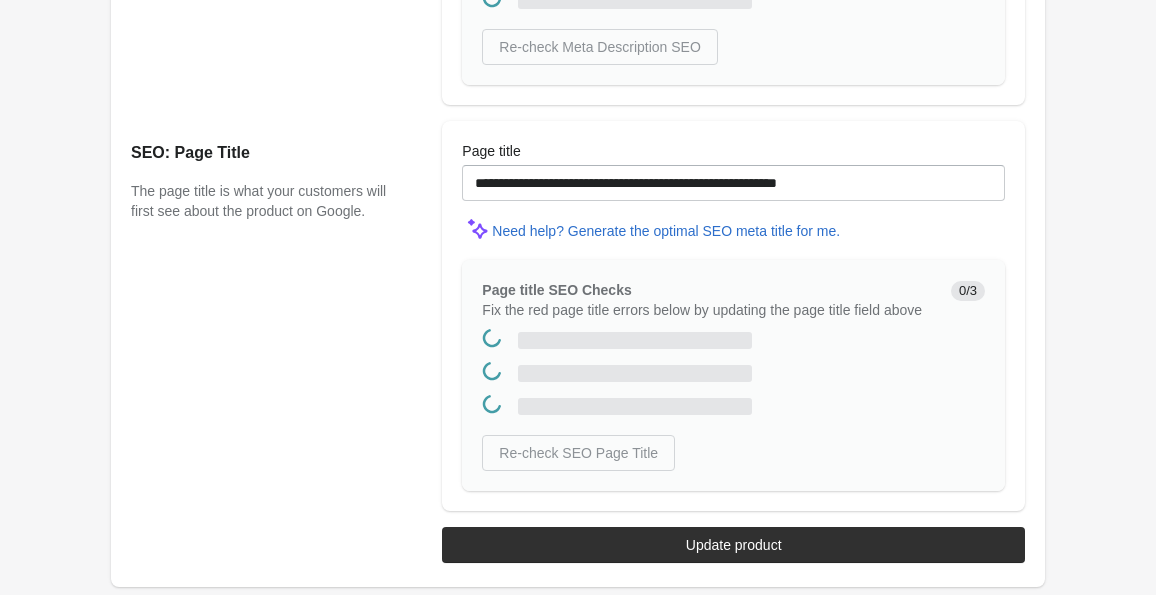 scroll, scrollTop: 0, scrollLeft: 0, axis: both 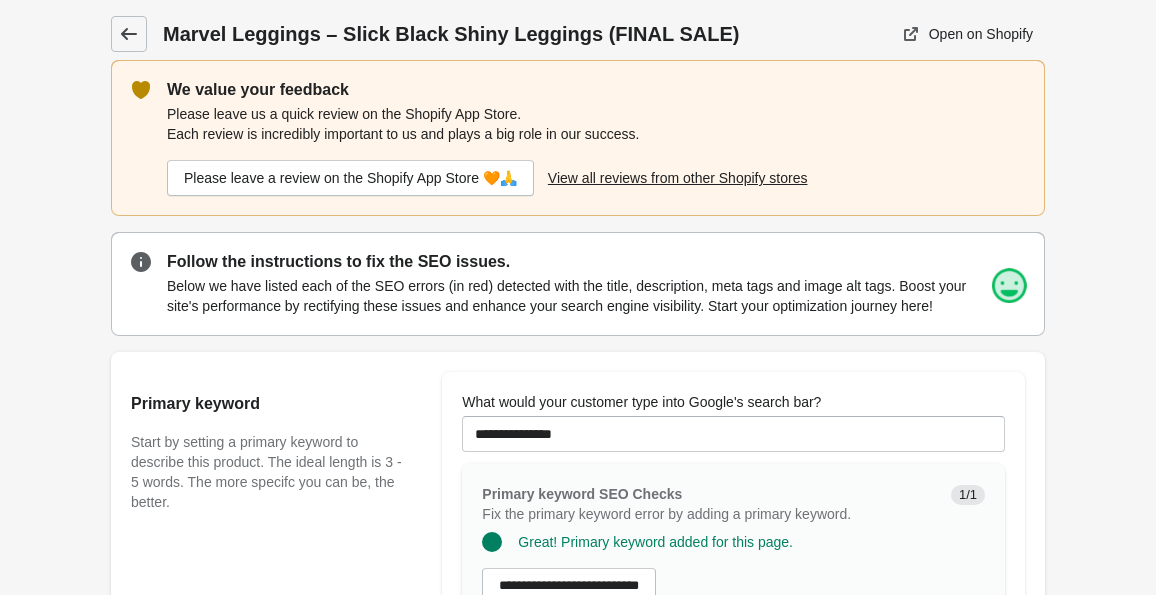 click 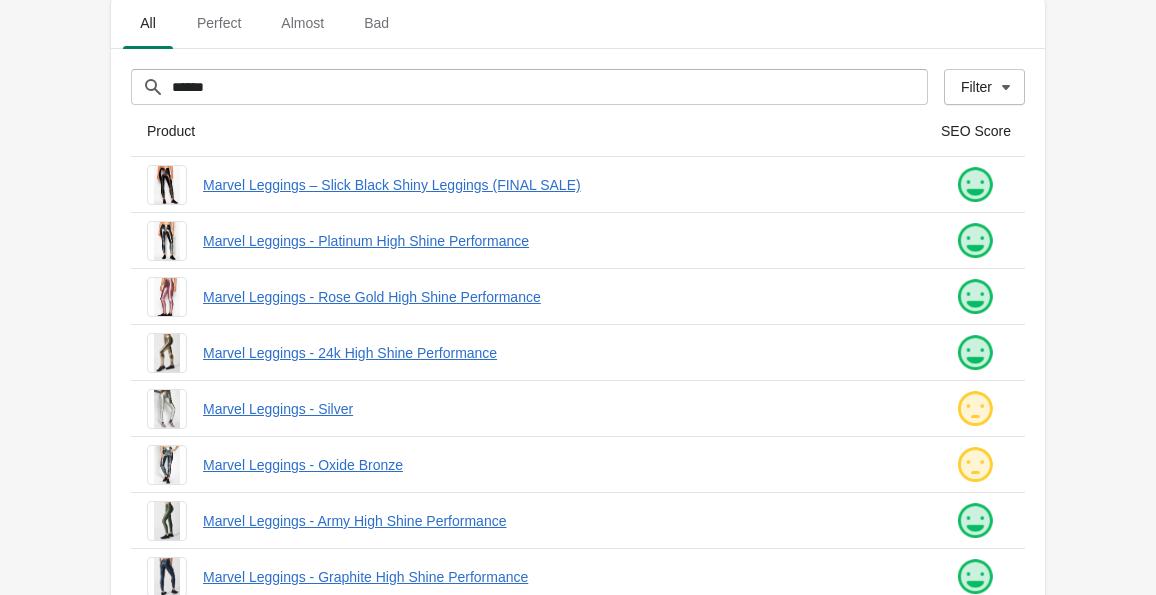 scroll, scrollTop: 86, scrollLeft: 0, axis: vertical 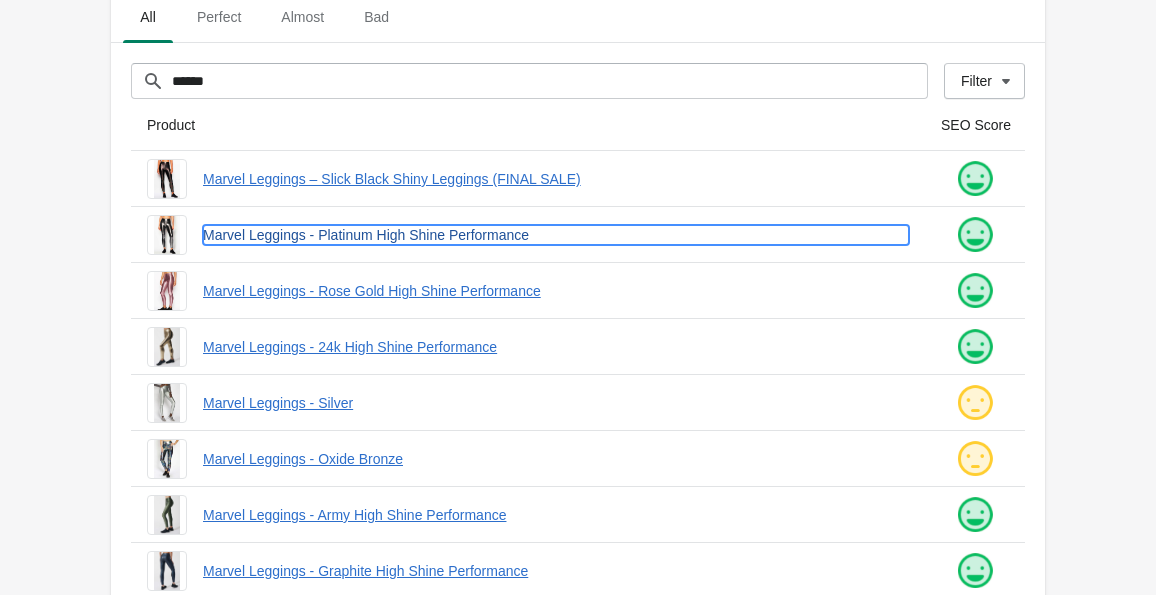 click on "Marvel Leggings - Platinum High Shine Performance" at bounding box center [556, 235] 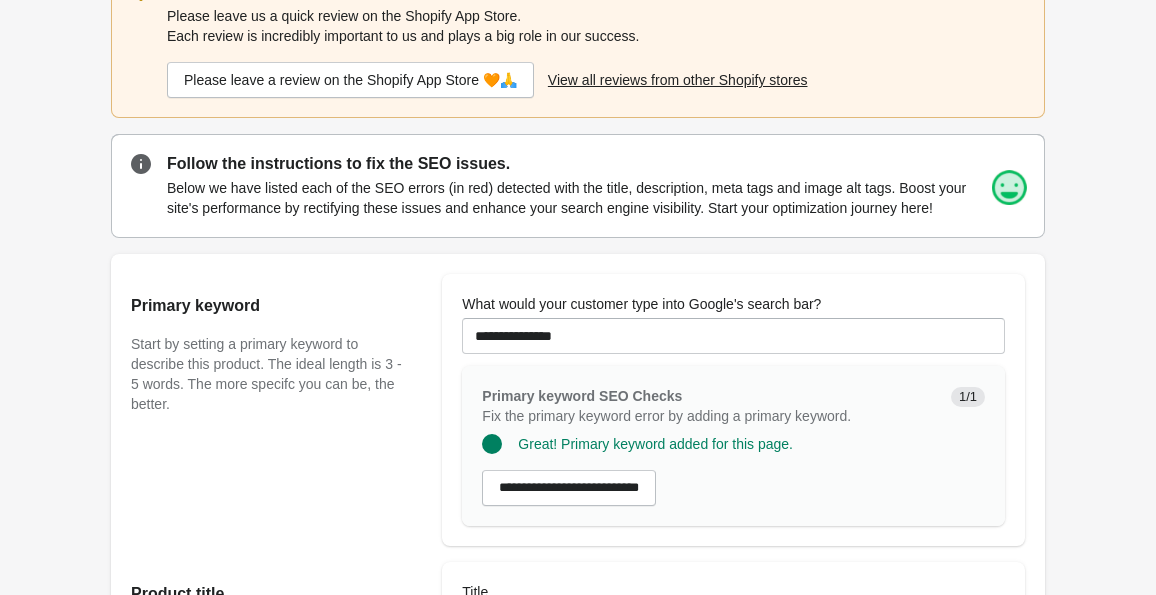scroll, scrollTop: 390, scrollLeft: 0, axis: vertical 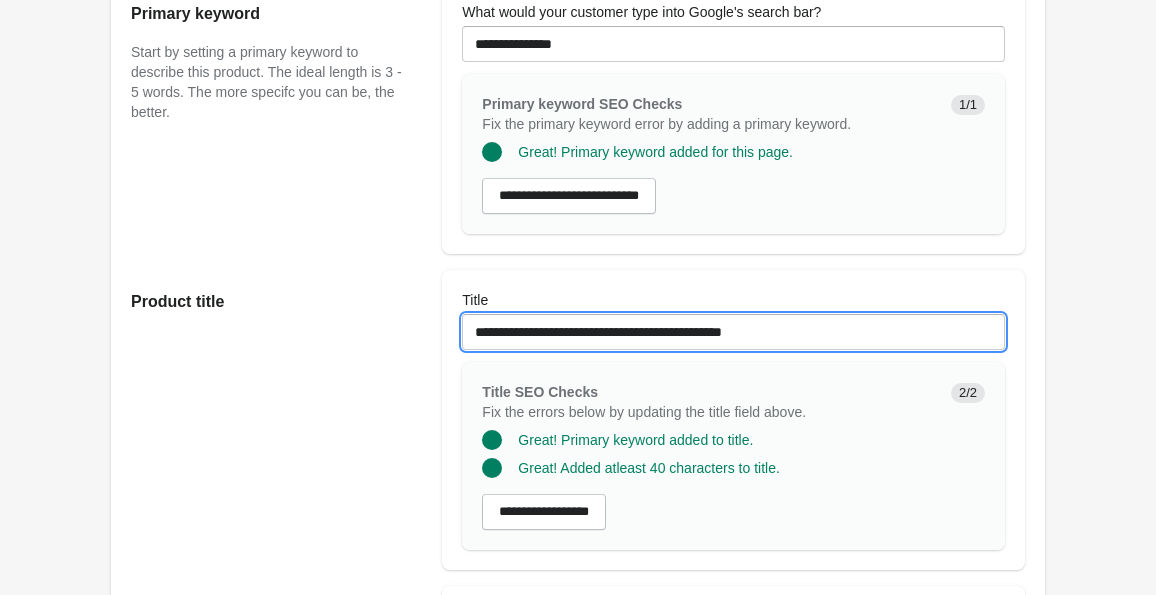 drag, startPoint x: 817, startPoint y: 355, endPoint x: 655, endPoint y: 342, distance: 162.52077 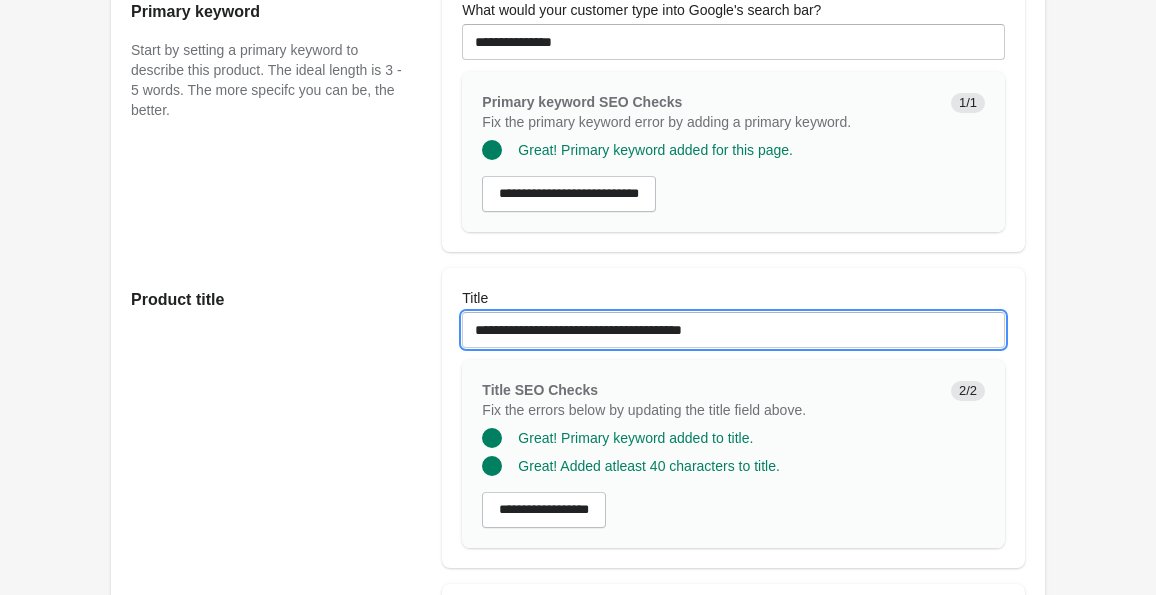 scroll, scrollTop: 1915, scrollLeft: 0, axis: vertical 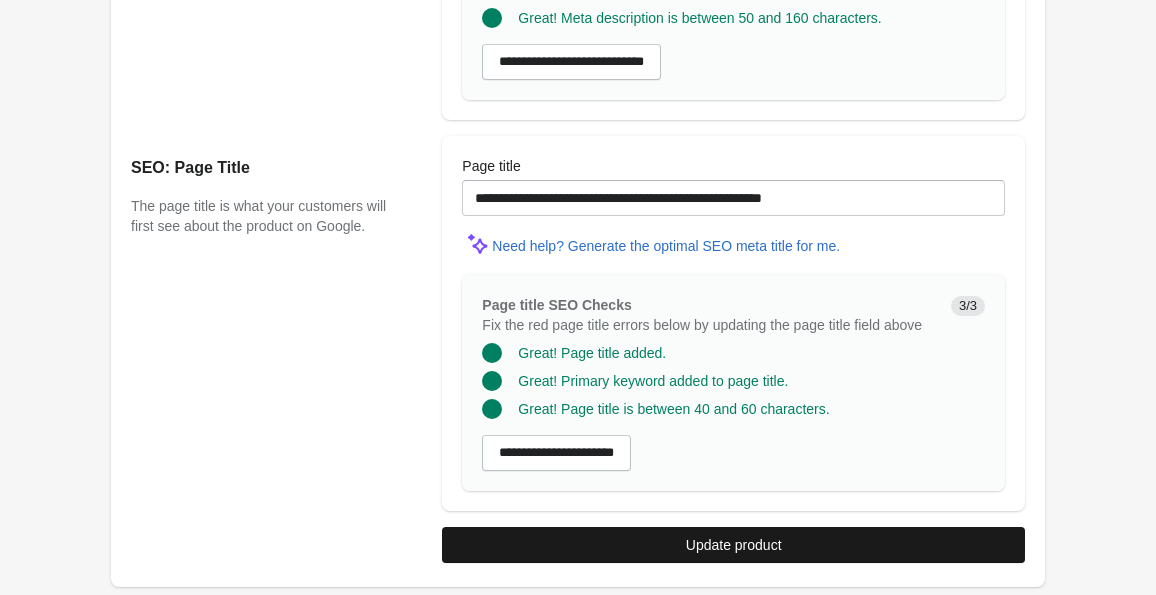 type on "**********" 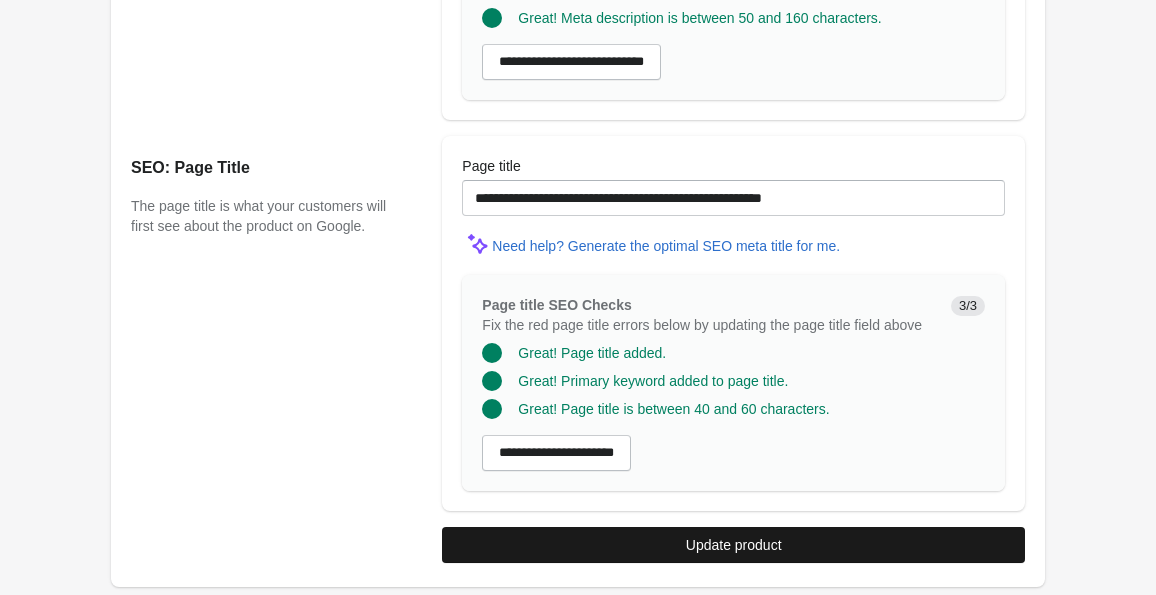 click on "Update product" at bounding box center (734, 545) 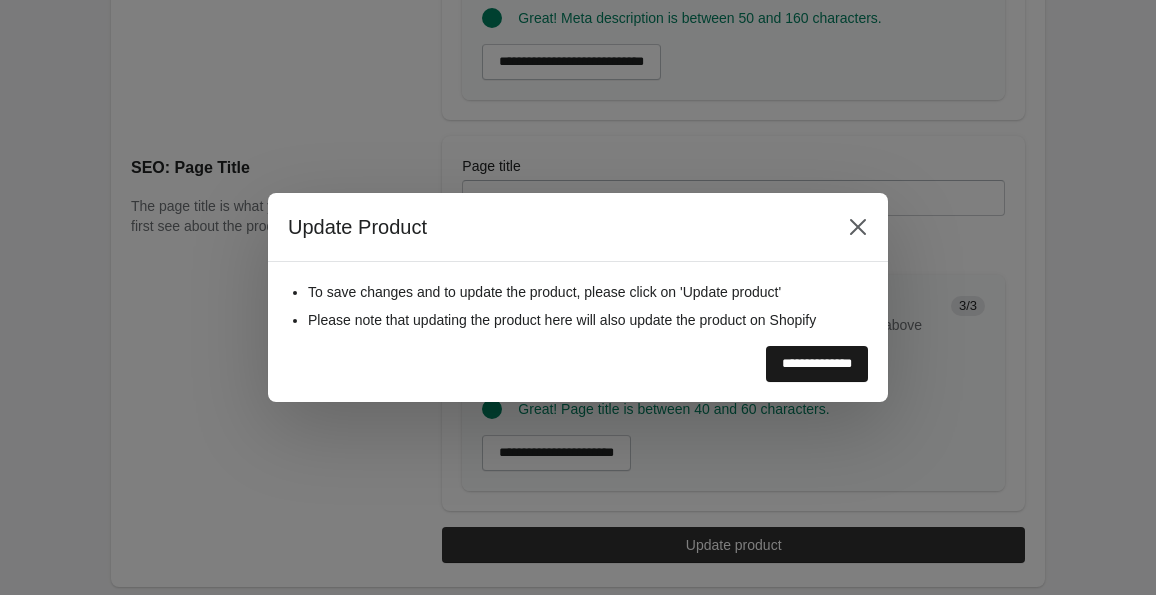 click on "**********" at bounding box center [817, 364] 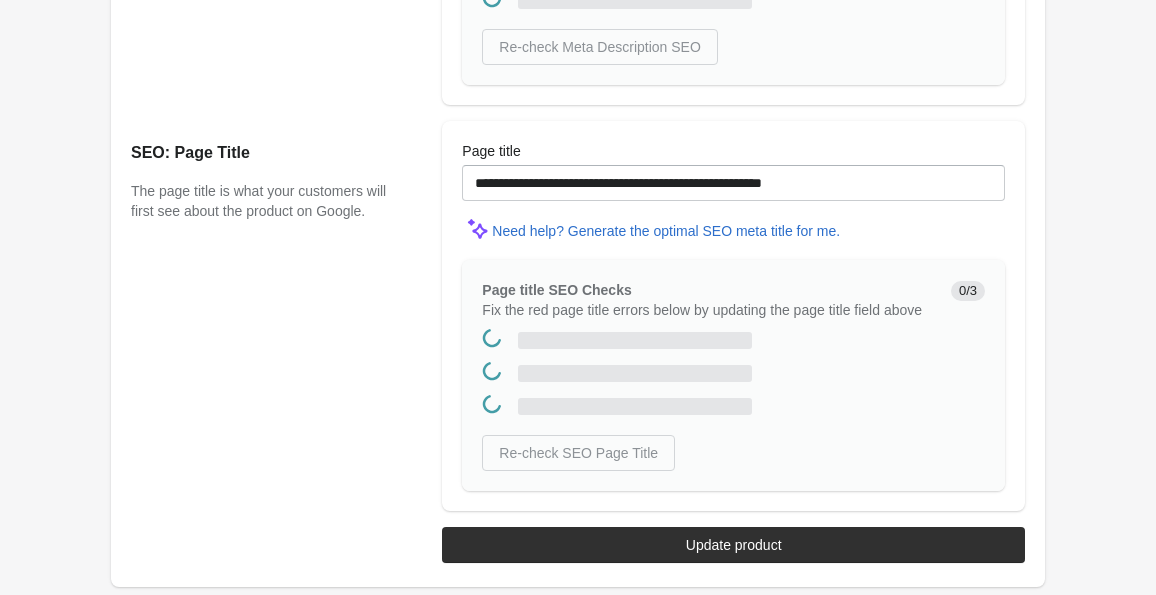 scroll, scrollTop: 0, scrollLeft: 0, axis: both 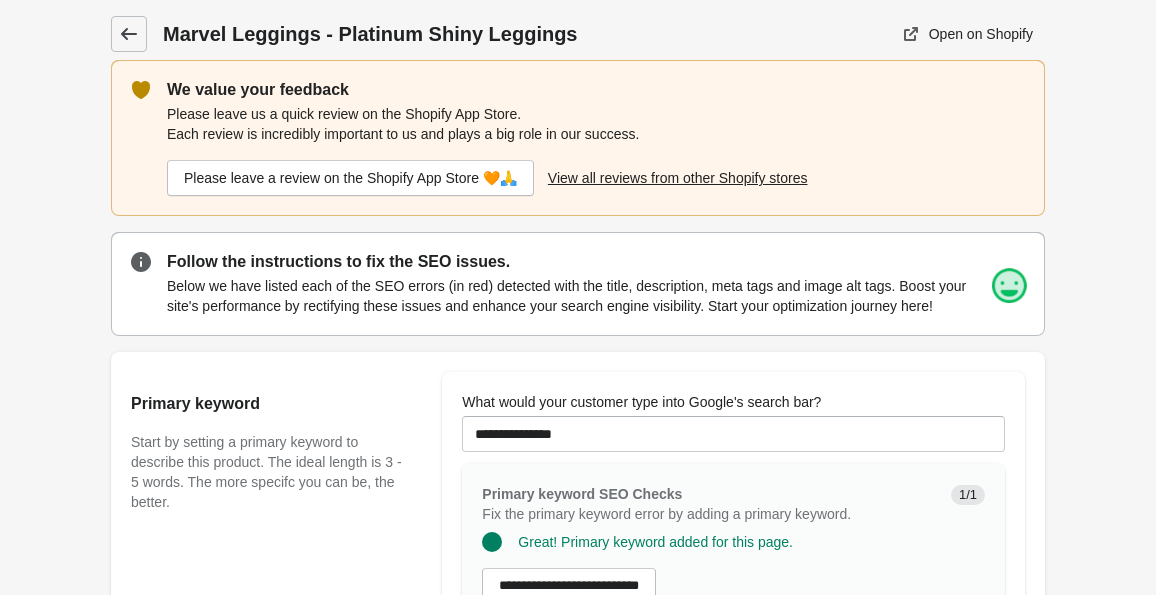click 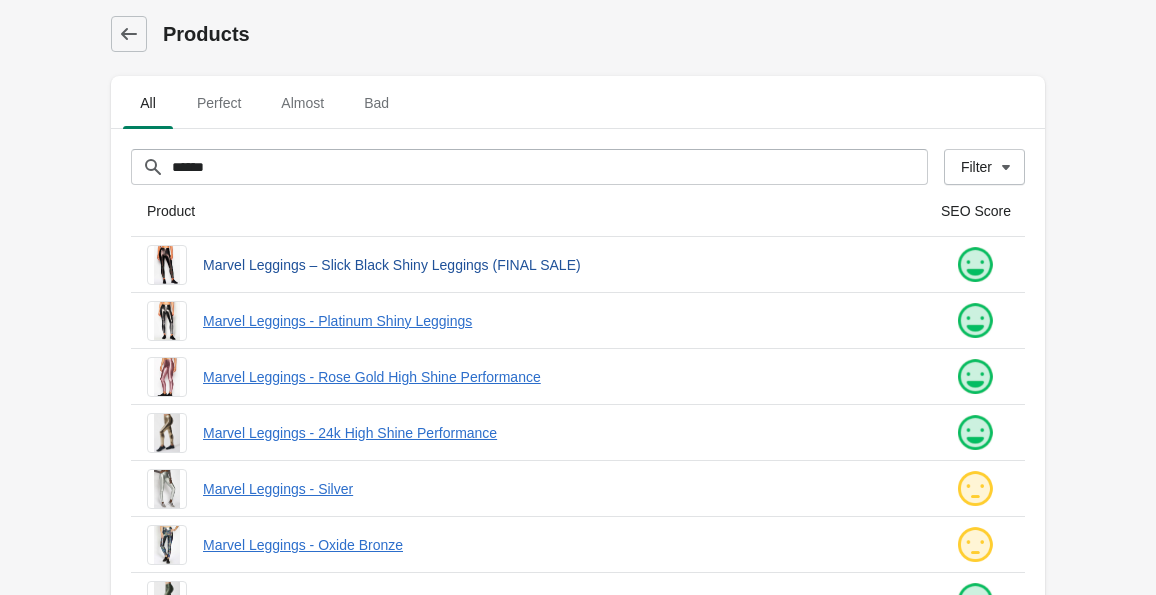scroll, scrollTop: 143, scrollLeft: 0, axis: vertical 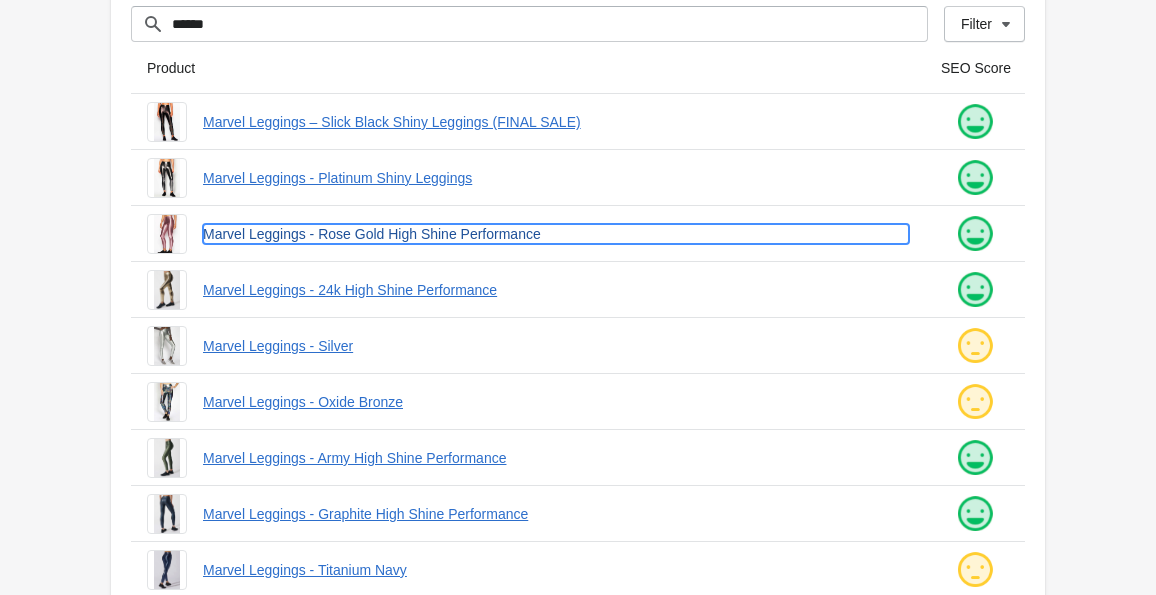 click on "Marvel Leggings - Rose Gold High Shine Performance" at bounding box center [556, 234] 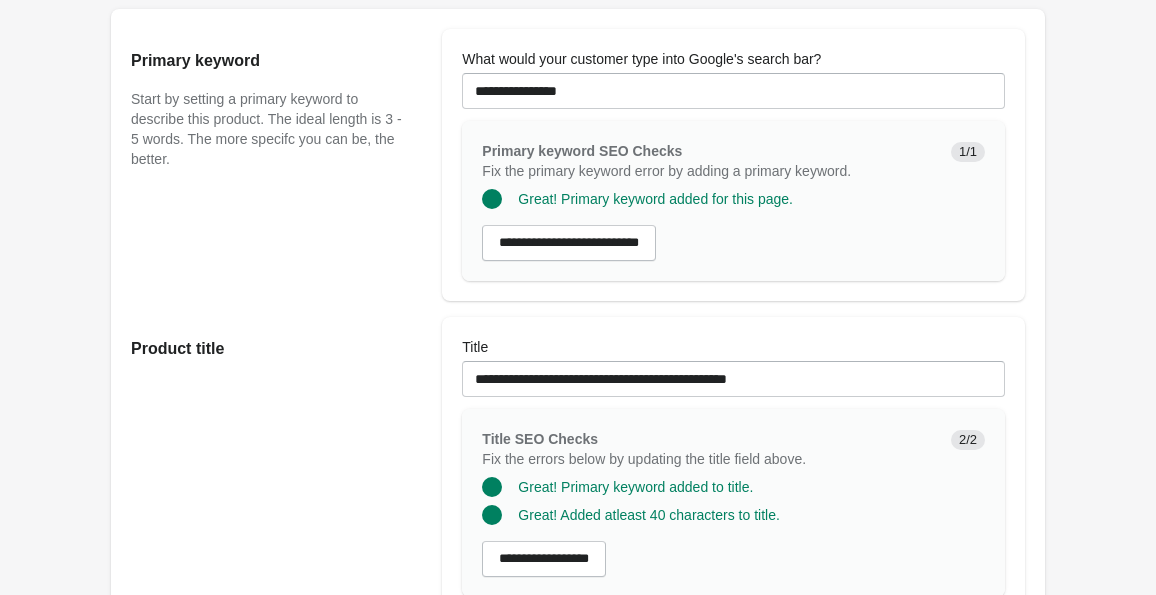 scroll, scrollTop: 445, scrollLeft: 0, axis: vertical 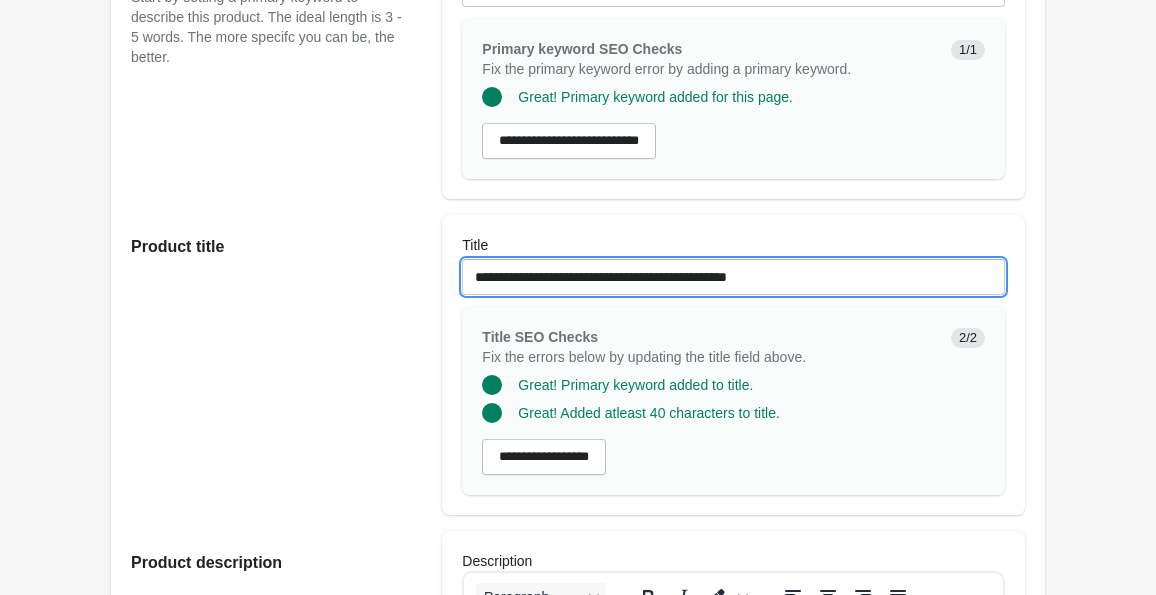 drag, startPoint x: 828, startPoint y: 298, endPoint x: 668, endPoint y: 298, distance: 160 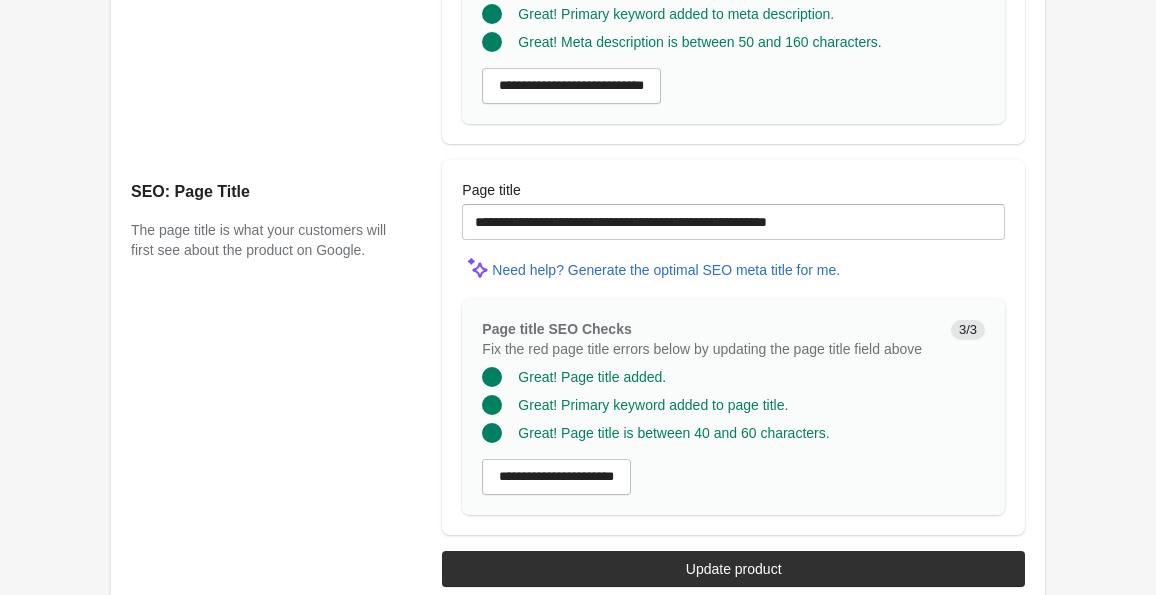 scroll, scrollTop: 1915, scrollLeft: 0, axis: vertical 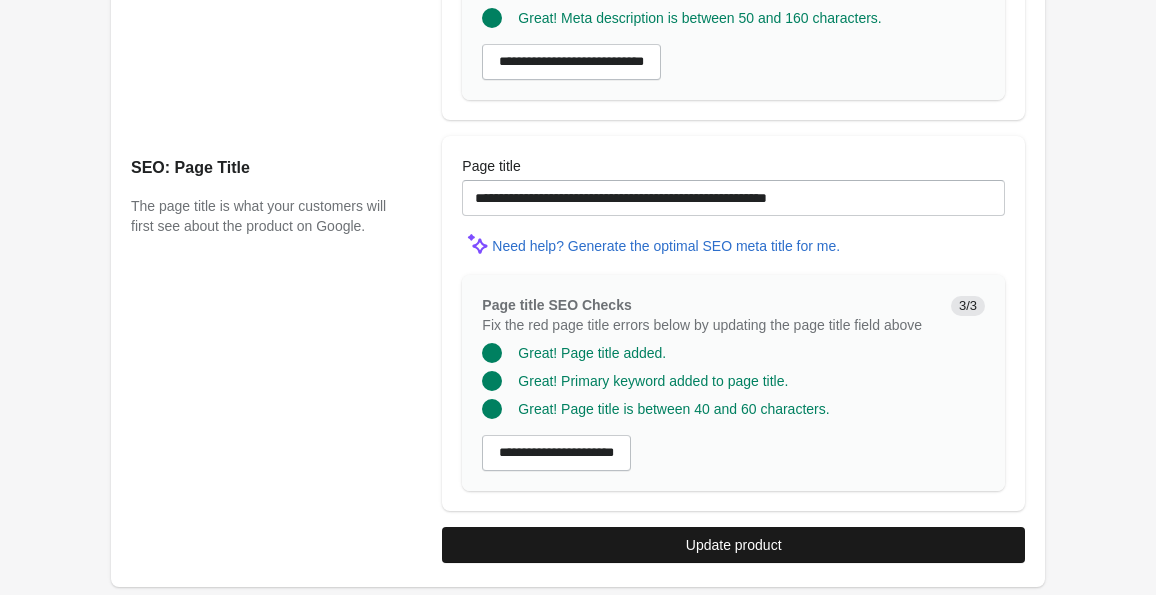 type on "**********" 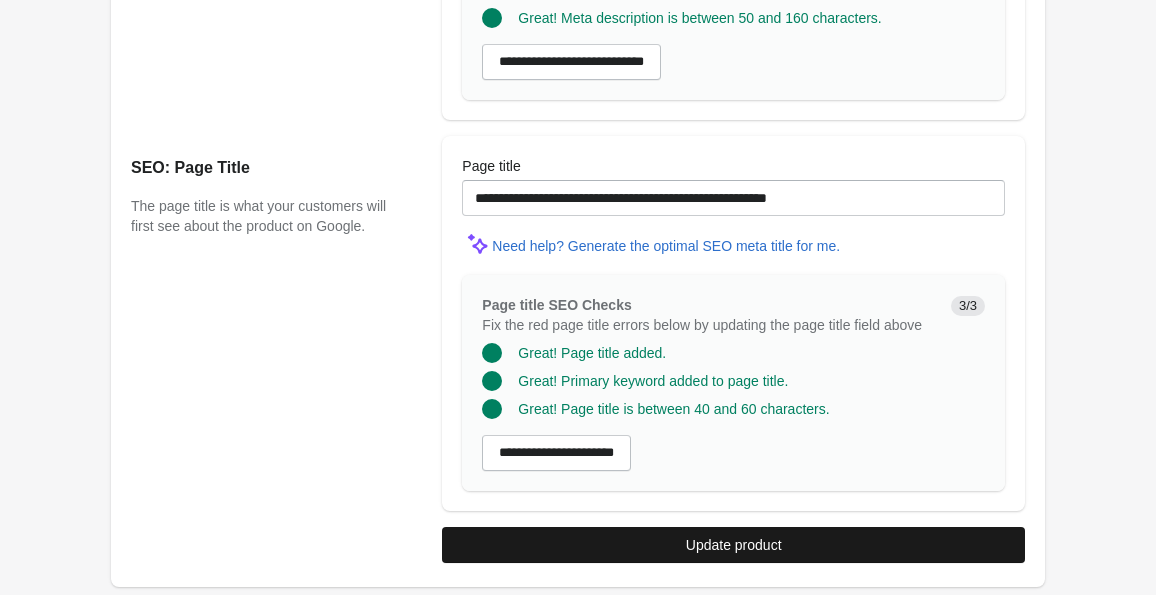click on "Update product" at bounding box center (733, 545) 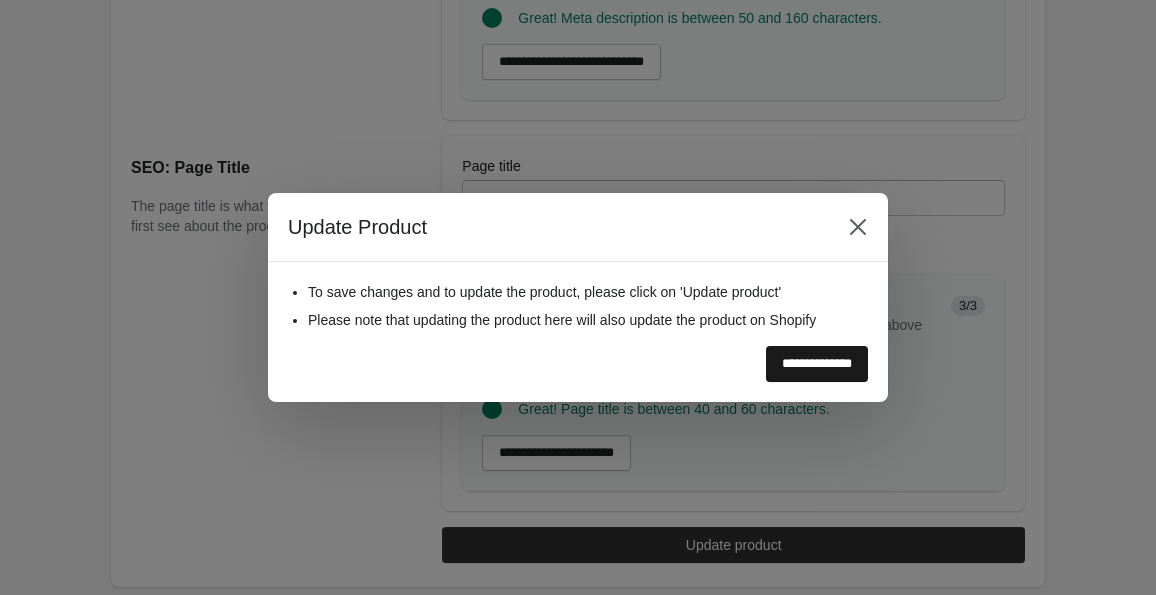 click on "**********" at bounding box center [817, 364] 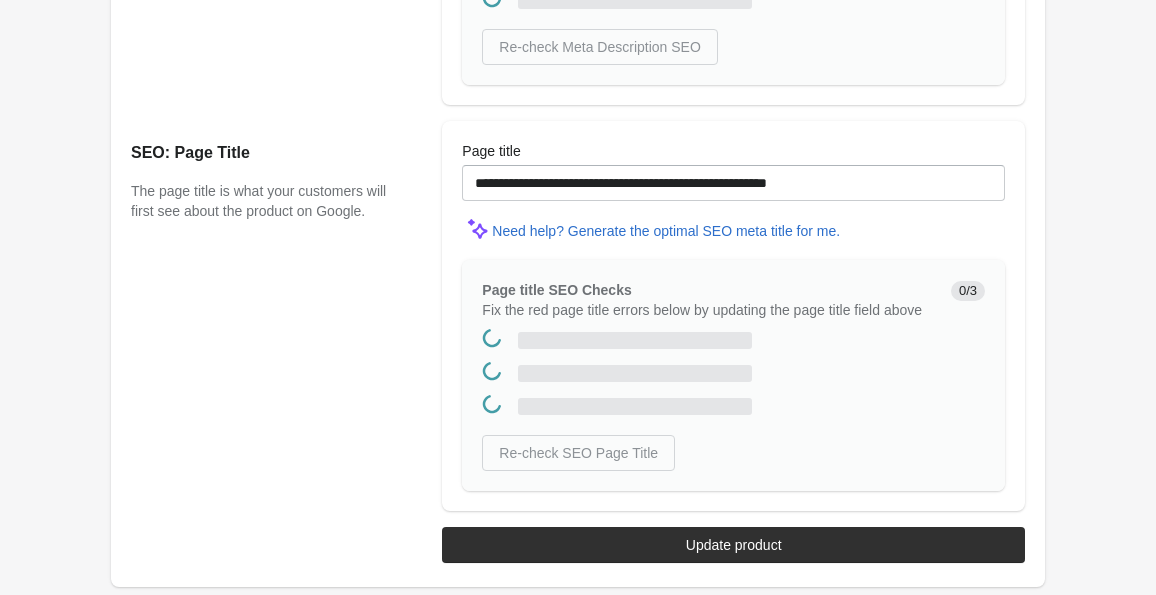 scroll, scrollTop: 0, scrollLeft: 0, axis: both 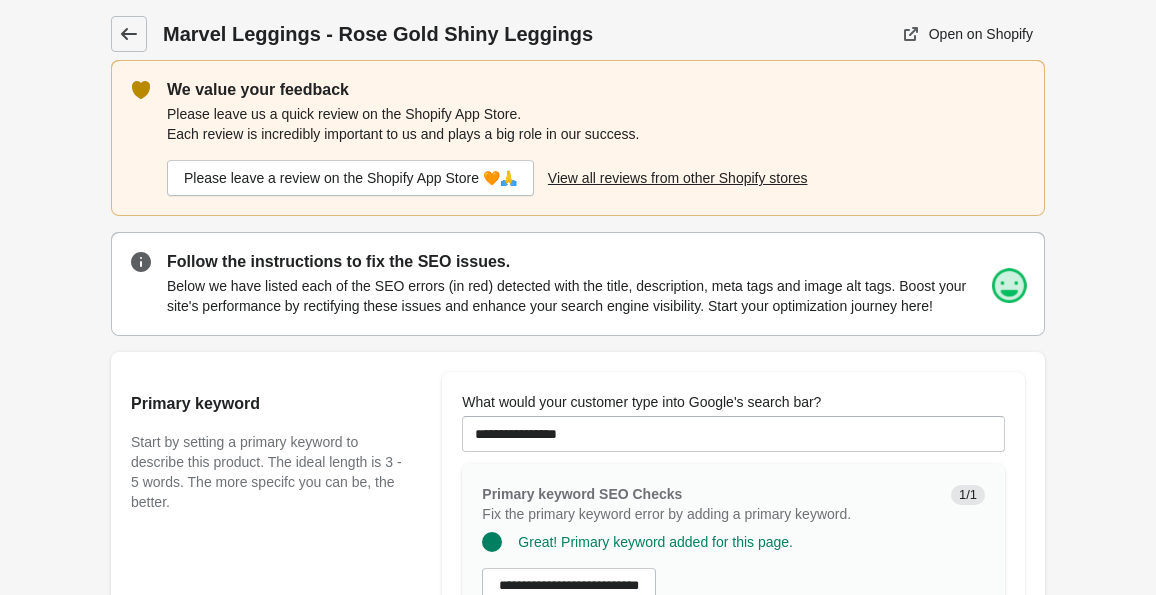 click 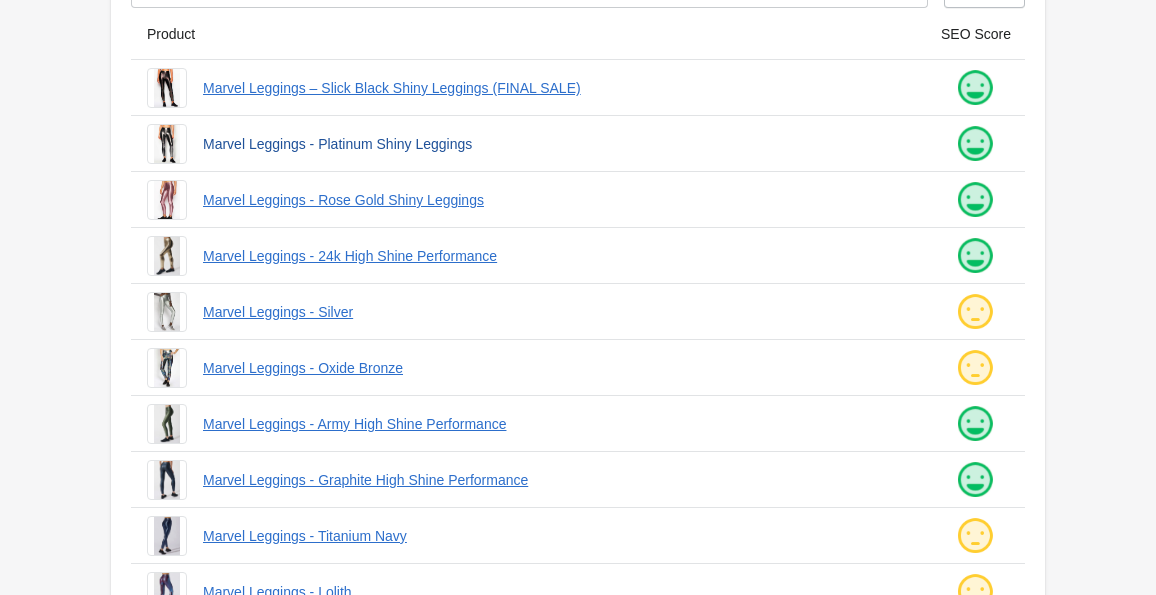 scroll, scrollTop: 198, scrollLeft: 0, axis: vertical 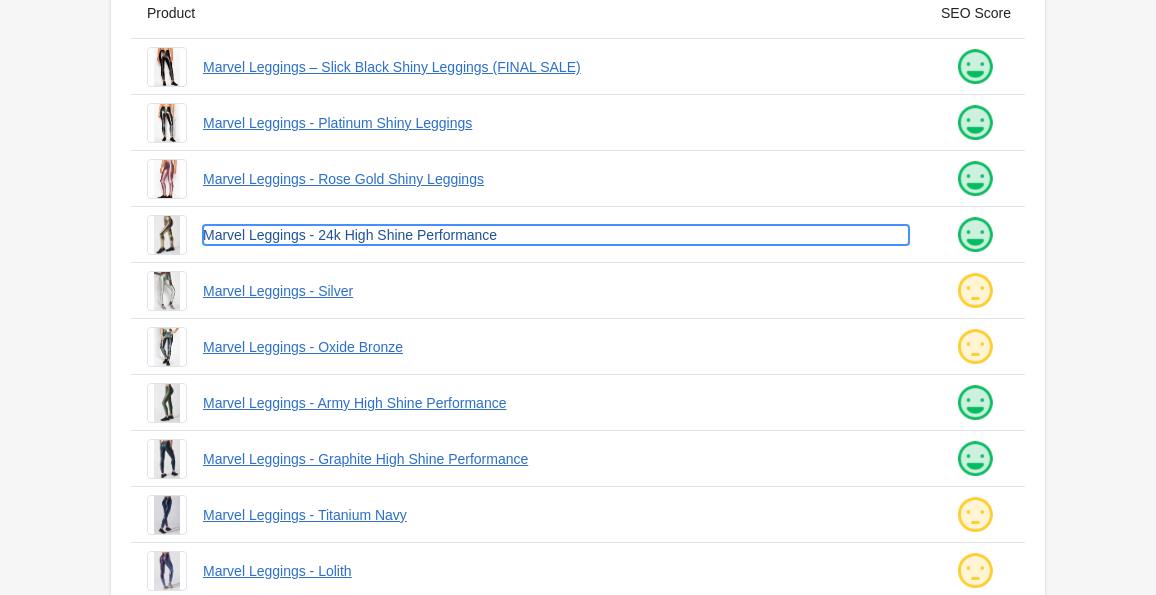 click on "Marvel Leggings - 24k High Shine Performance" at bounding box center [556, 235] 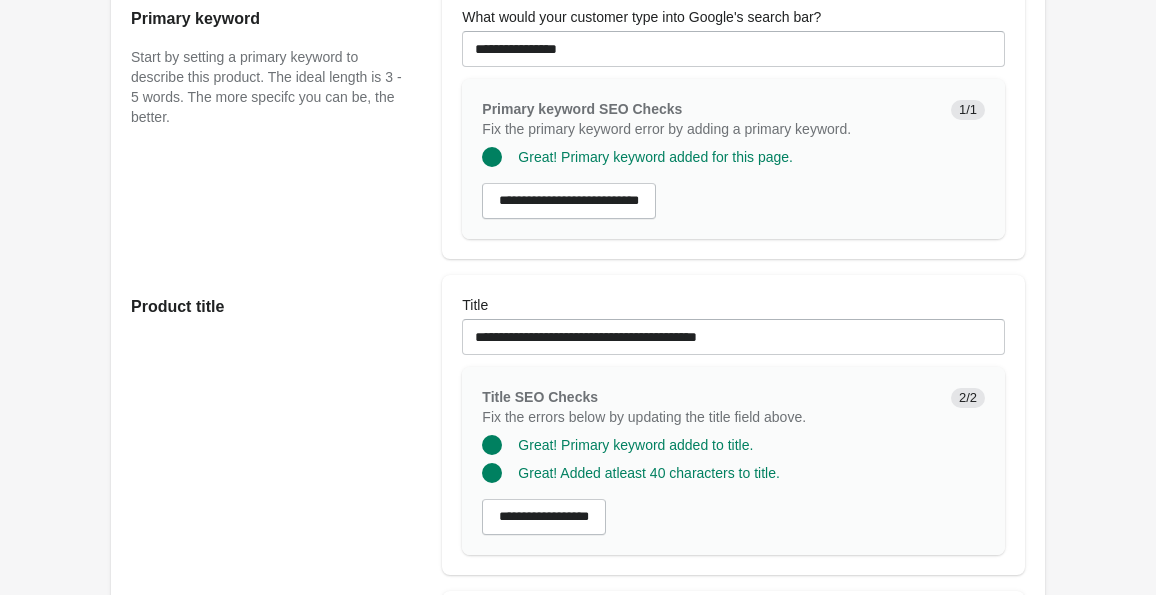 scroll, scrollTop: 386, scrollLeft: 0, axis: vertical 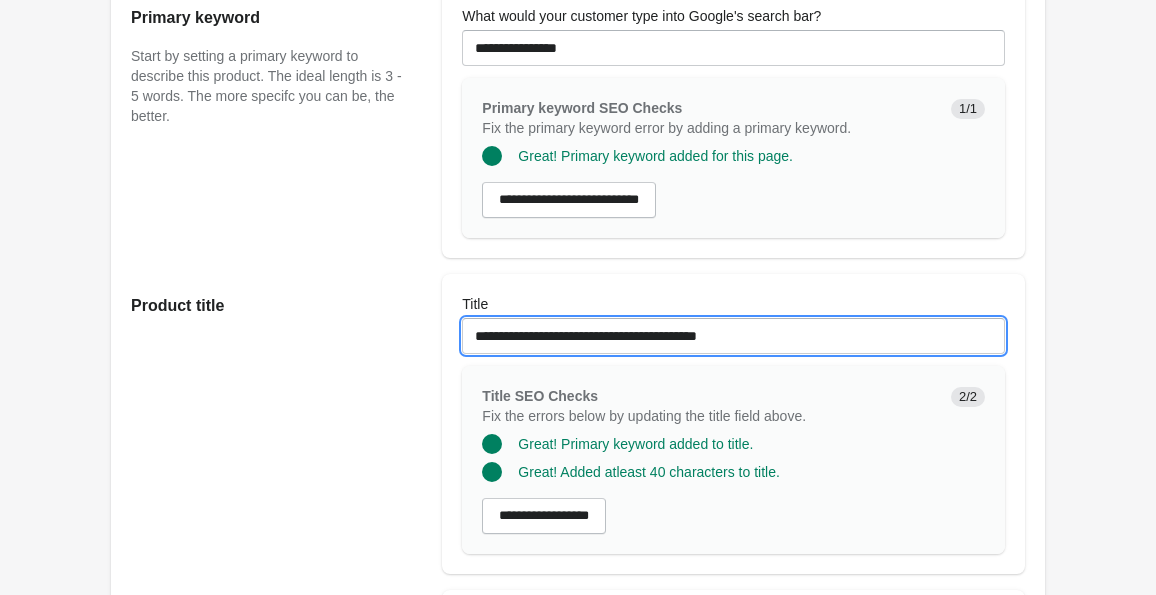 drag, startPoint x: 779, startPoint y: 355, endPoint x: 626, endPoint y: 361, distance: 153.1176 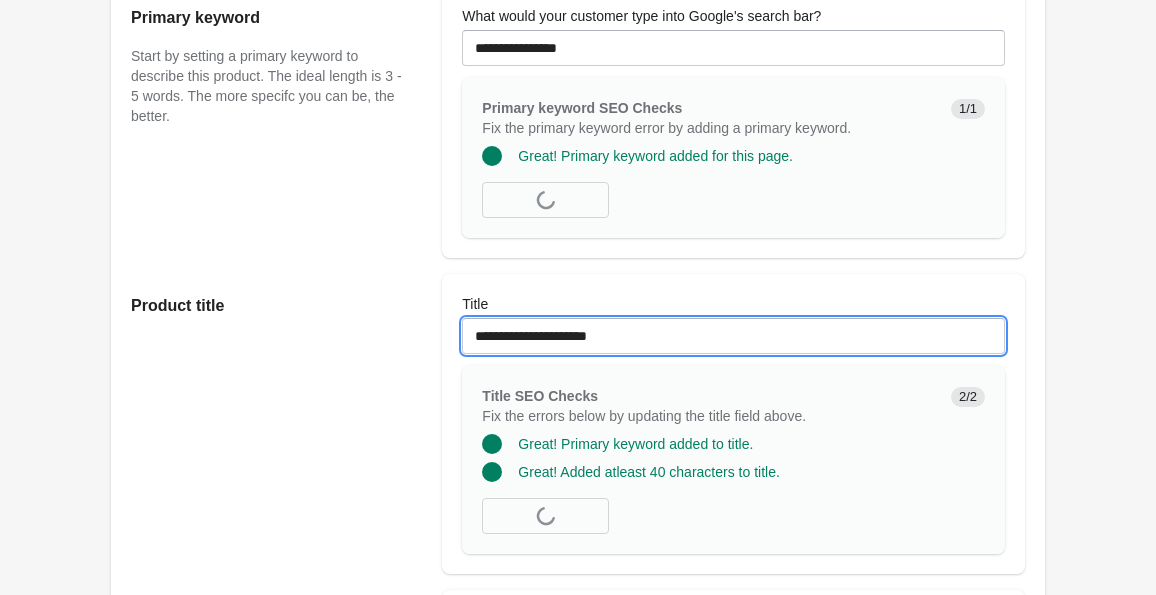 click on "**********" at bounding box center [0, 0] 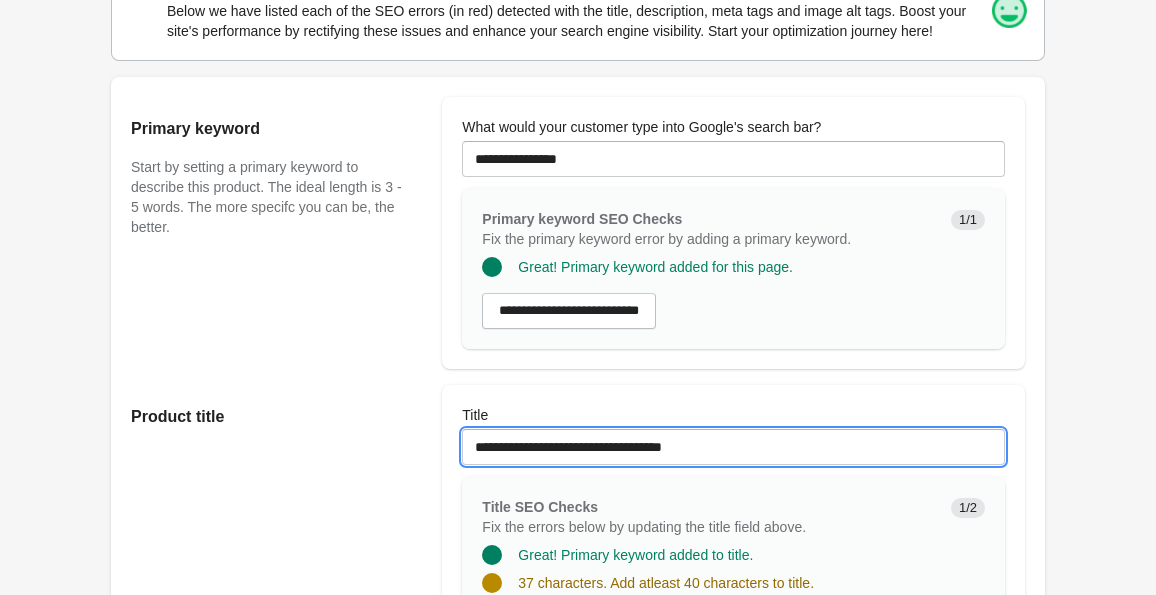 scroll, scrollTop: 458, scrollLeft: 0, axis: vertical 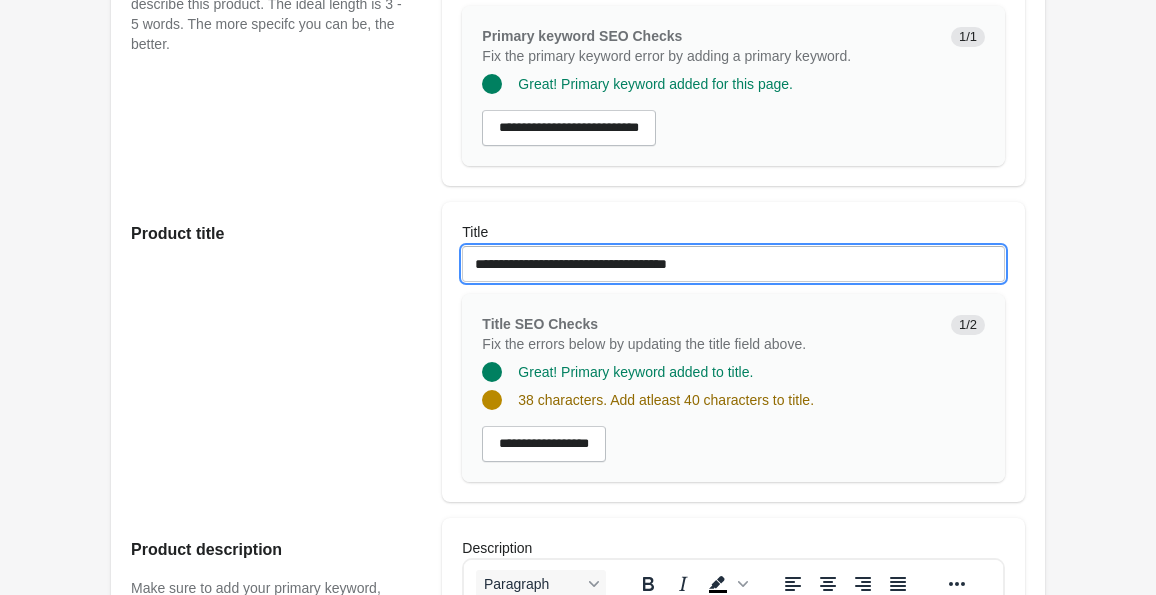 click on "**********" at bounding box center (733, 264) 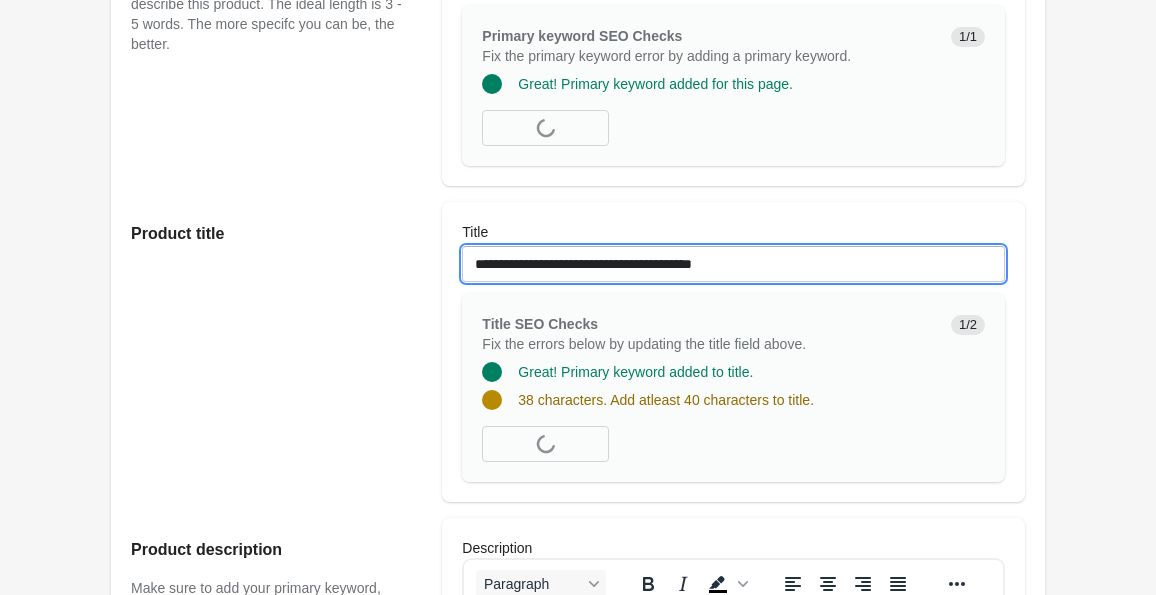 scroll, scrollTop: 1915, scrollLeft: 0, axis: vertical 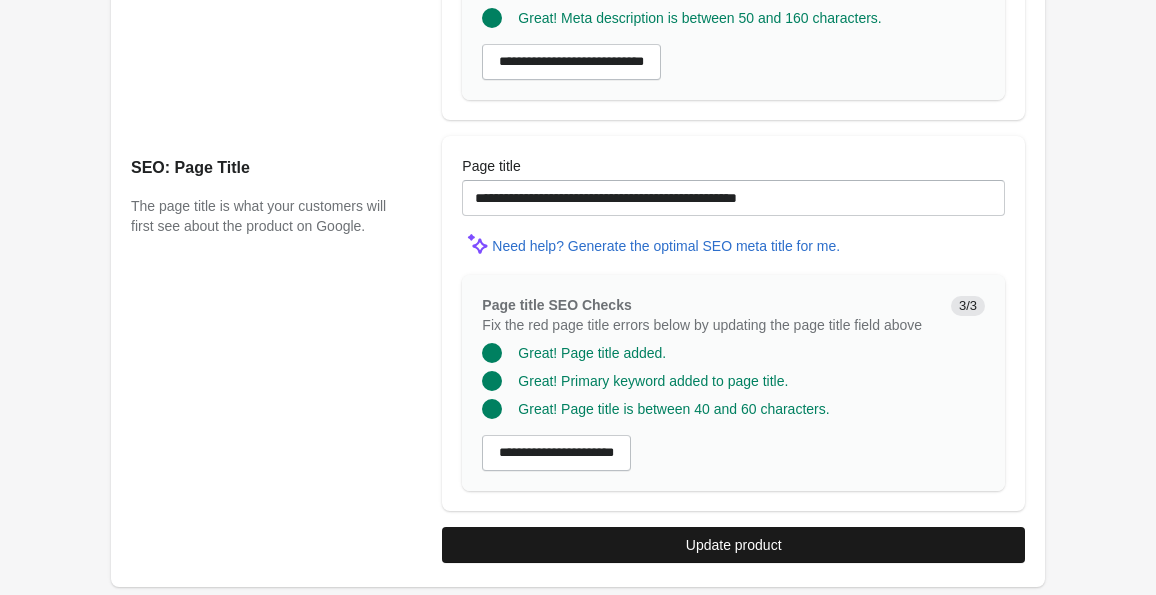 type on "**********" 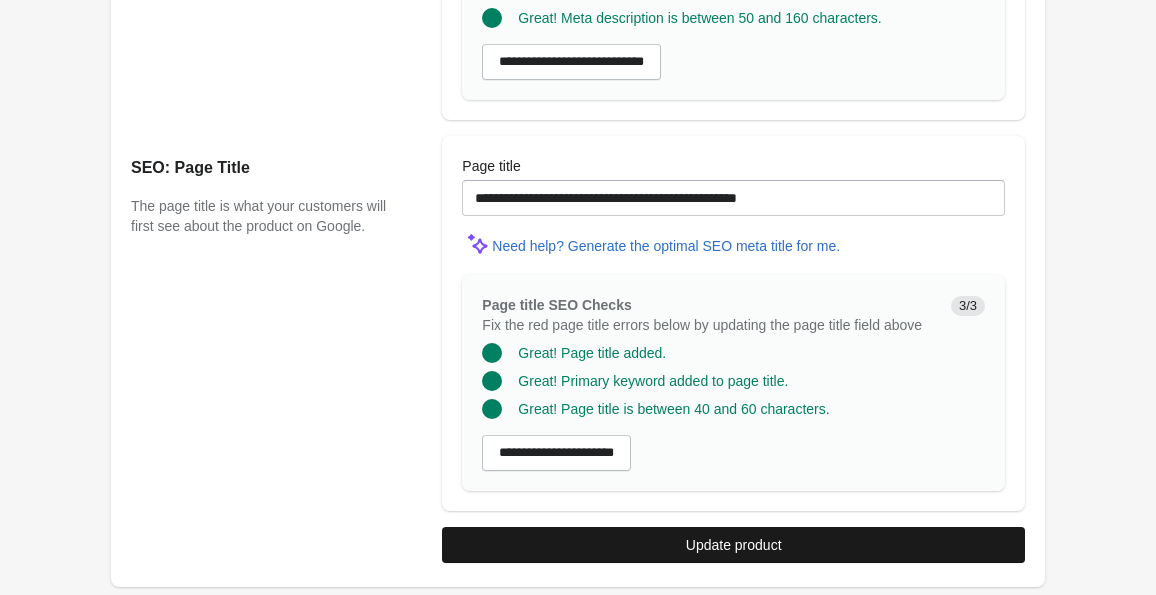 click on "Update product" at bounding box center (733, 545) 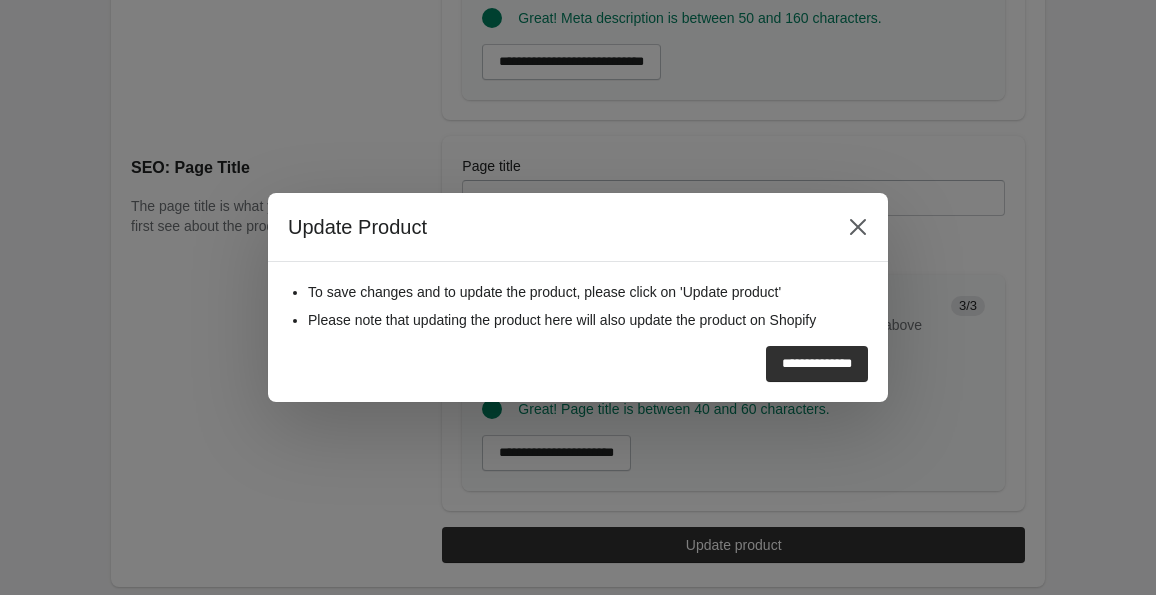 click on "**********" at bounding box center (817, 364) 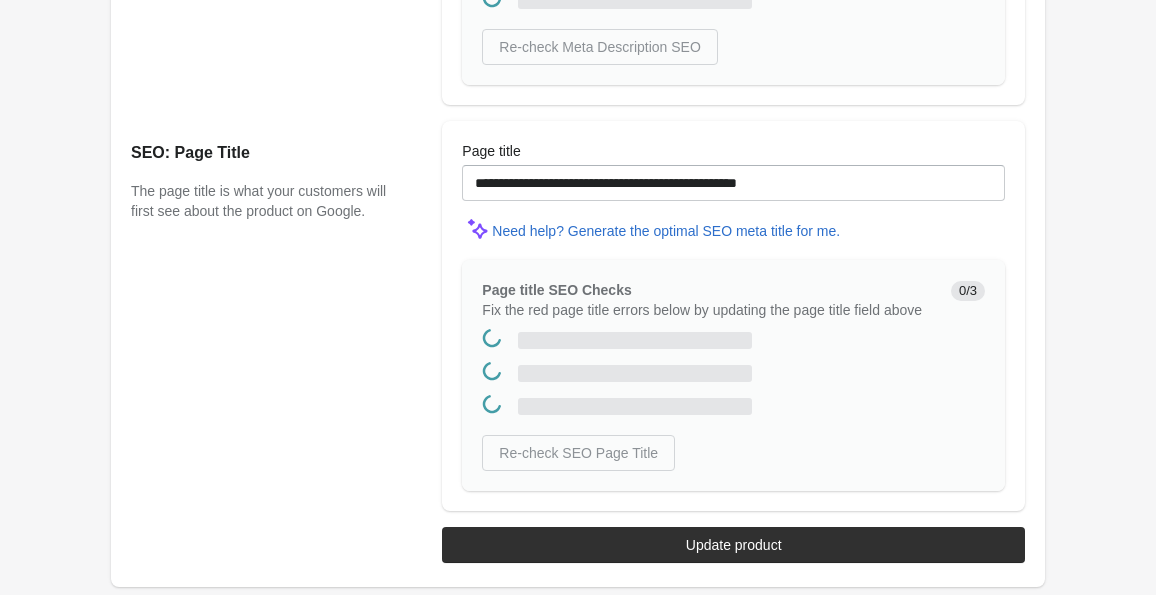 scroll, scrollTop: 0, scrollLeft: 0, axis: both 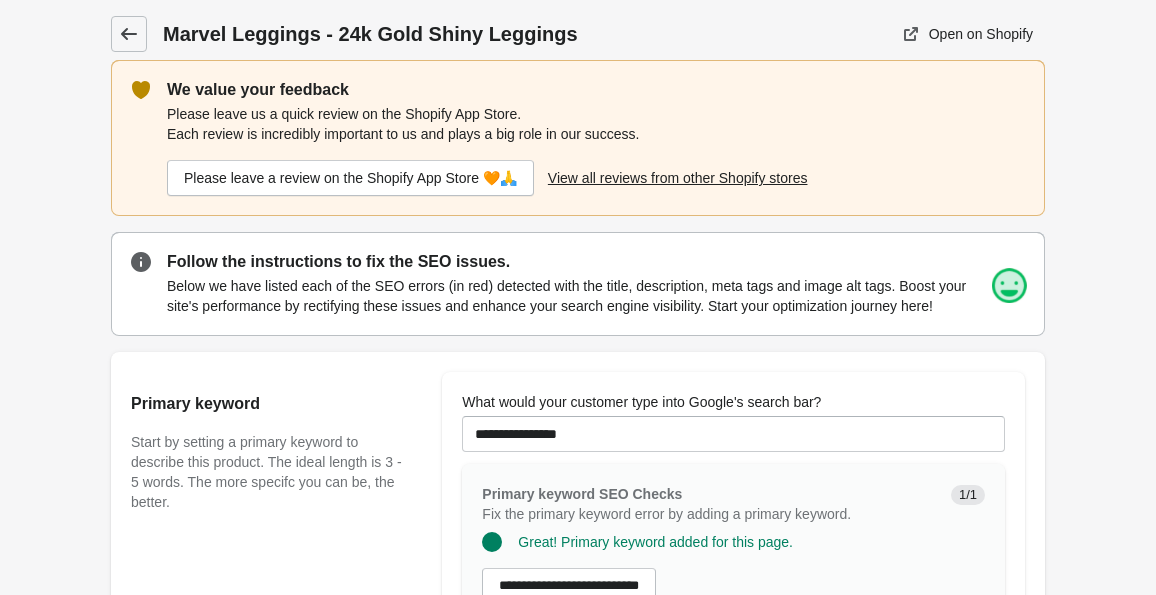 click 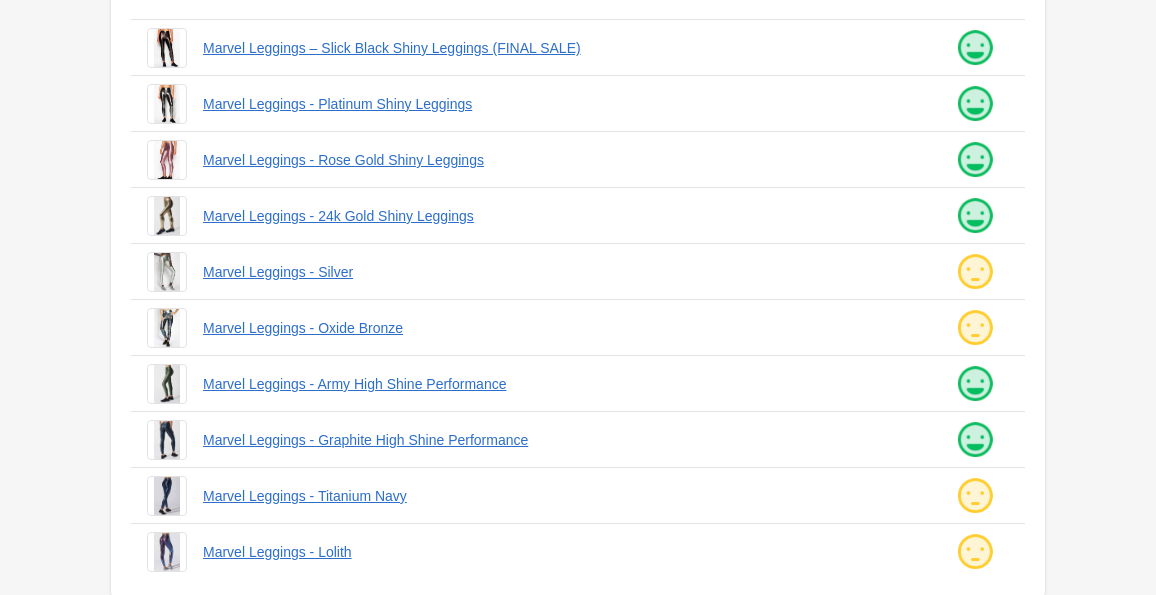 scroll, scrollTop: 246, scrollLeft: 0, axis: vertical 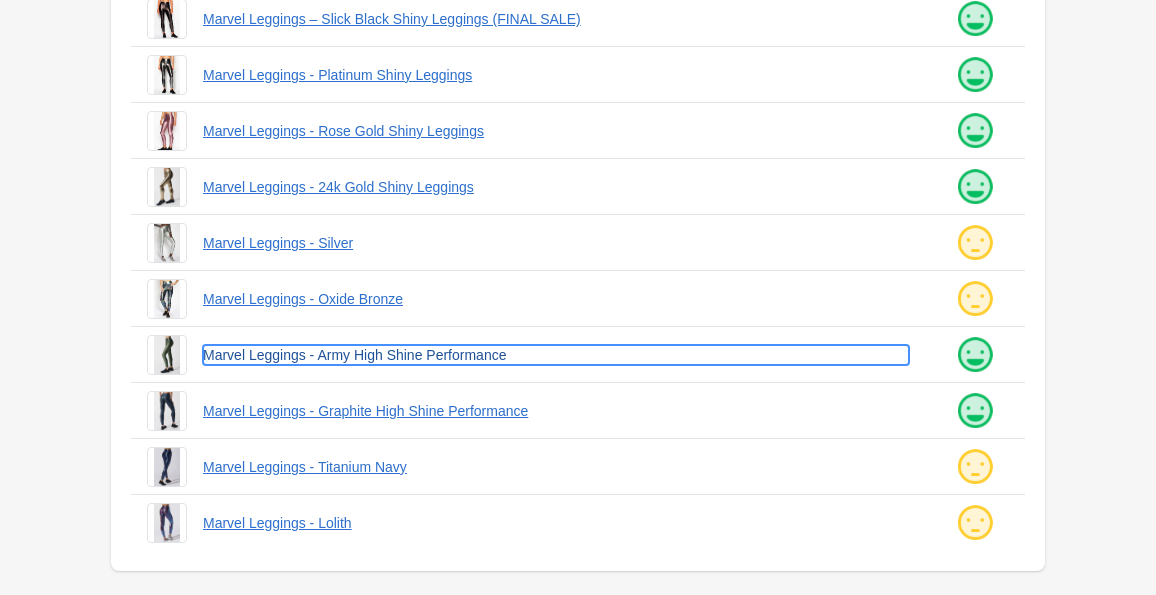 click on "Marvel Leggings - Army High Shine Performance" at bounding box center [556, 355] 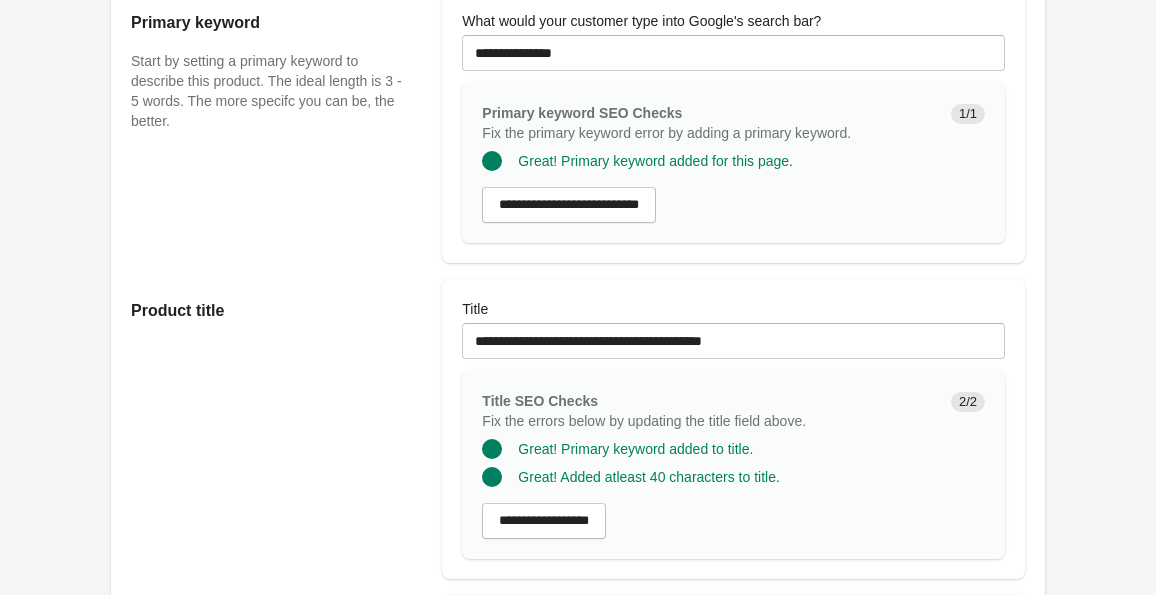 scroll, scrollTop: 401, scrollLeft: 0, axis: vertical 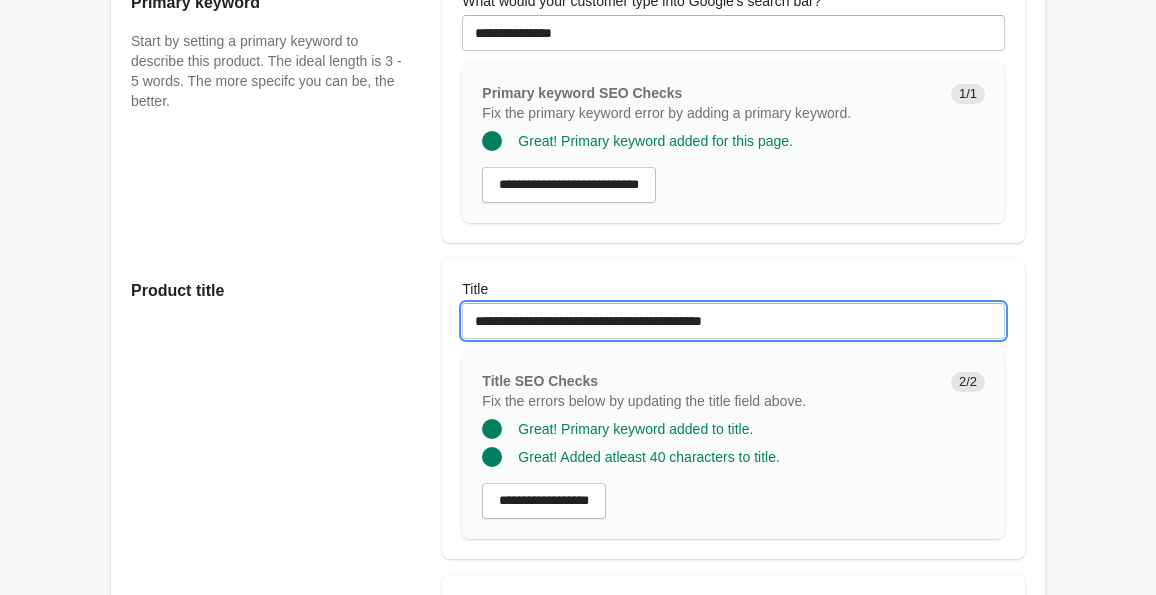 click on "**********" at bounding box center (733, 321) 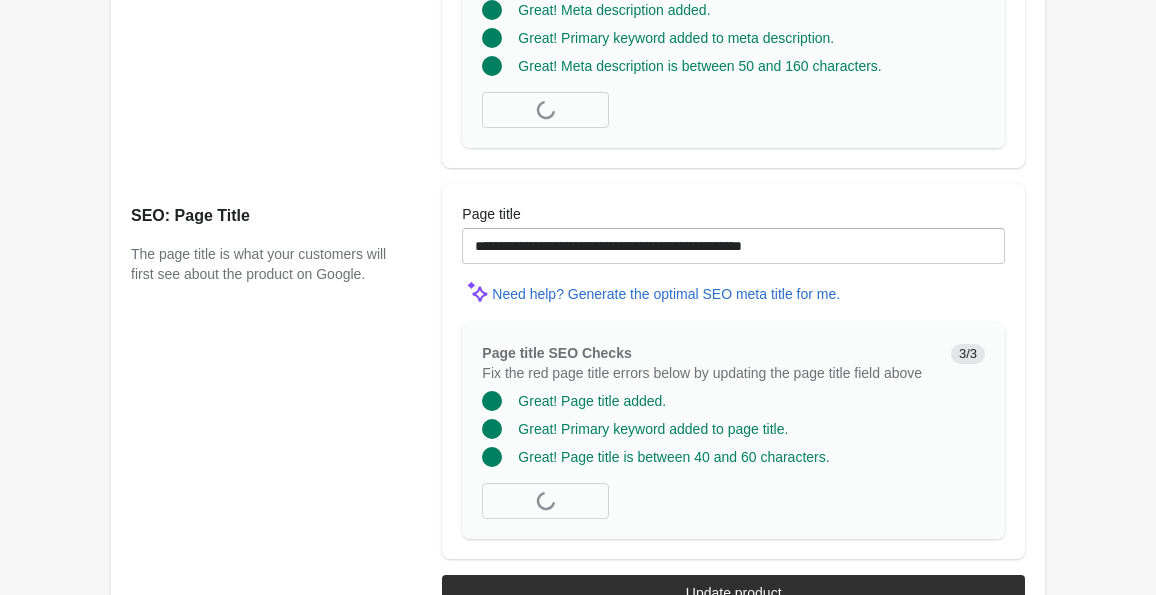 scroll, scrollTop: 1915, scrollLeft: 0, axis: vertical 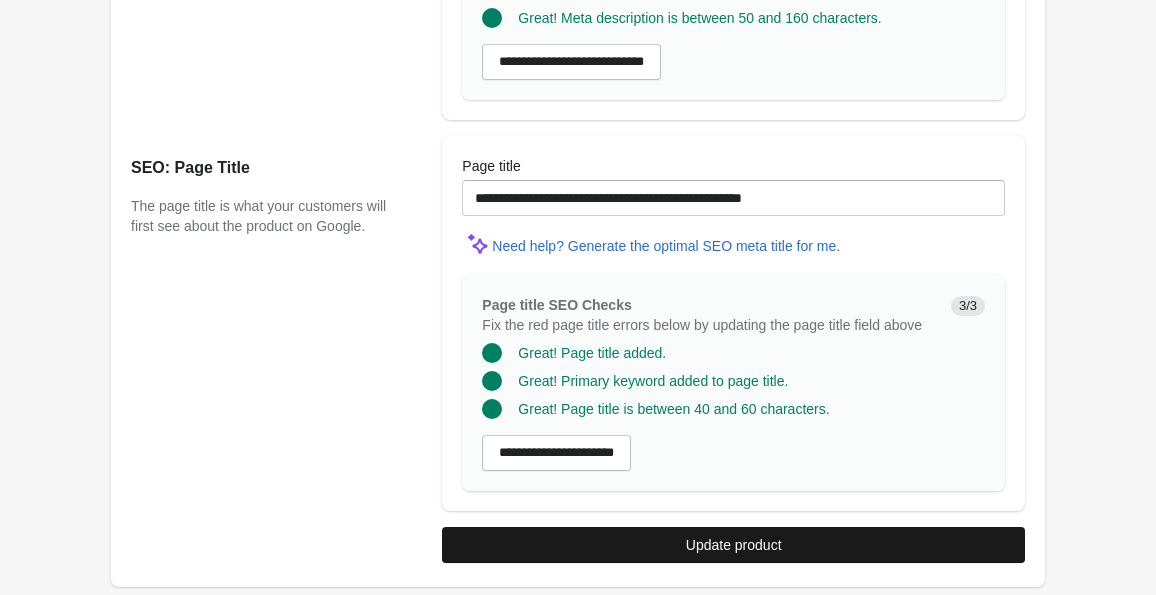 type on "**********" 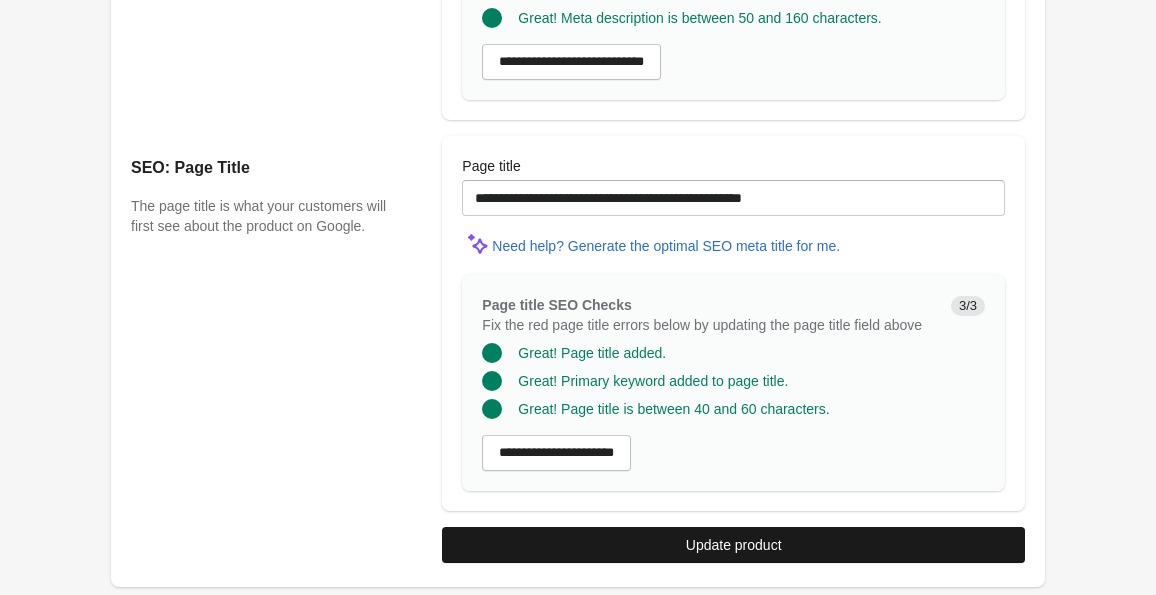 click on "Update product" at bounding box center (734, 545) 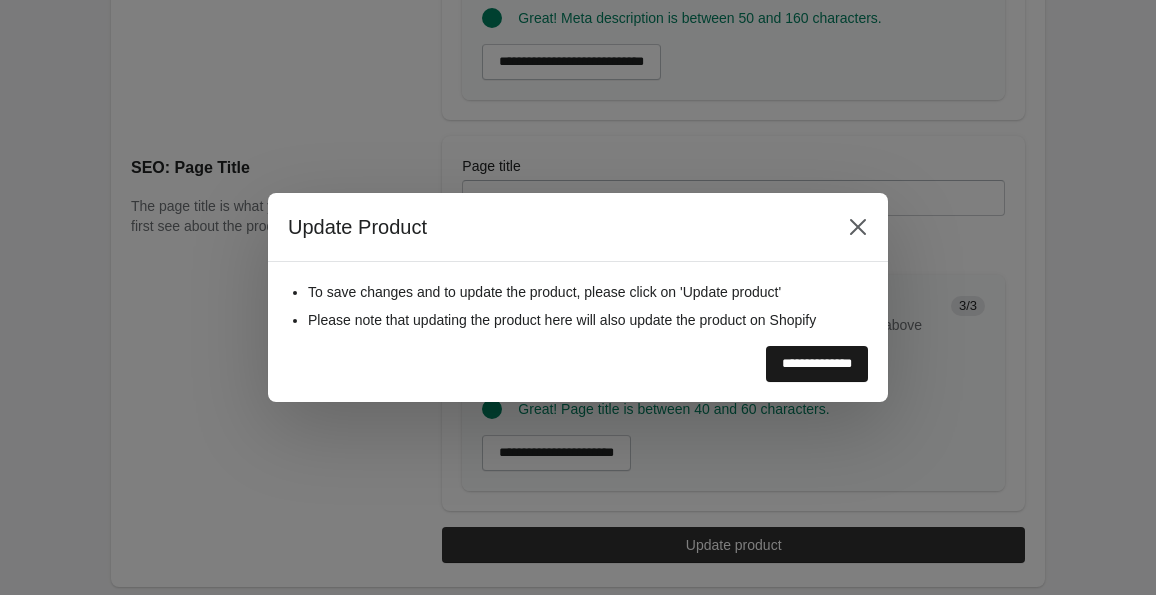 click on "**********" at bounding box center [817, 364] 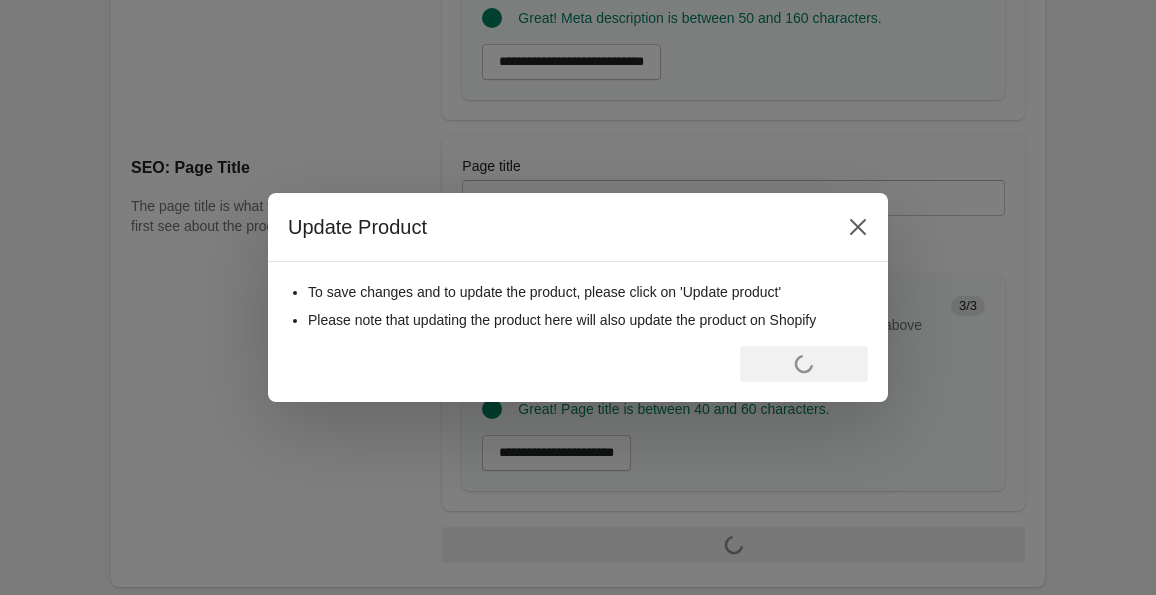 scroll, scrollTop: 0, scrollLeft: 0, axis: both 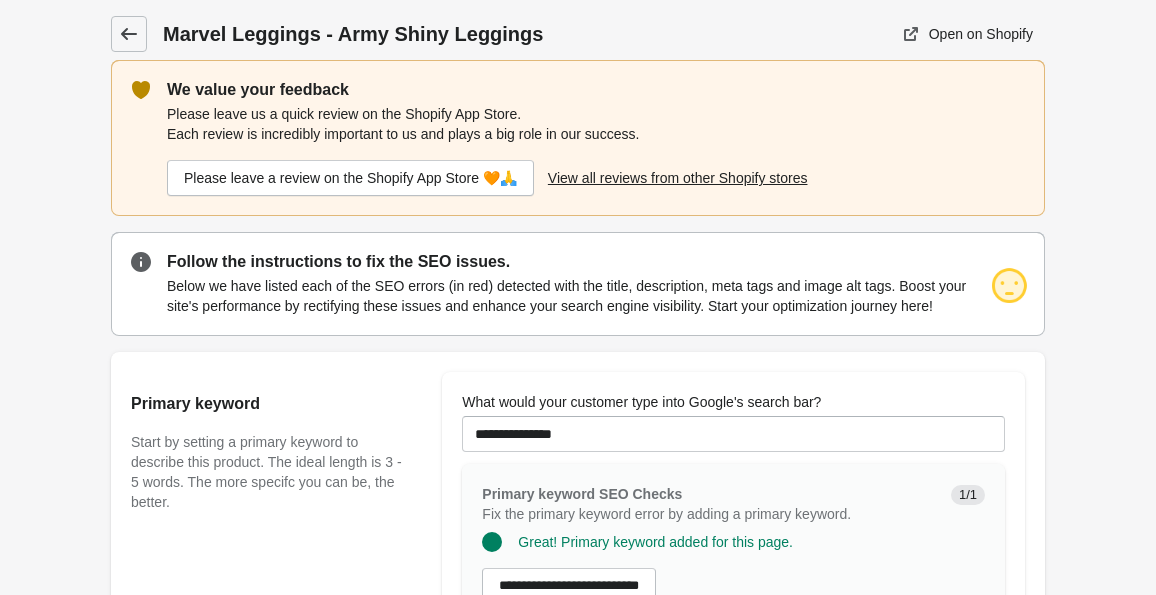 click at bounding box center (129, 34) 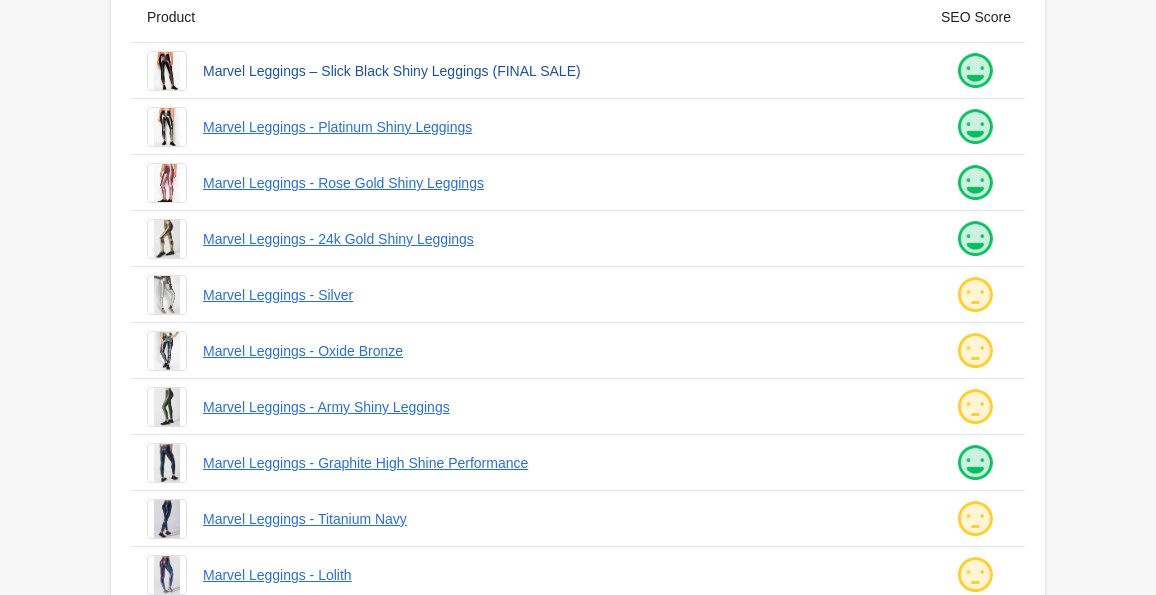 scroll, scrollTop: 246, scrollLeft: 0, axis: vertical 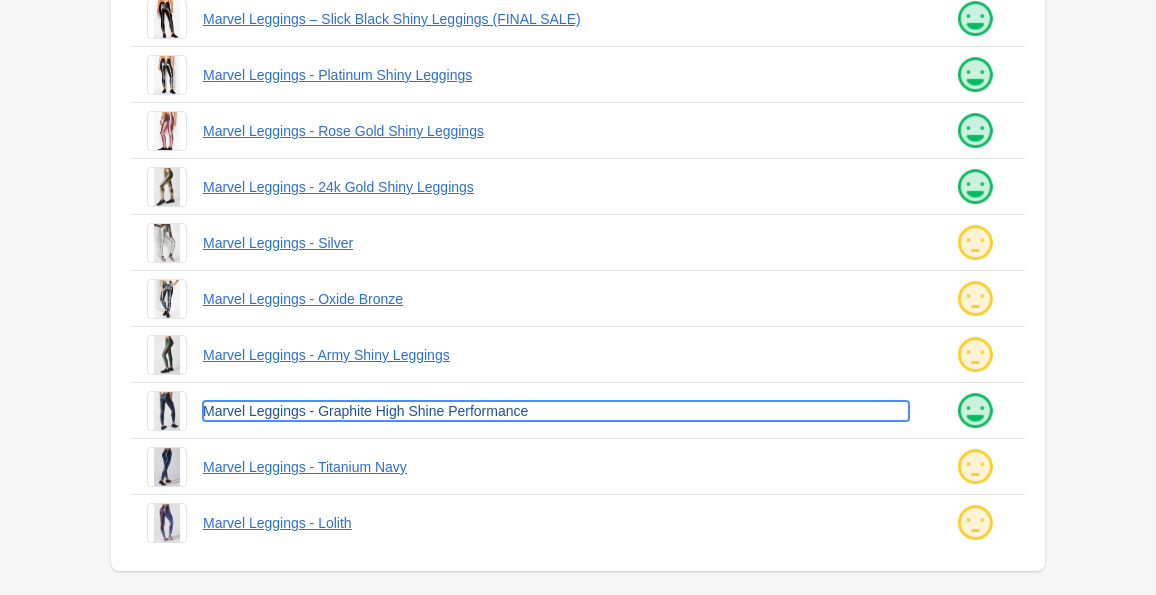 click on "Marvel Leggings - Graphite High Shine Performance" at bounding box center (556, 411) 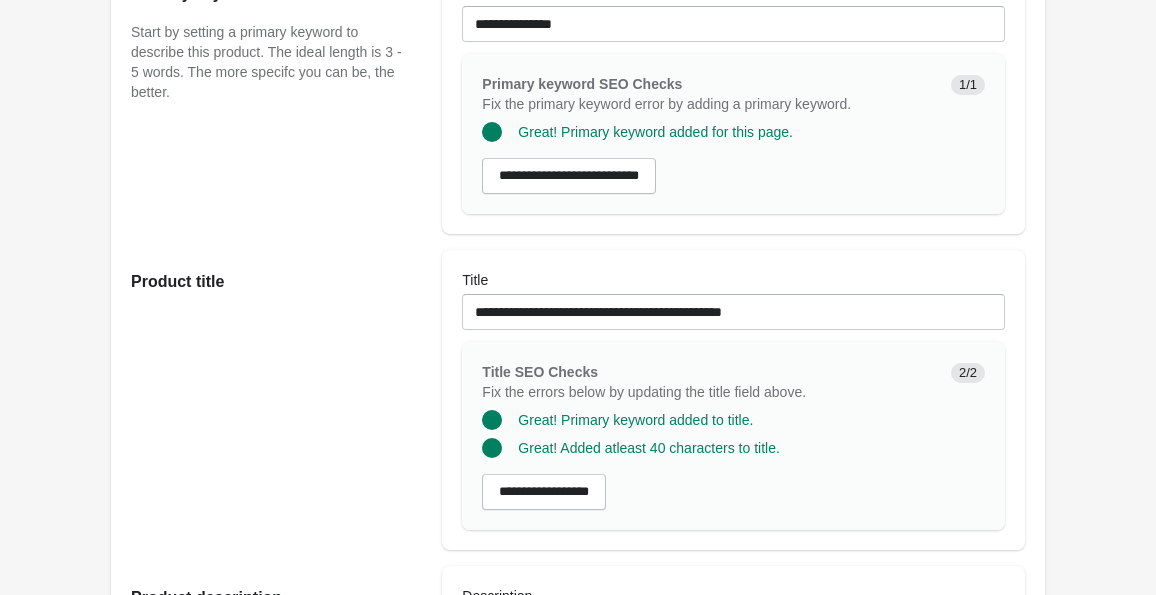 scroll, scrollTop: 411, scrollLeft: 0, axis: vertical 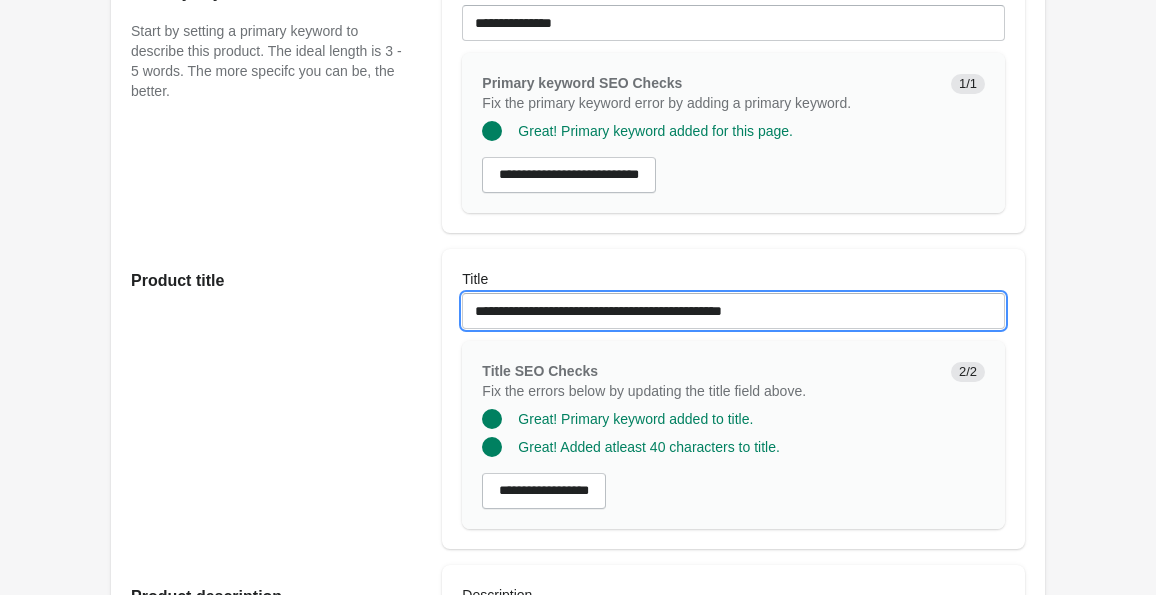 drag, startPoint x: 826, startPoint y: 334, endPoint x: 689, endPoint y: 327, distance: 137.17871 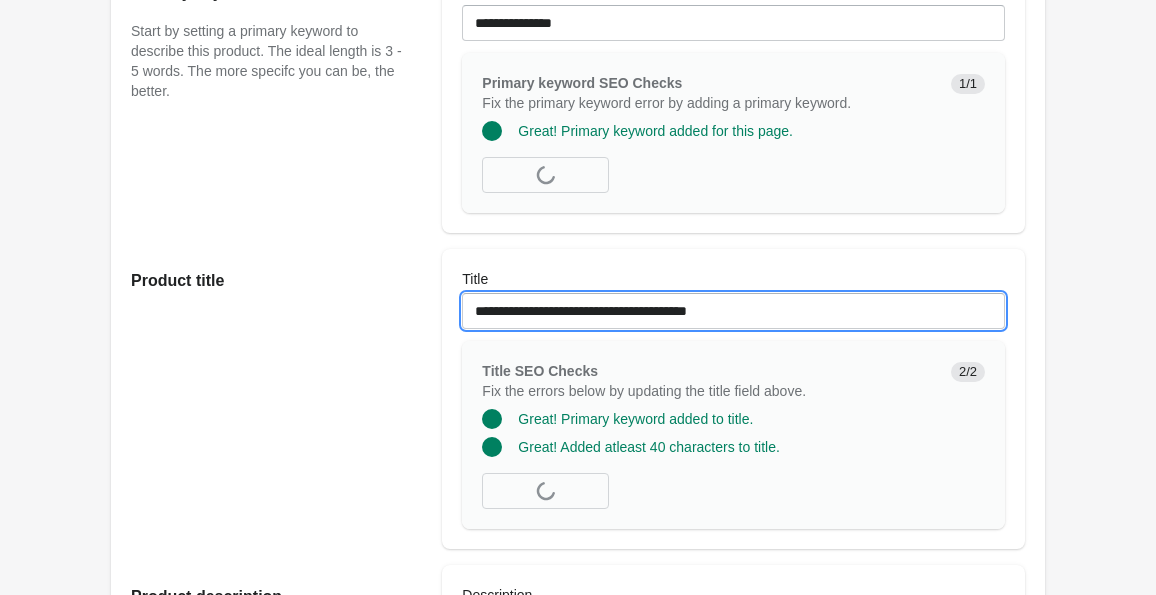 scroll, scrollTop: 1915, scrollLeft: 0, axis: vertical 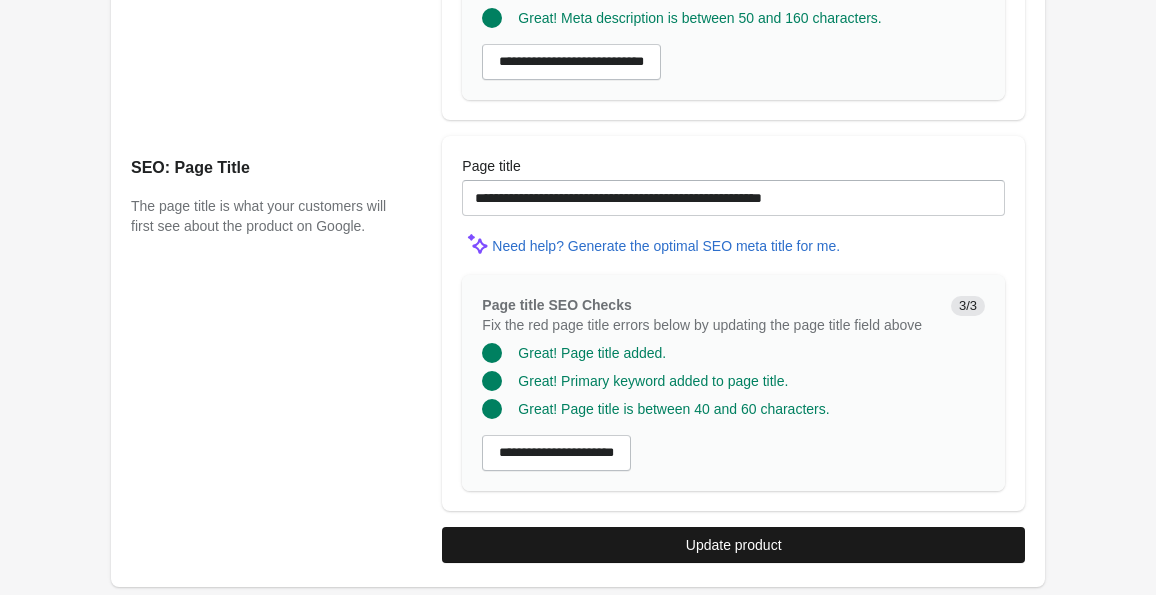 type on "**********" 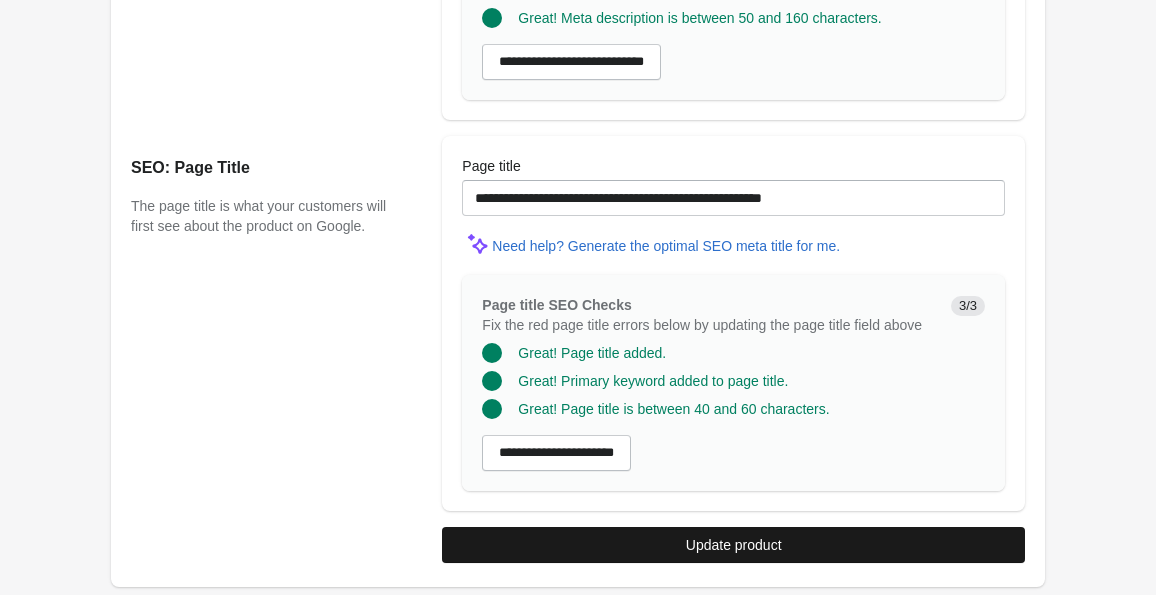 click on "Update product" at bounding box center (734, 545) 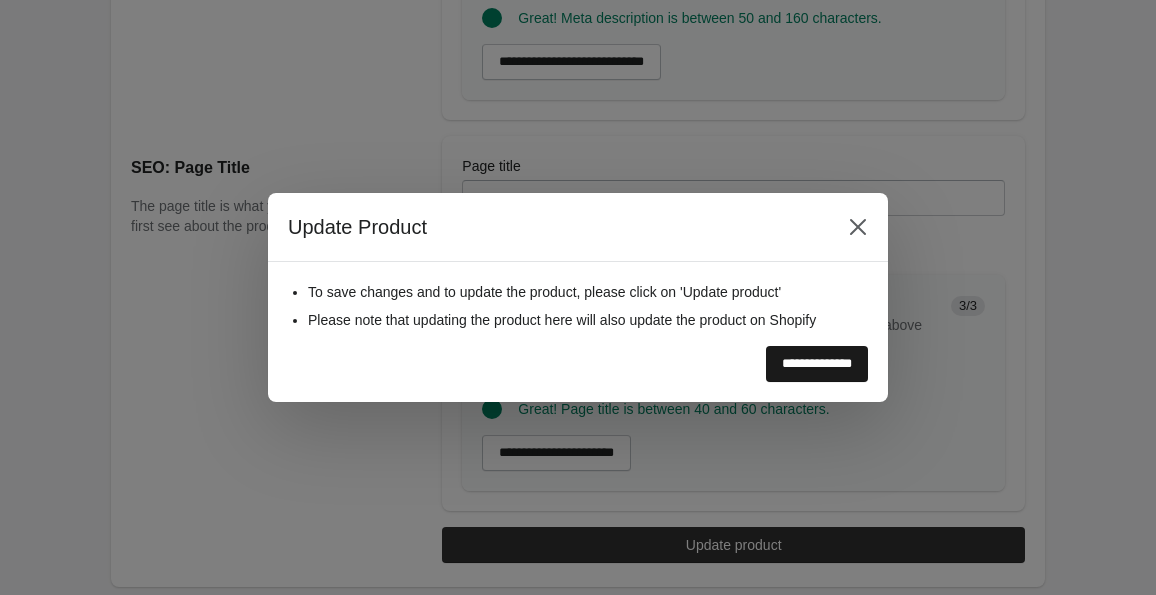 click on "**********" at bounding box center (817, 364) 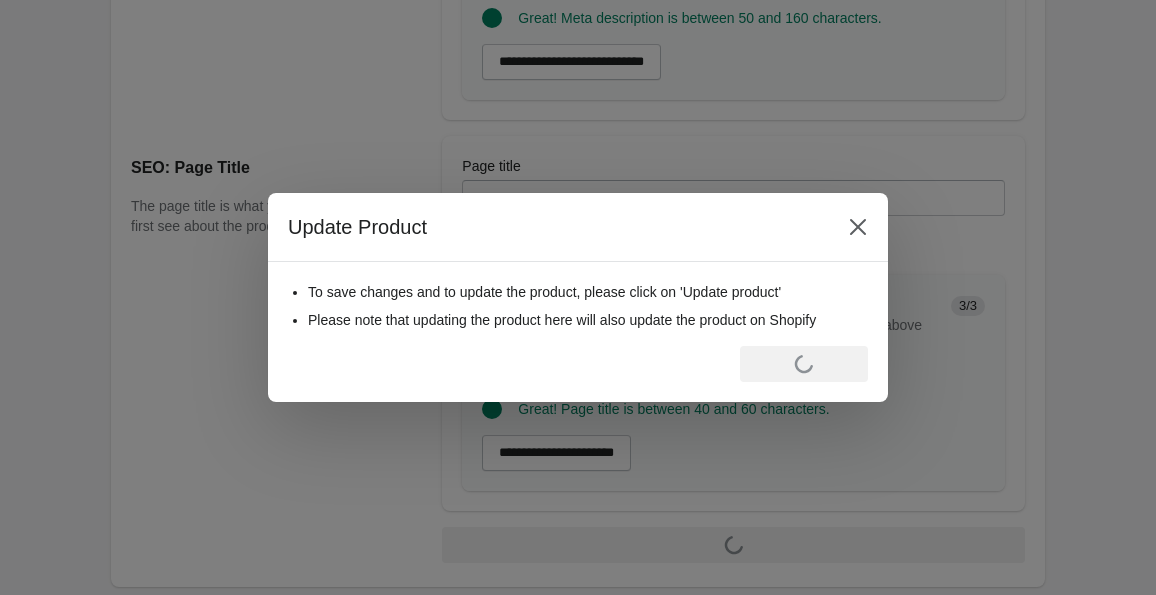 scroll, scrollTop: 0, scrollLeft: 0, axis: both 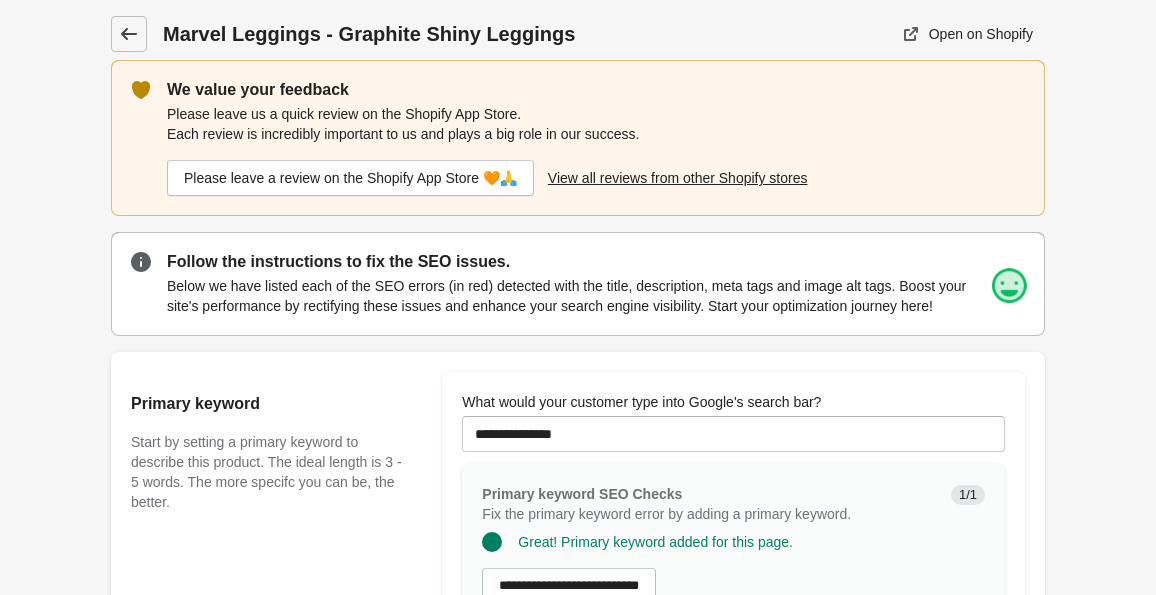 click 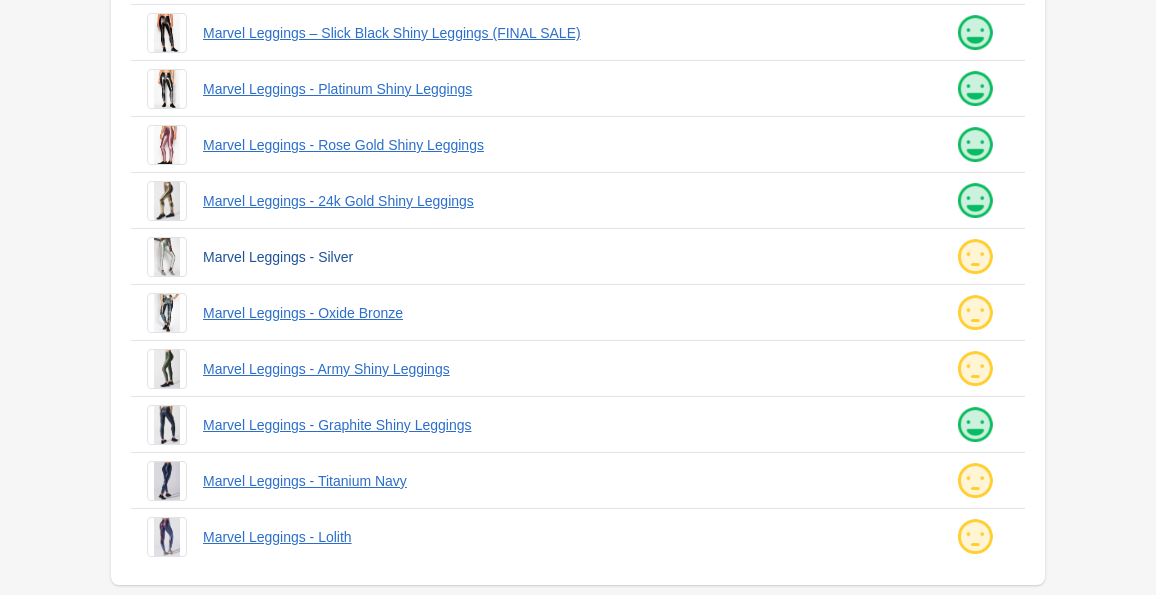 scroll, scrollTop: 246, scrollLeft: 0, axis: vertical 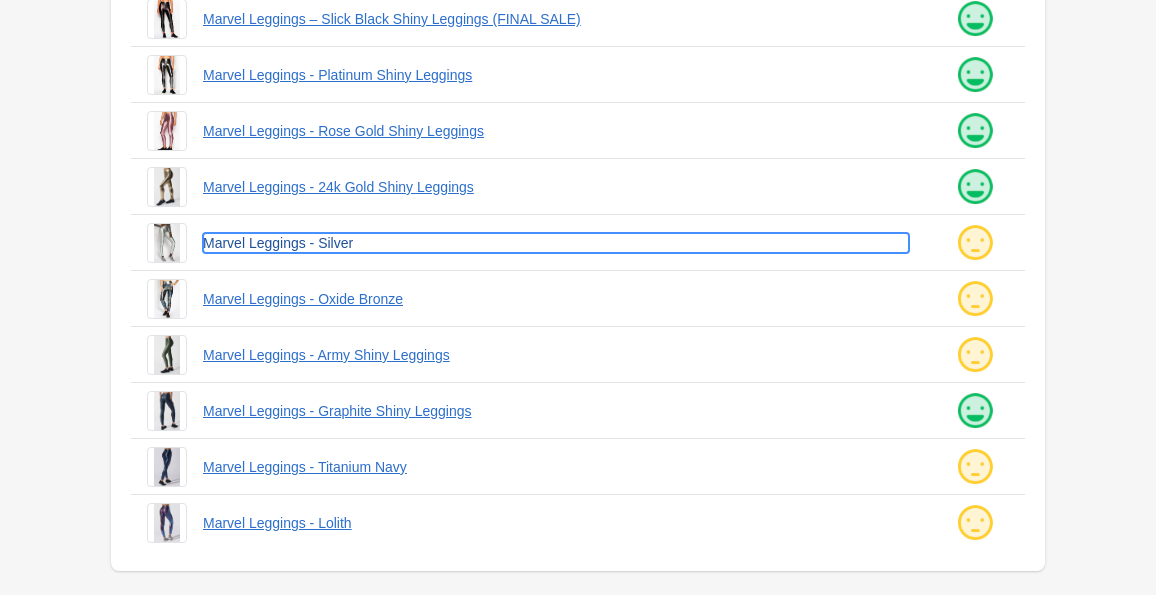 click on "Marvel Leggings - Silver" at bounding box center [556, 243] 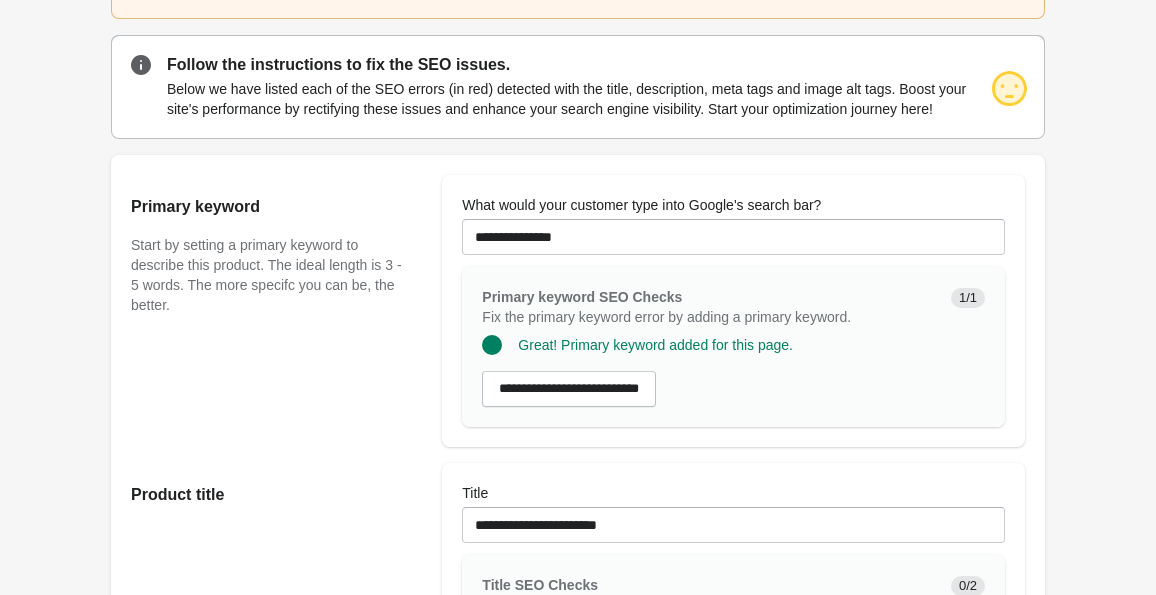 scroll, scrollTop: 0, scrollLeft: 0, axis: both 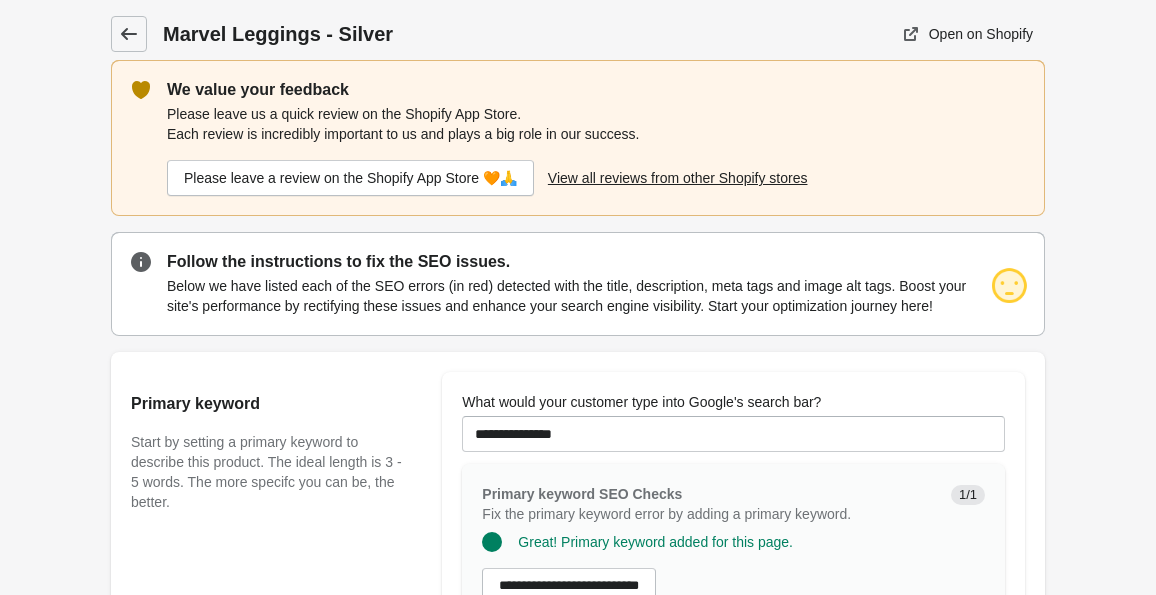click at bounding box center (129, 34) 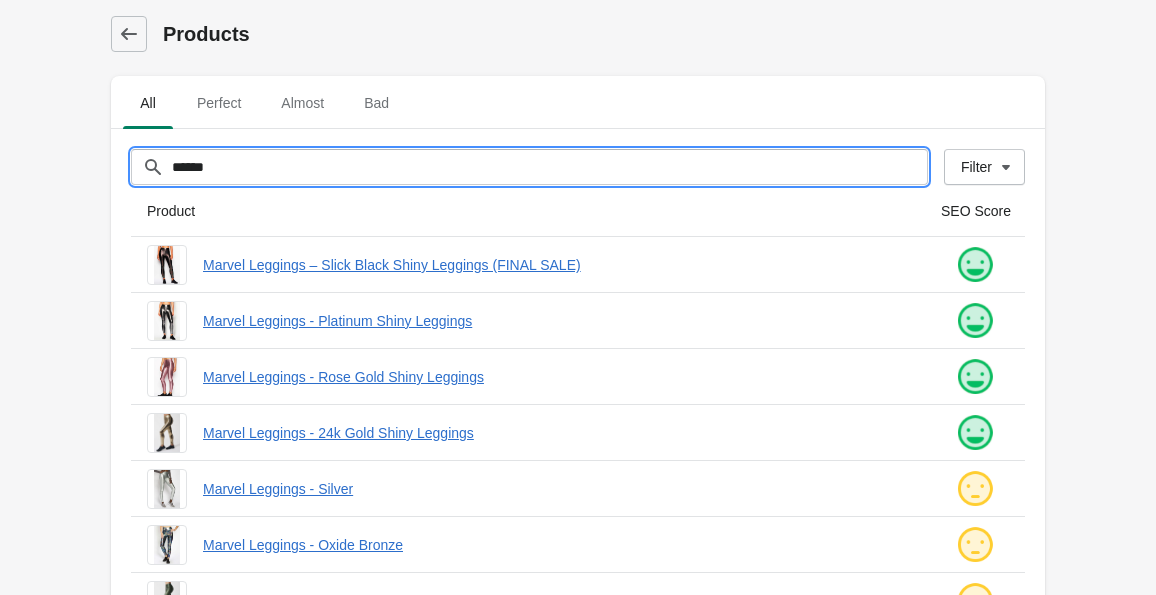 drag, startPoint x: 319, startPoint y: 175, endPoint x: 142, endPoint y: 172, distance: 177.02542 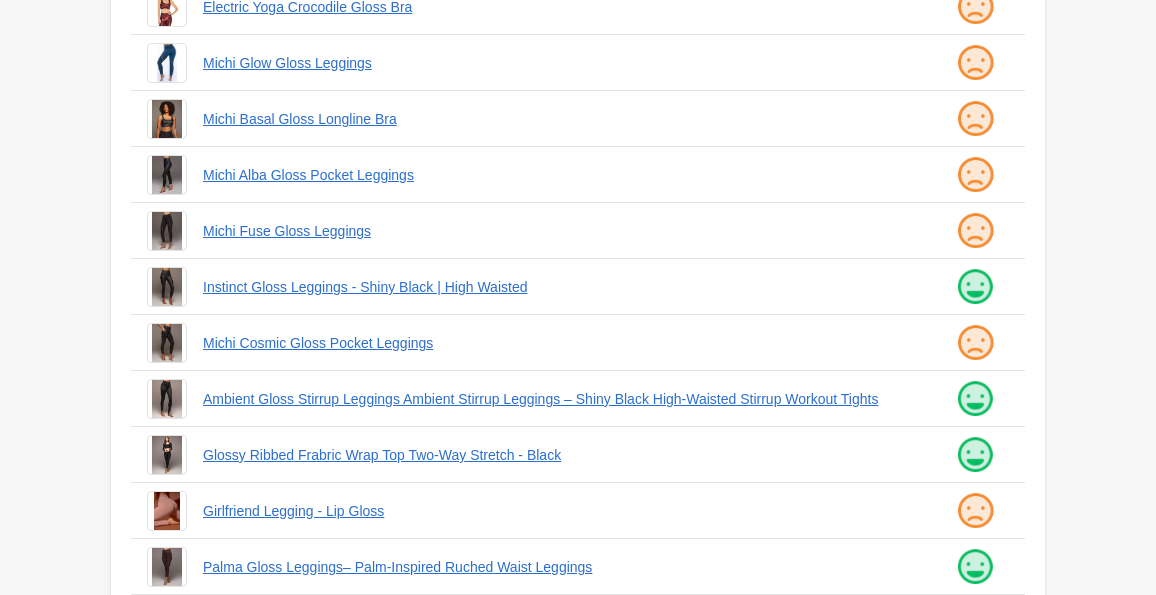 scroll, scrollTop: 423, scrollLeft: 0, axis: vertical 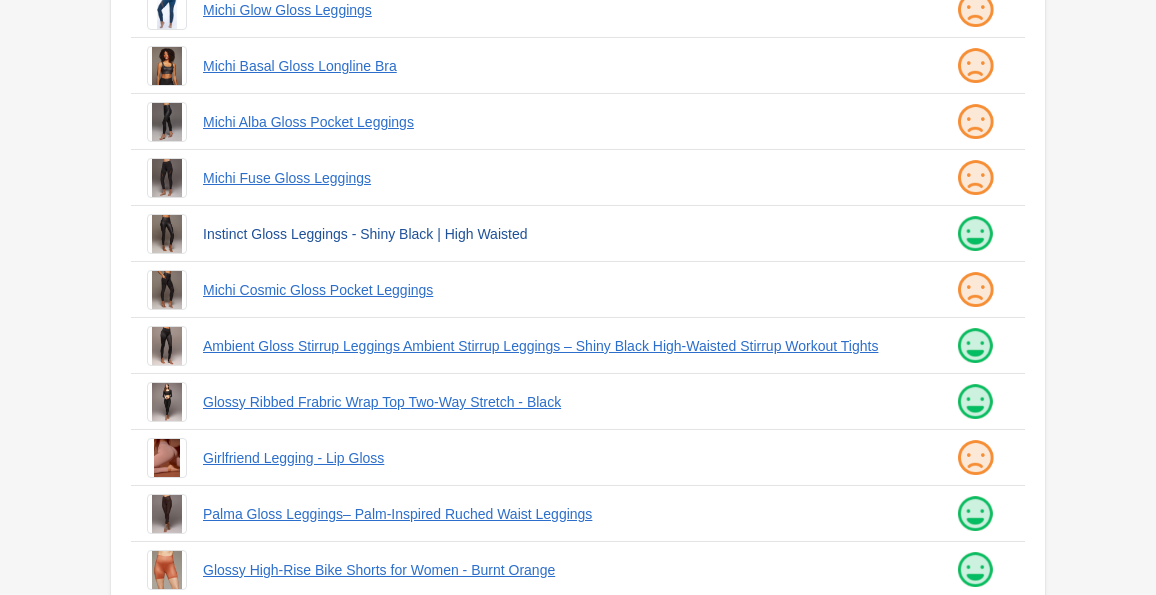 type on "*****" 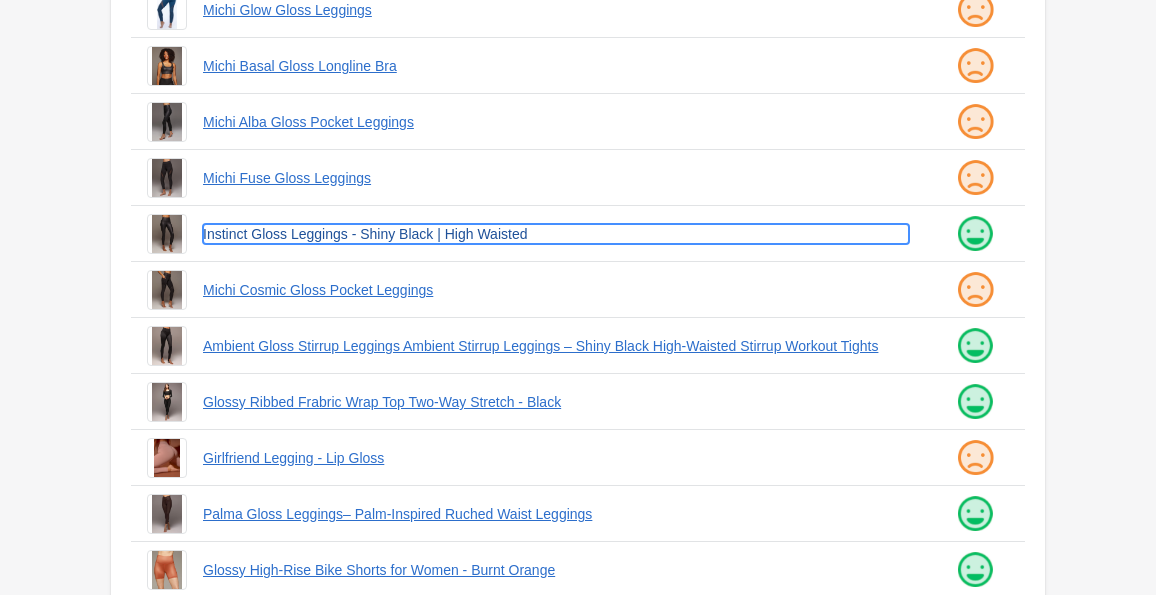 click on "Instinct Gloss Leggings - Shiny Black | High Waisted" at bounding box center [556, 234] 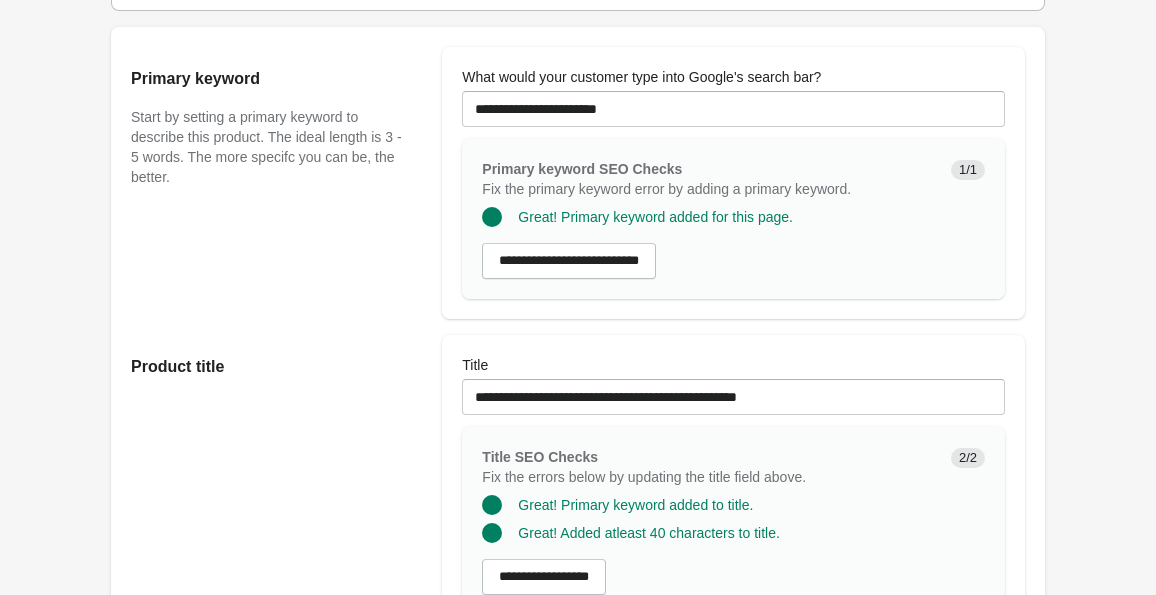 scroll, scrollTop: 385, scrollLeft: 0, axis: vertical 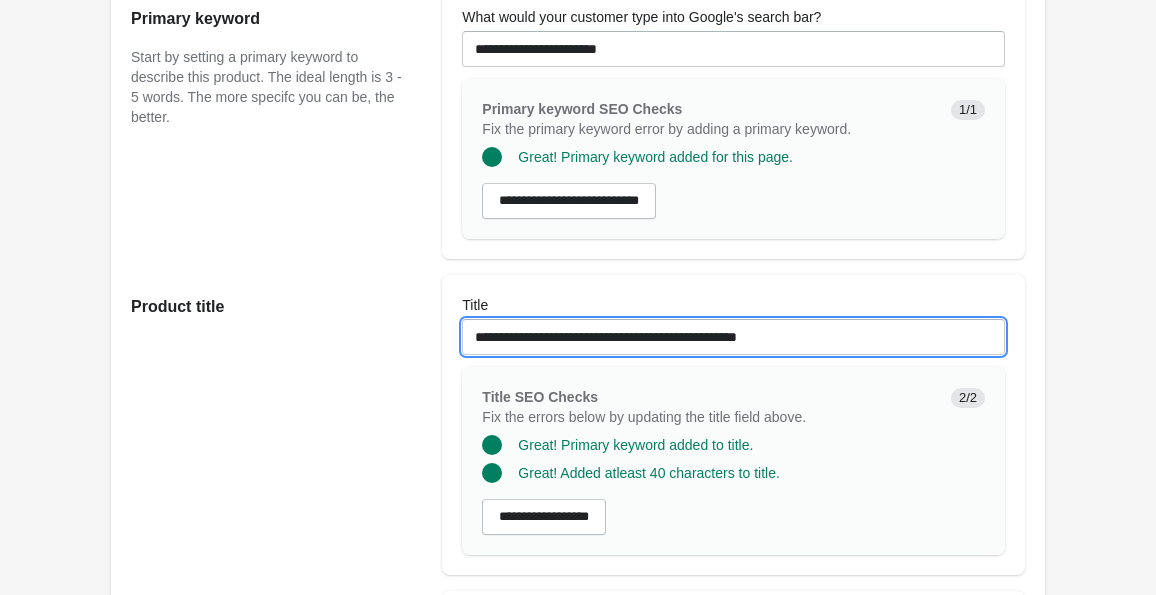 drag, startPoint x: 676, startPoint y: 357, endPoint x: 638, endPoint y: 357, distance: 38 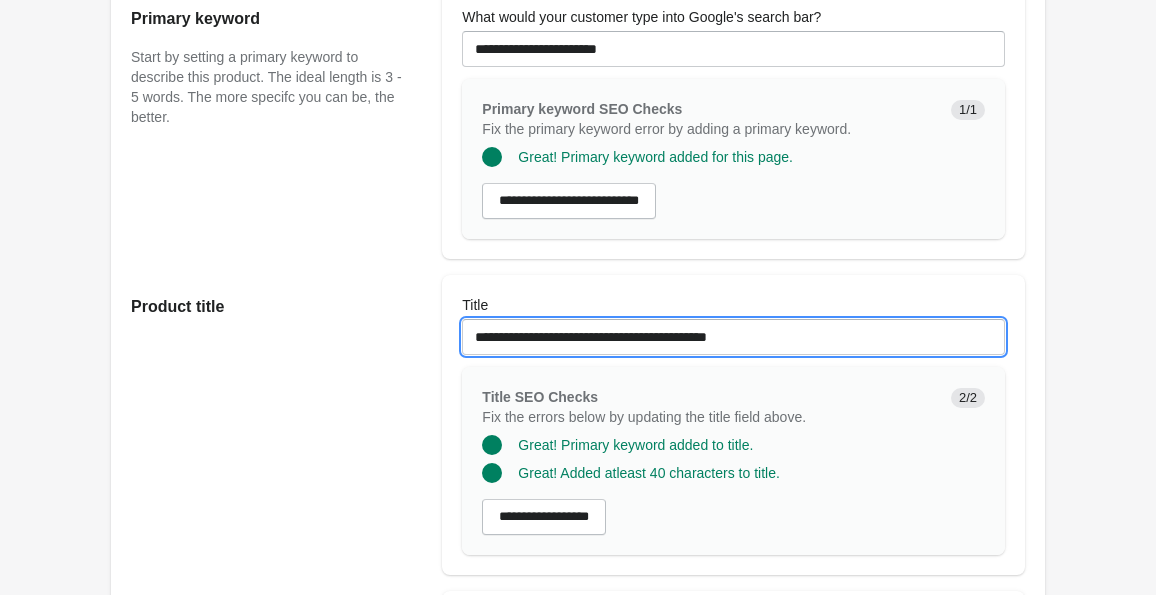 drag, startPoint x: 772, startPoint y: 357, endPoint x: 678, endPoint y: 359, distance: 94.02127 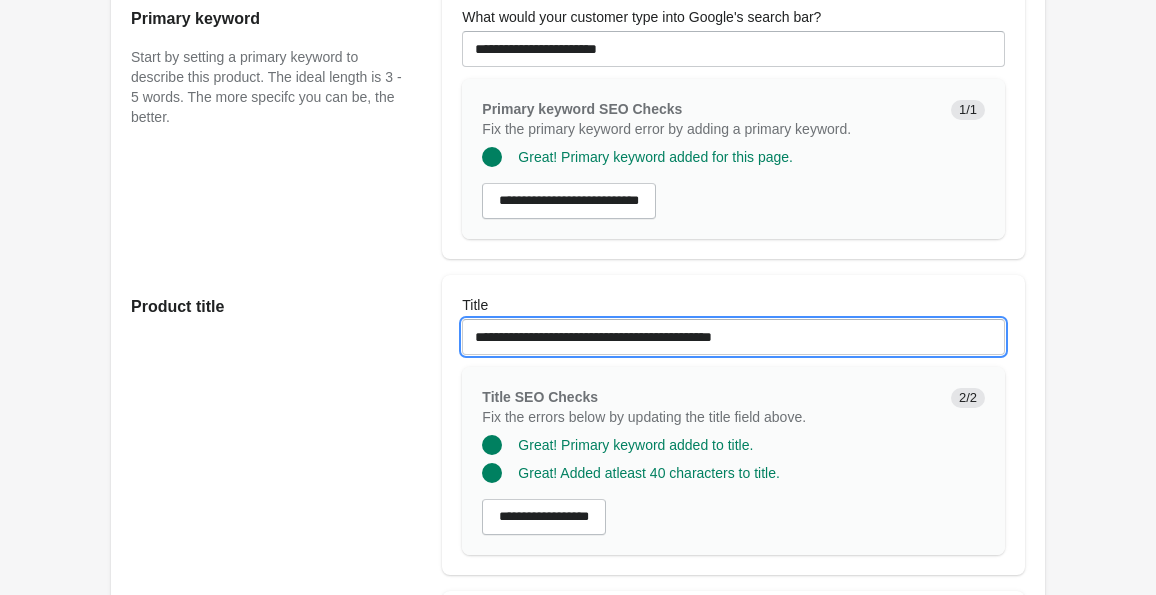scroll, scrollTop: 1915, scrollLeft: 0, axis: vertical 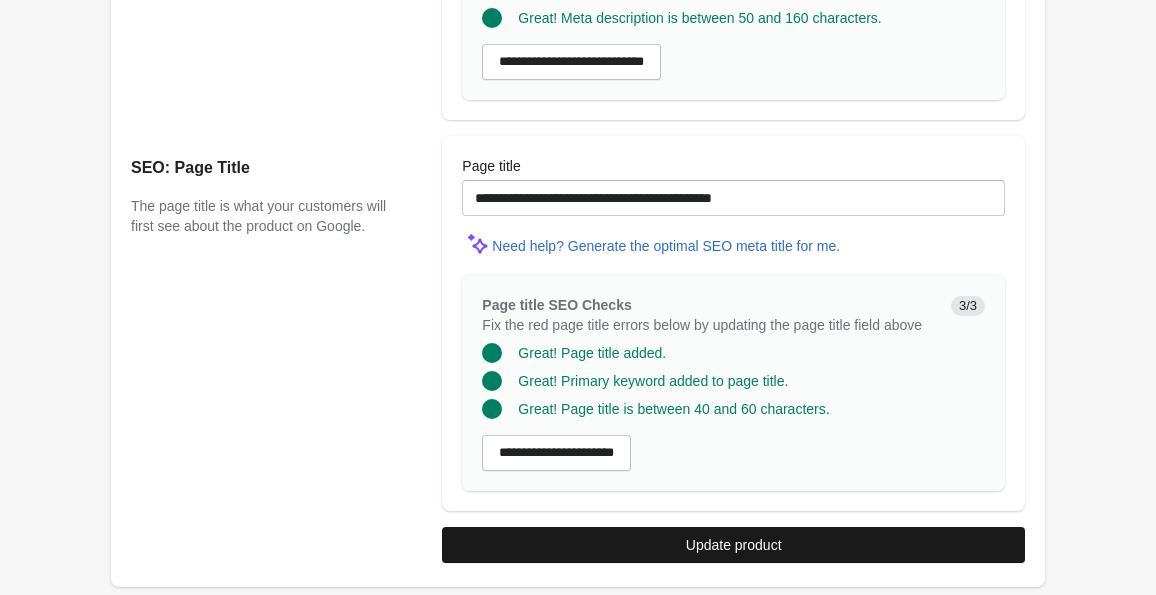 type on "**********" 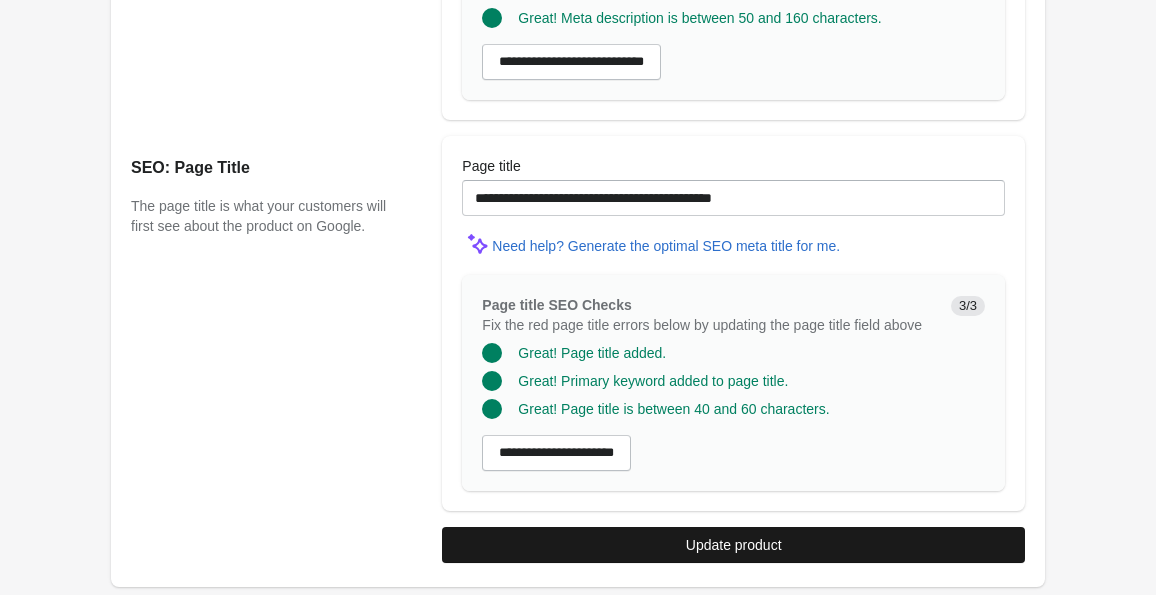 click on "Update product" at bounding box center (733, 545) 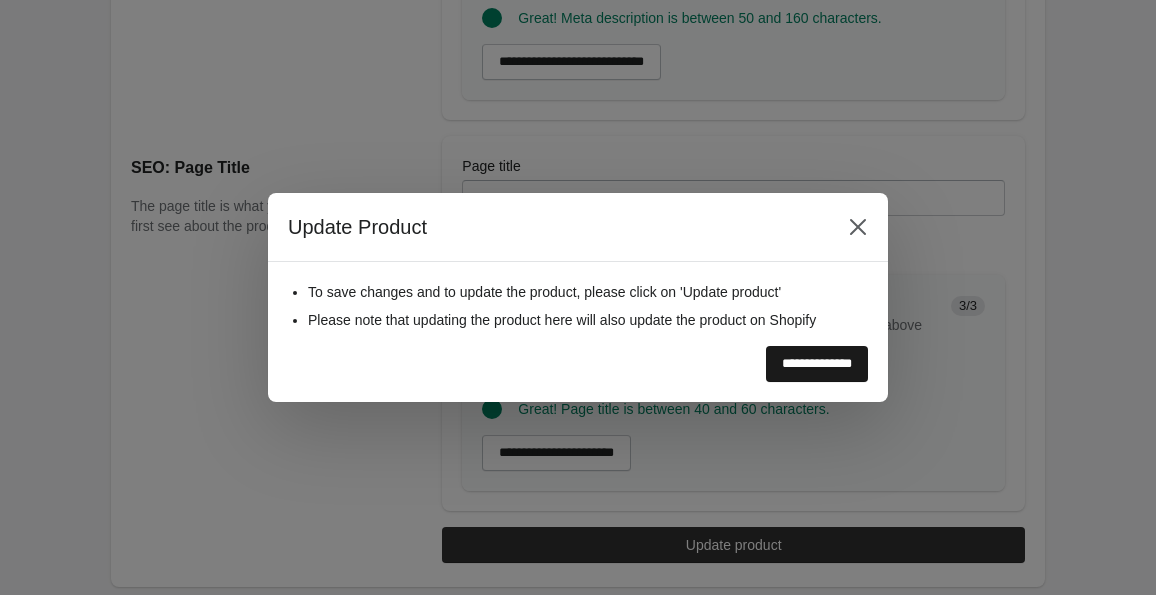 click on "**********" at bounding box center (817, 364) 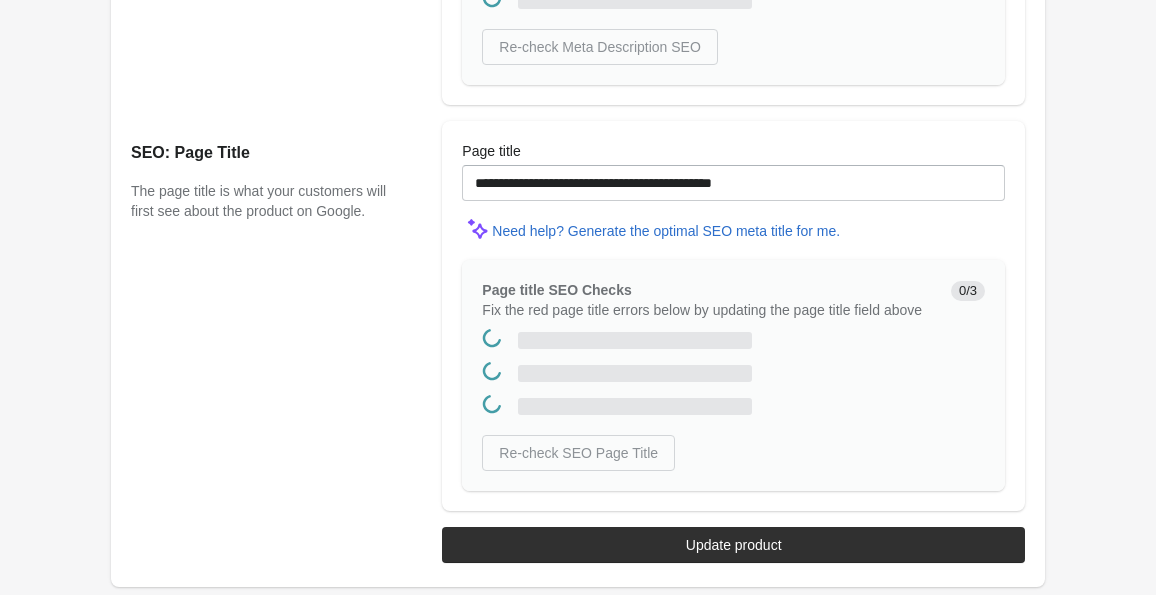 scroll, scrollTop: 0, scrollLeft: 0, axis: both 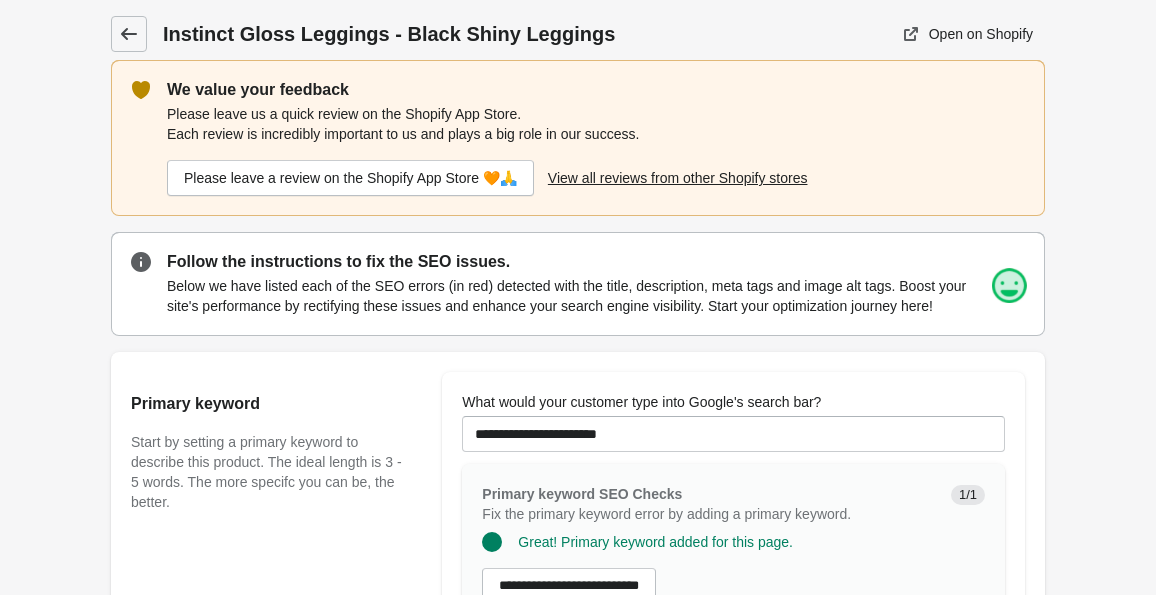 click 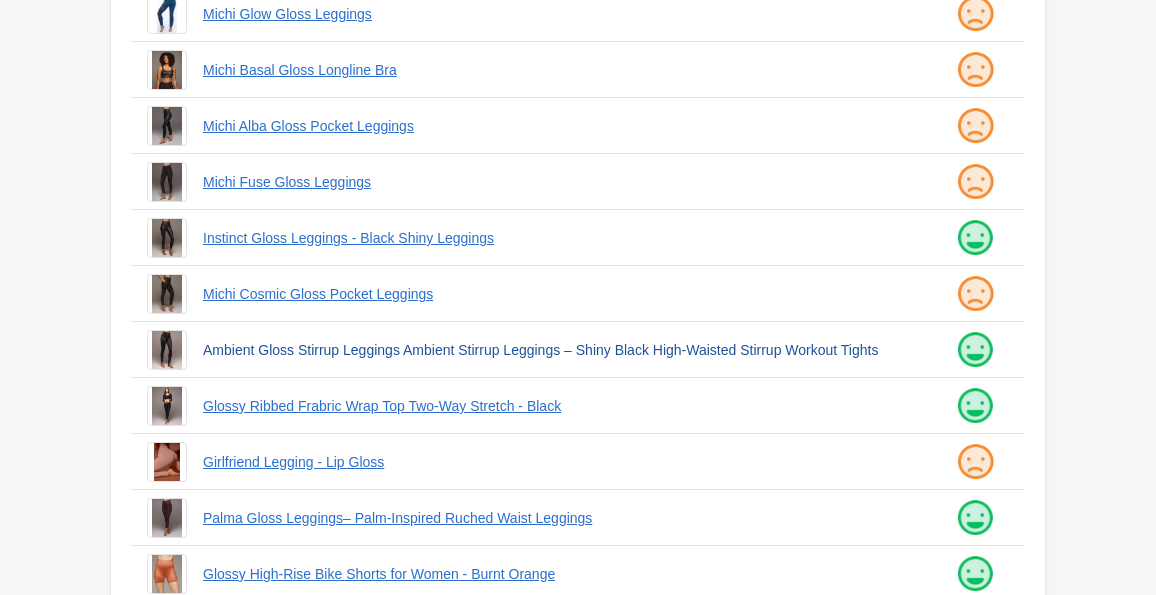 scroll, scrollTop: 428, scrollLeft: 0, axis: vertical 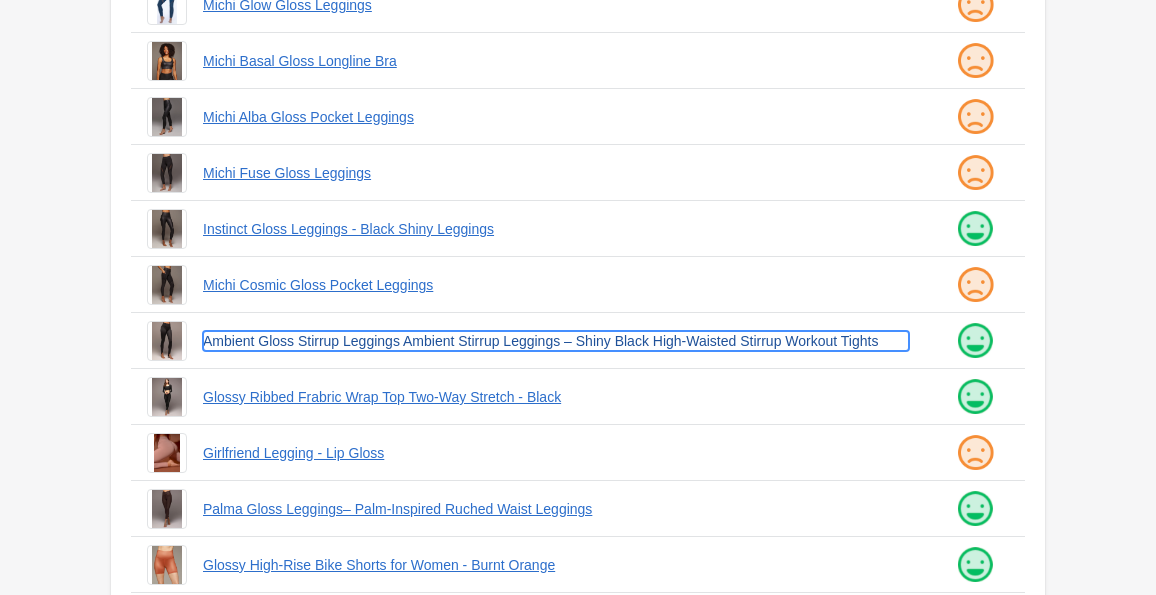 click on "Ambient Gloss Stirrup Leggings Ambient Stirrup Leggings – Shiny Black High-Waisted Stirrup Workout Tights" at bounding box center [556, 341] 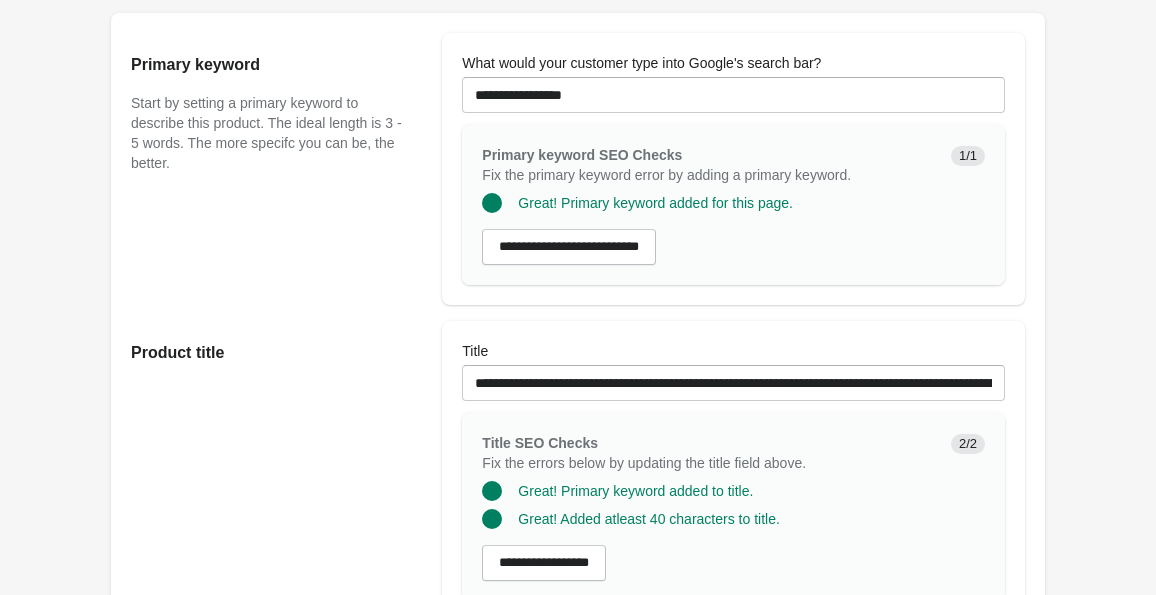 scroll, scrollTop: 478, scrollLeft: 0, axis: vertical 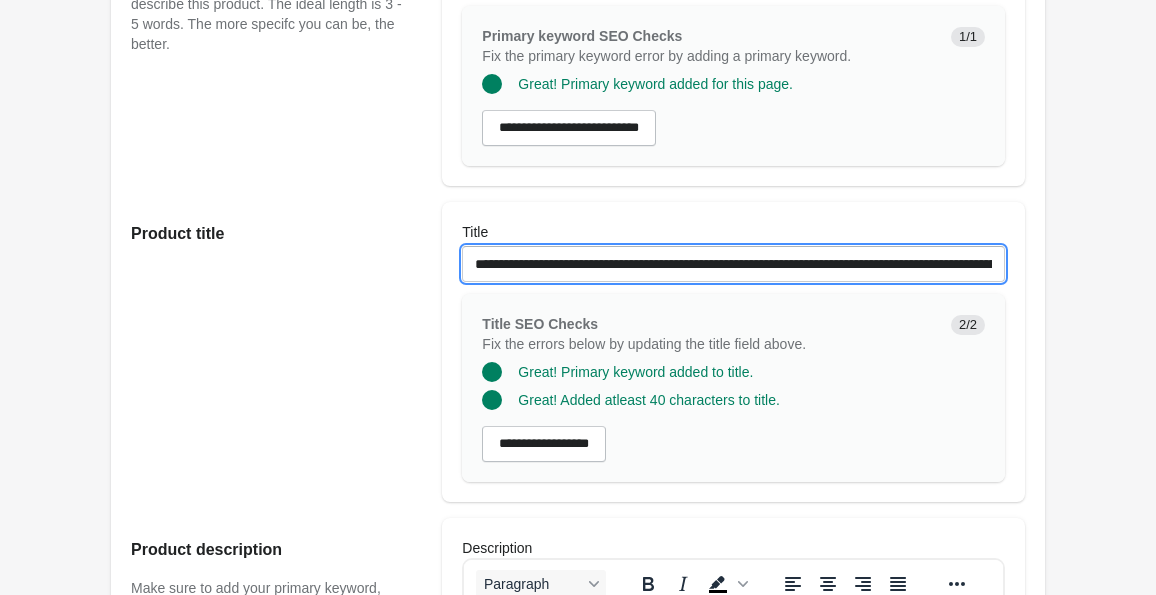 drag, startPoint x: 682, startPoint y: 285, endPoint x: 849, endPoint y: 284, distance: 167.00299 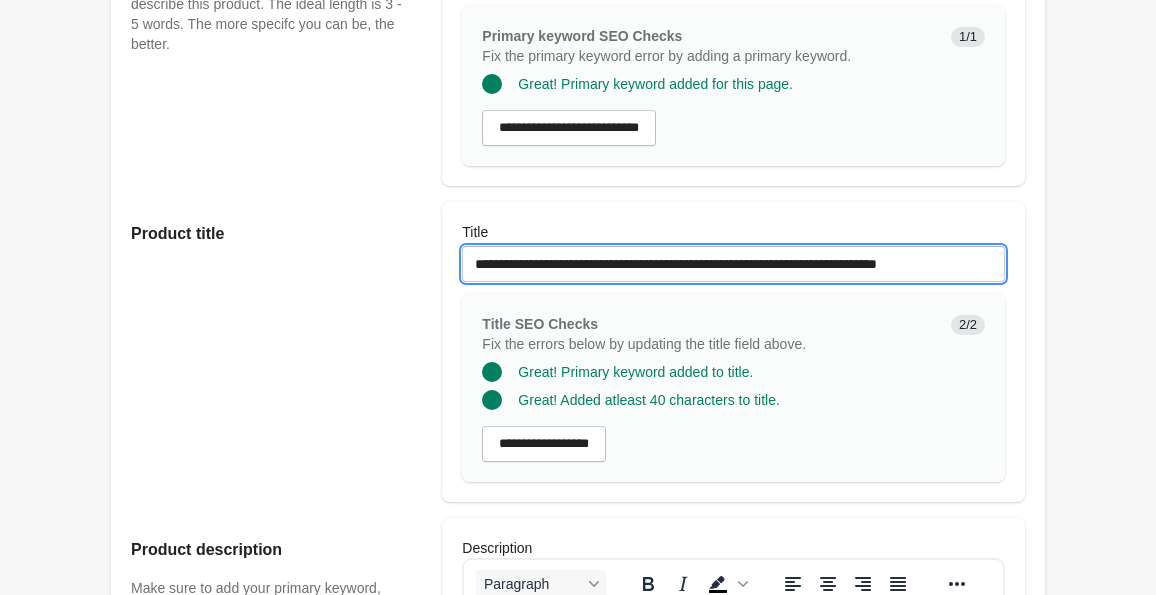 scroll, scrollTop: 0, scrollLeft: 19, axis: horizontal 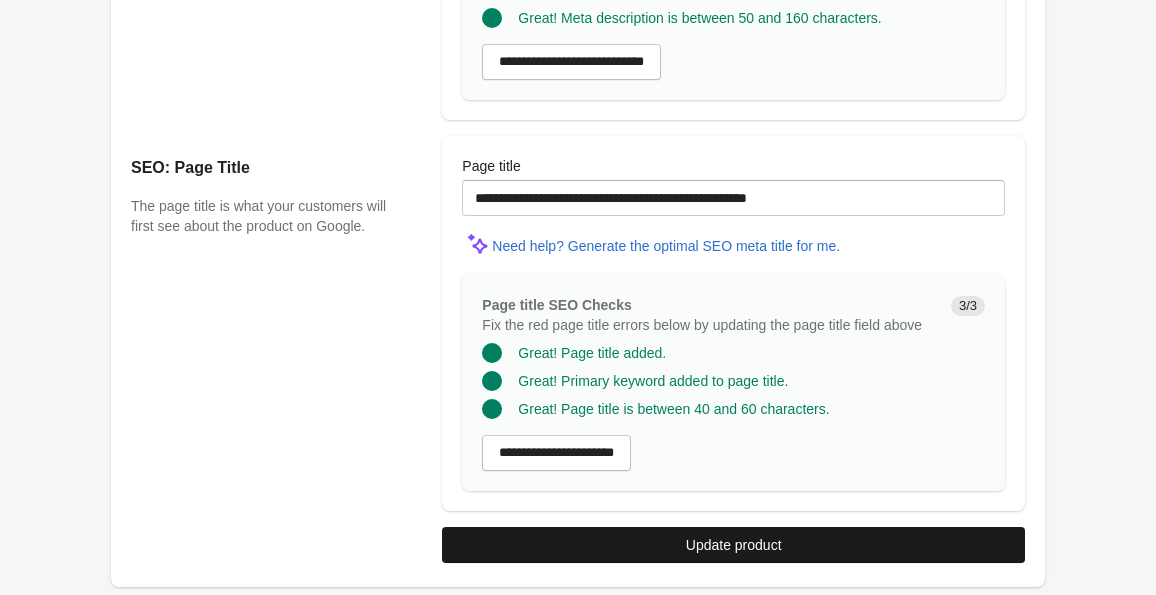 type on "**********" 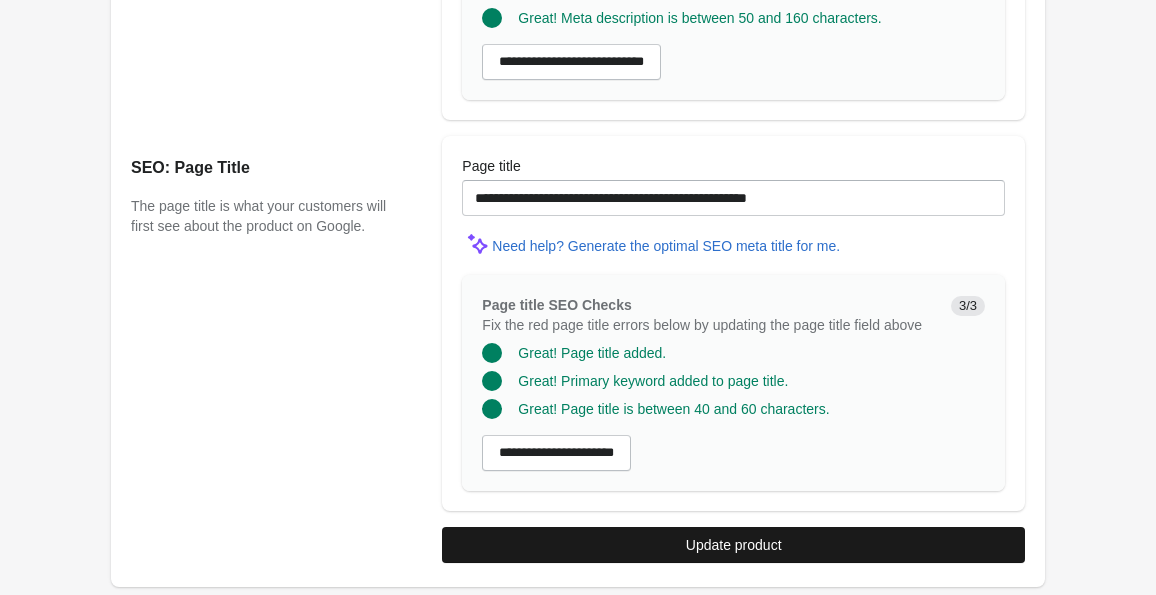 click on "Update product" at bounding box center (733, 545) 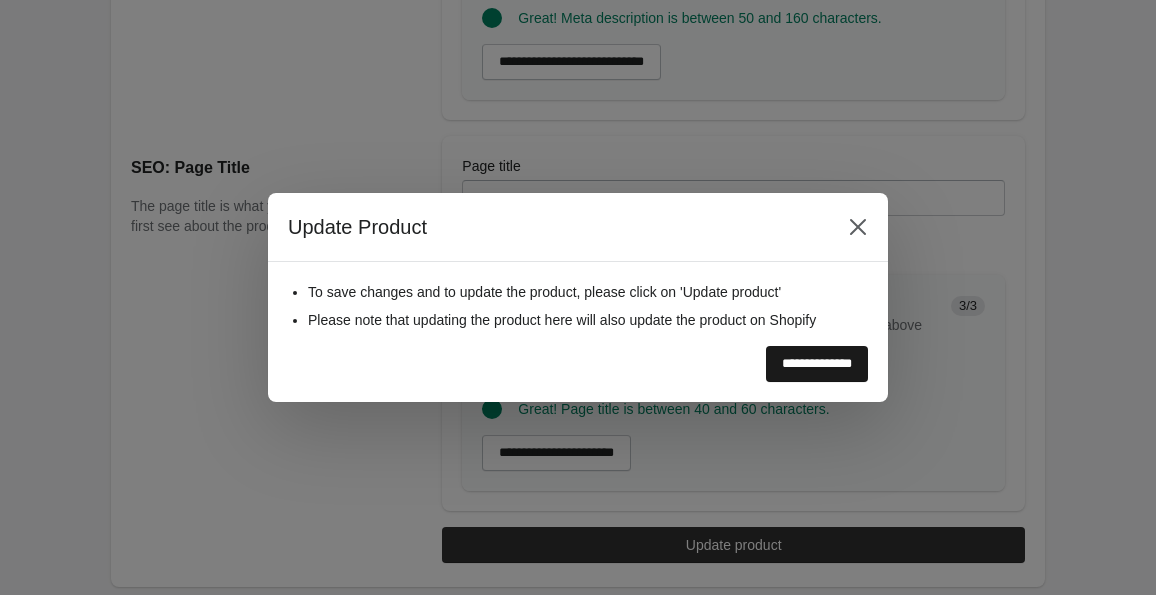 click on "**********" at bounding box center [817, 364] 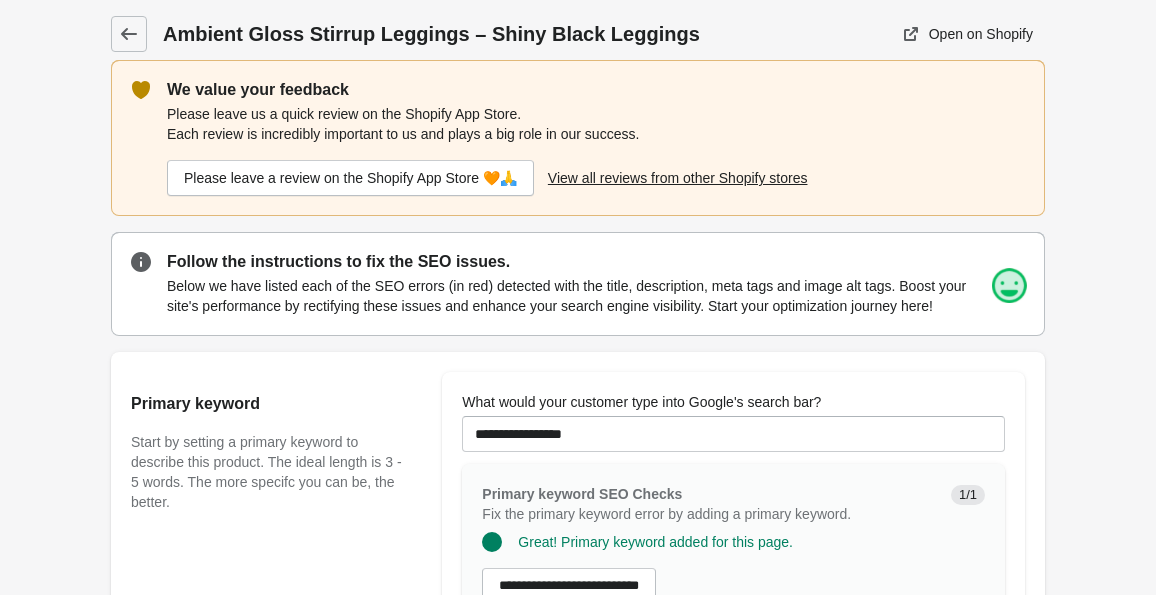 scroll, scrollTop: 268, scrollLeft: 0, axis: vertical 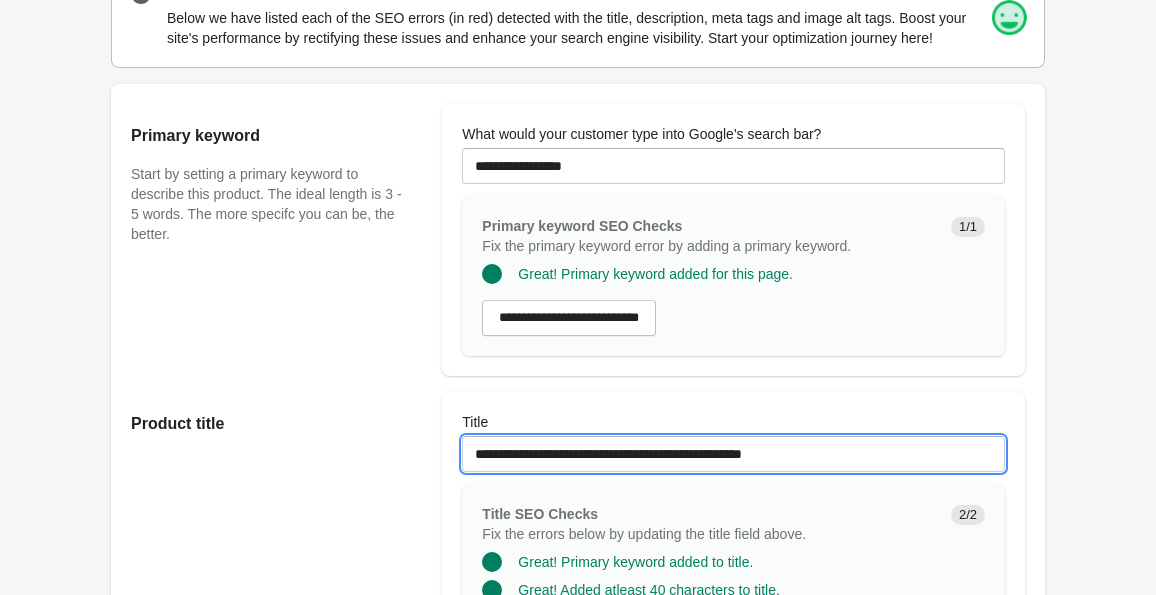 click on "**********" at bounding box center [733, 454] 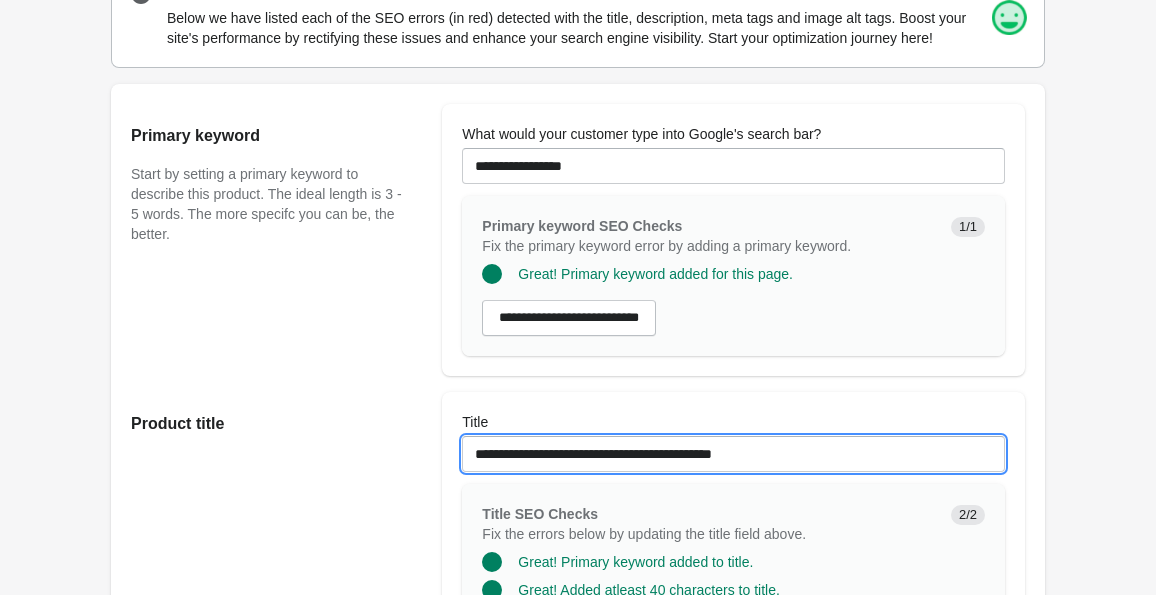 click on "**********" at bounding box center (733, 454) 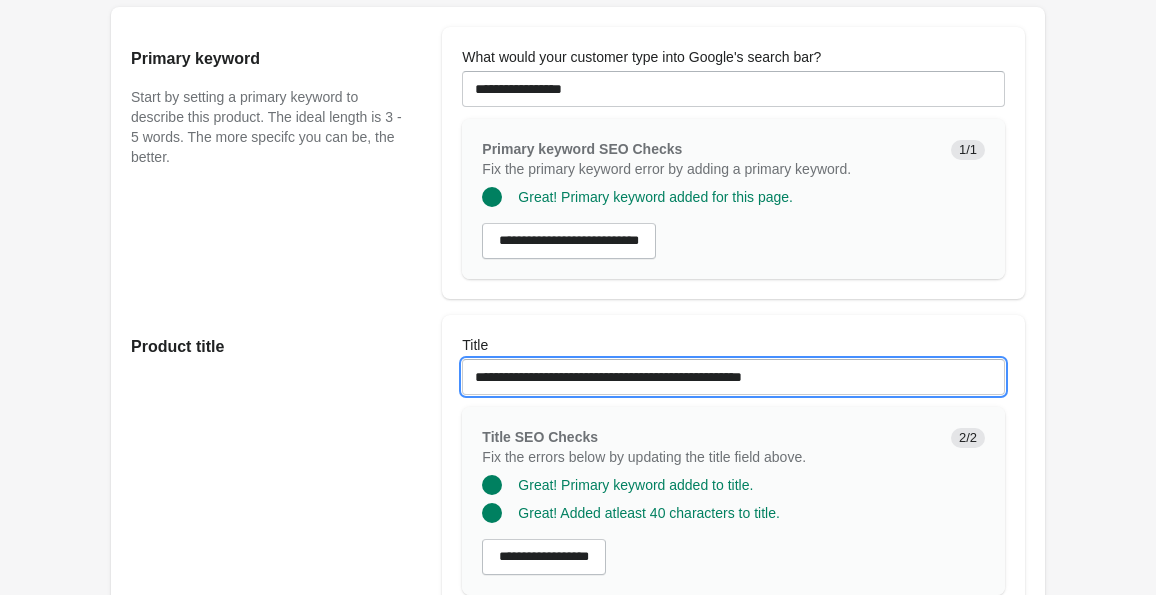 scroll, scrollTop: 1915, scrollLeft: 0, axis: vertical 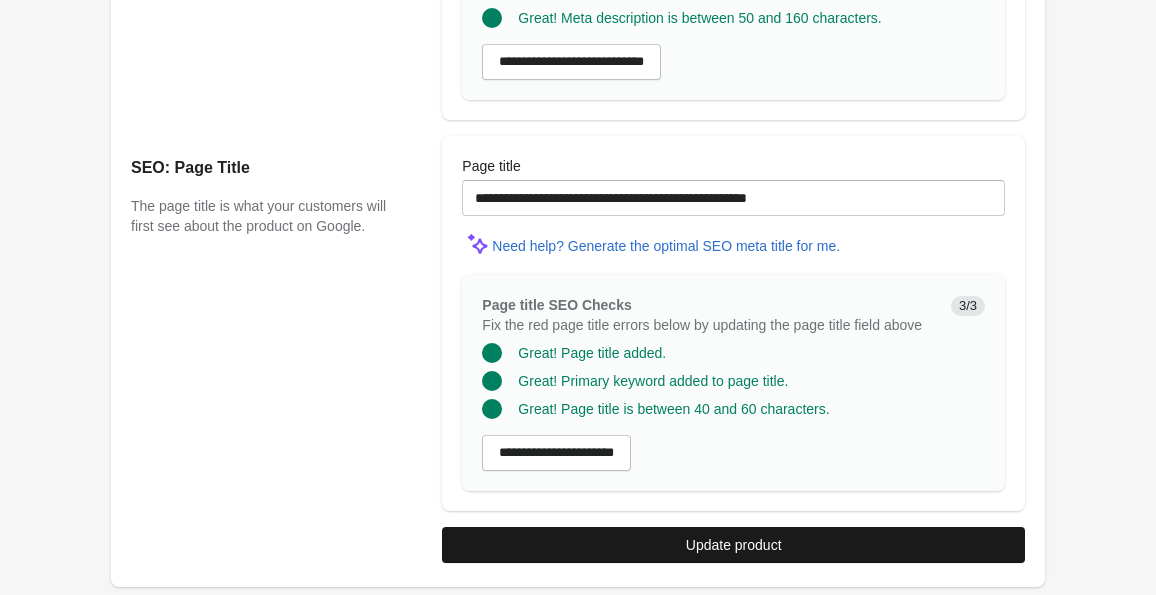 type on "**********" 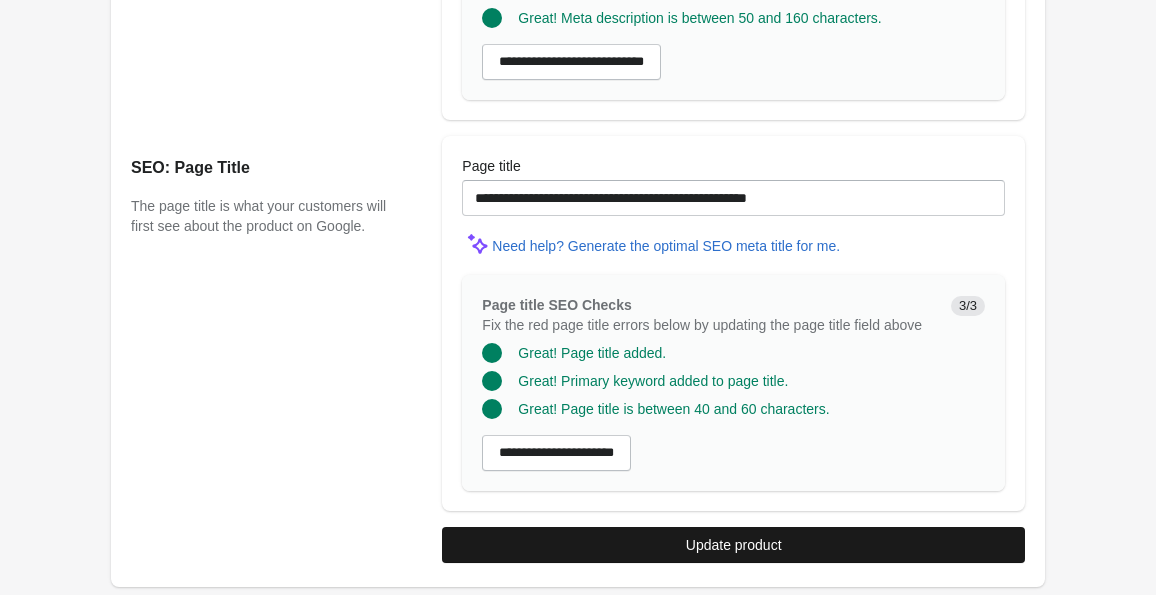 click on "Update product" at bounding box center [734, 545] 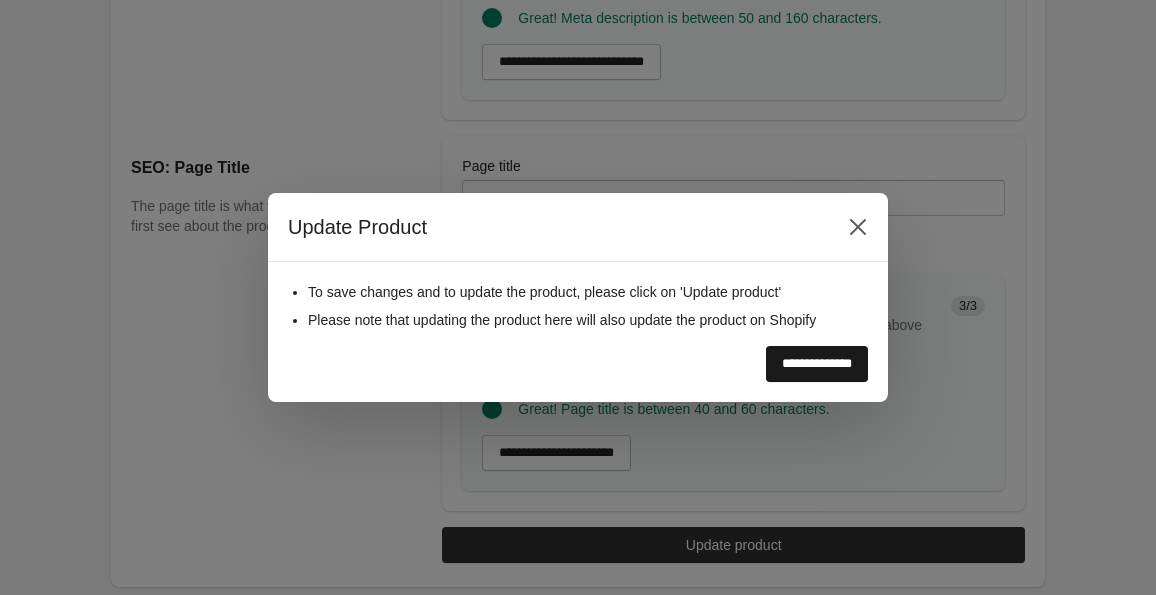 click on "**********" at bounding box center (817, 364) 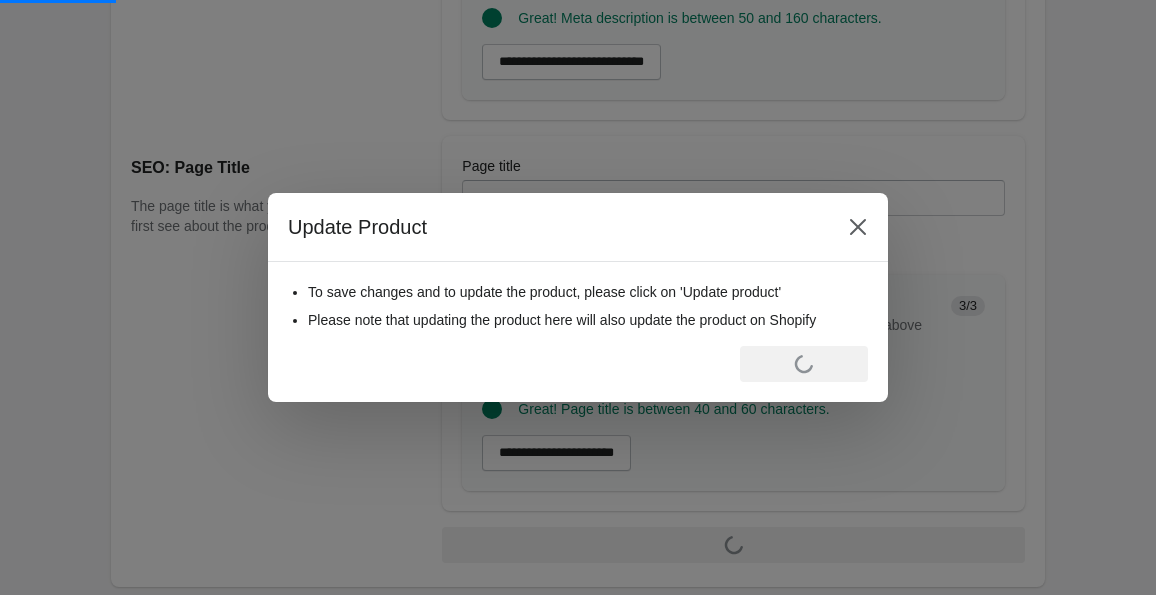 scroll, scrollTop: 0, scrollLeft: 0, axis: both 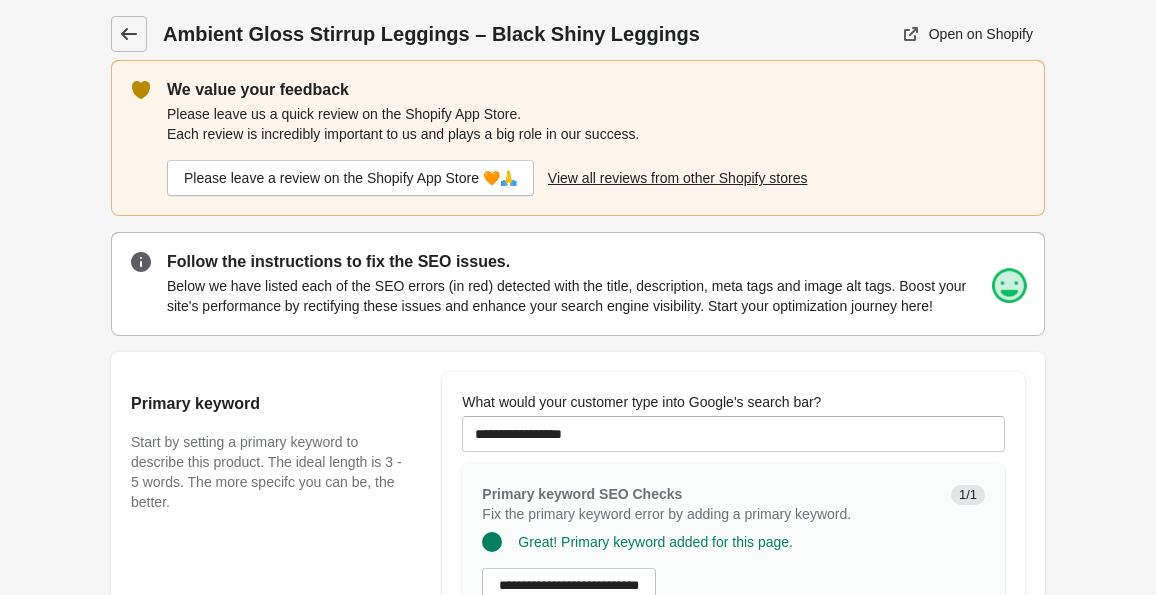 click 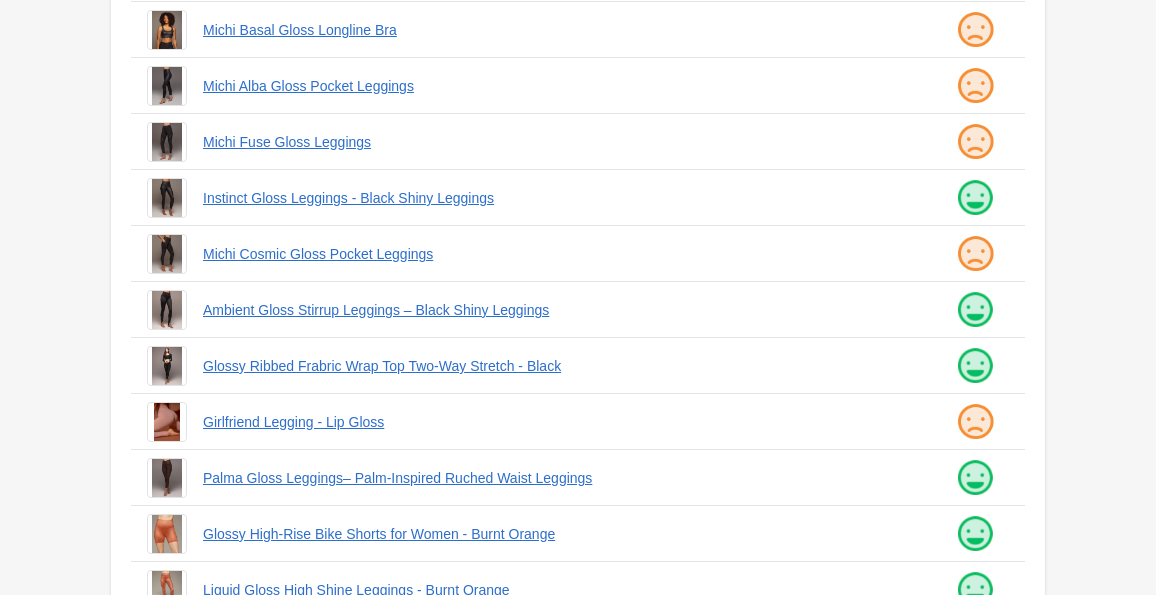 scroll, scrollTop: 562, scrollLeft: 0, axis: vertical 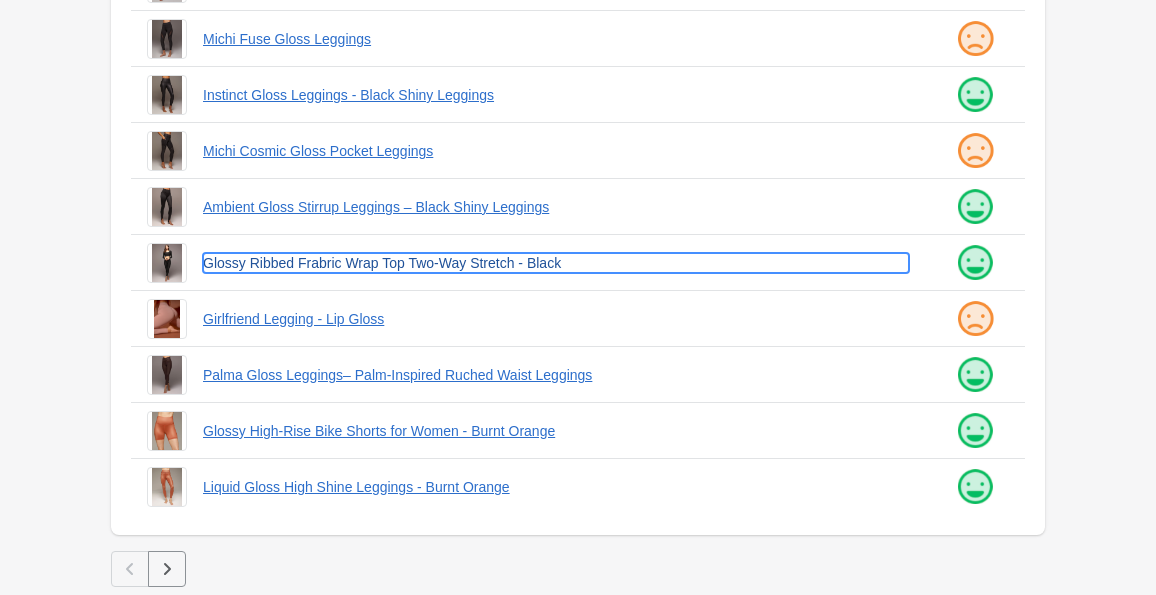 click on "Glossy Ribbed Frabric Wrap Top Two-Way Stretch - Black" at bounding box center (556, 263) 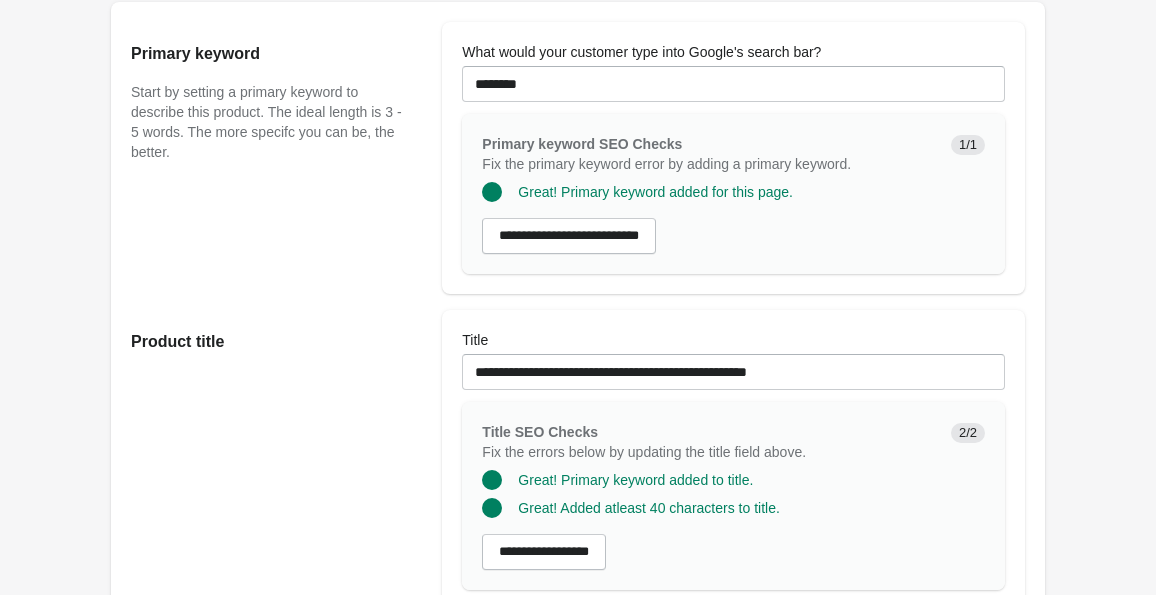 scroll, scrollTop: 355, scrollLeft: 0, axis: vertical 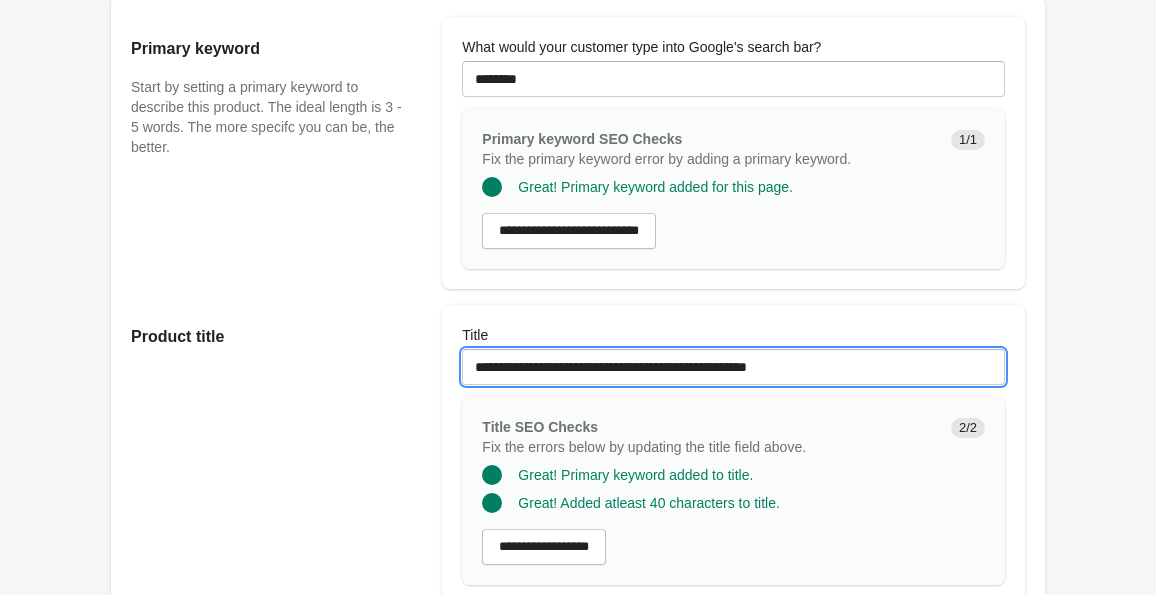 click on "**********" at bounding box center (733, 367) 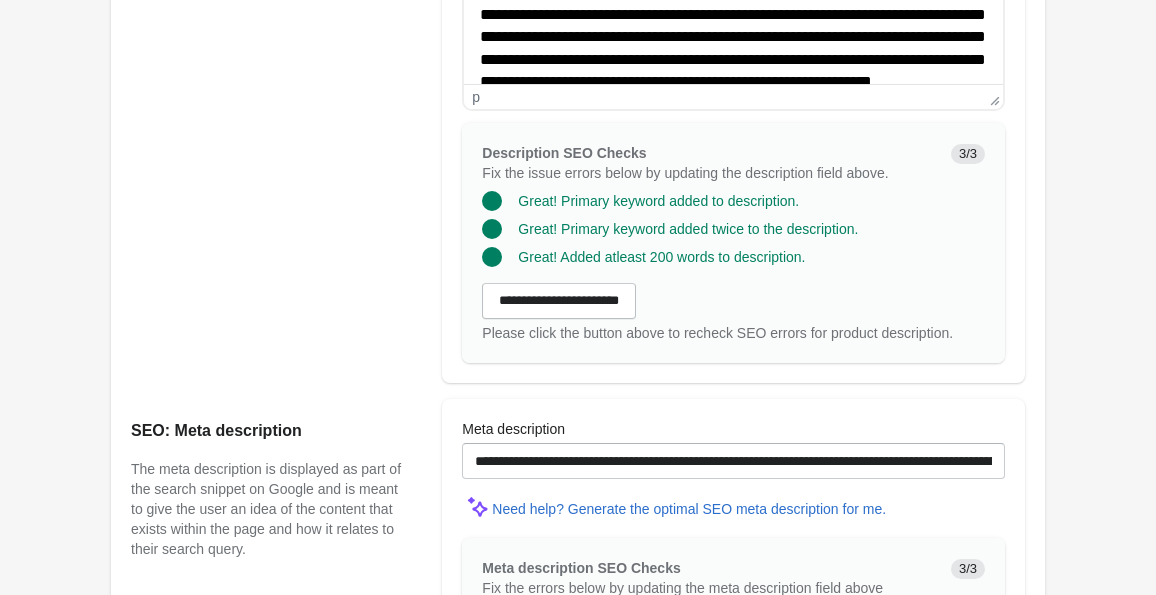 scroll, scrollTop: 1915, scrollLeft: 0, axis: vertical 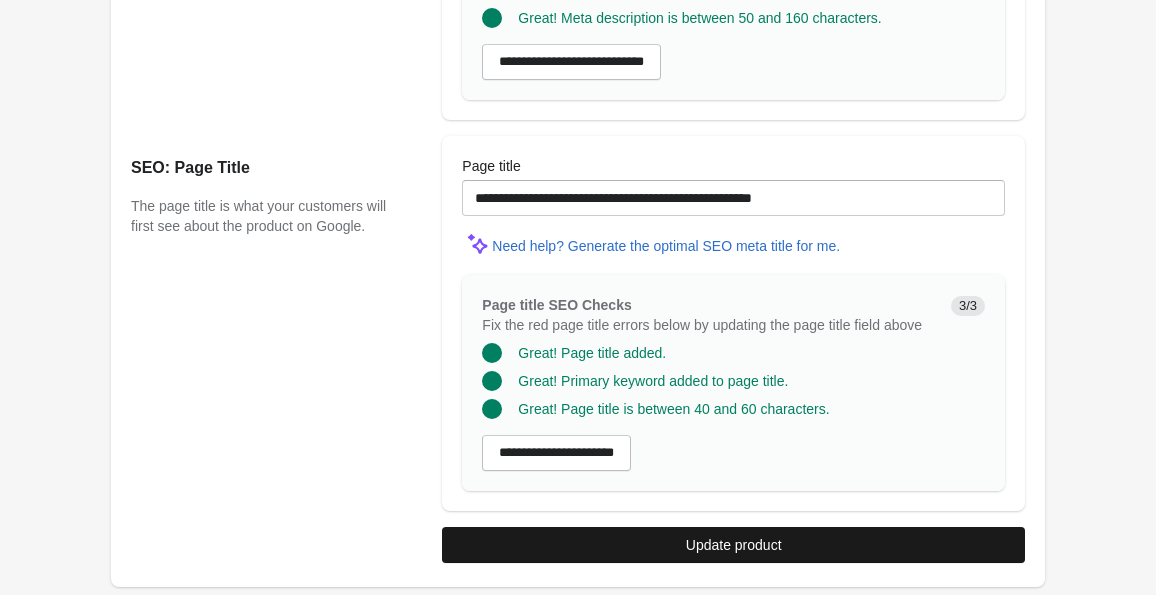 type on "**********" 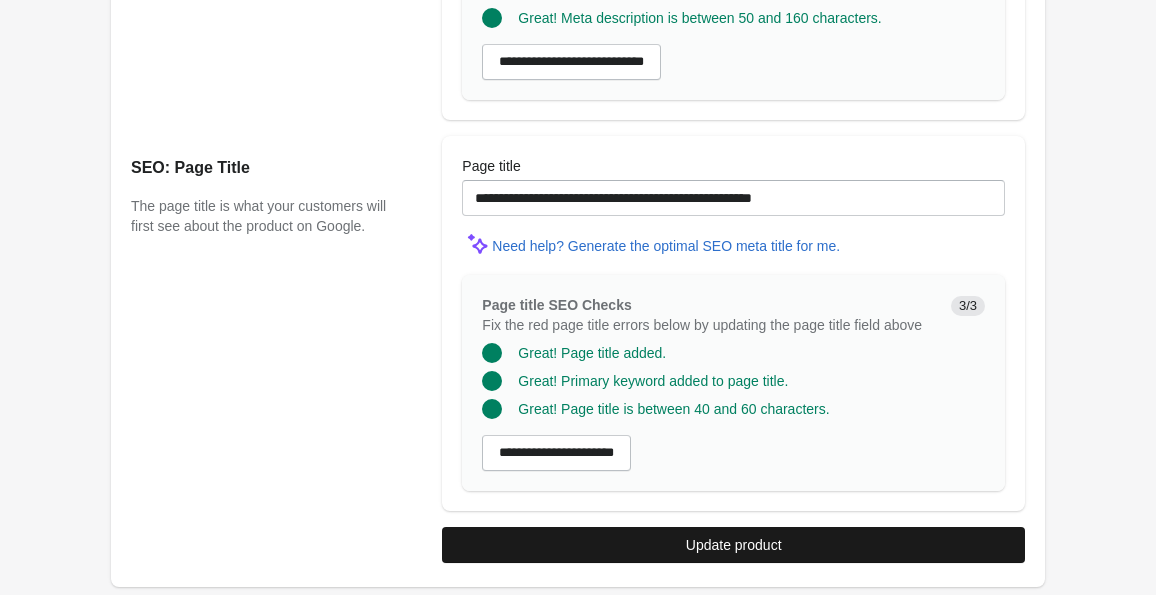 click on "Update product" at bounding box center [733, 545] 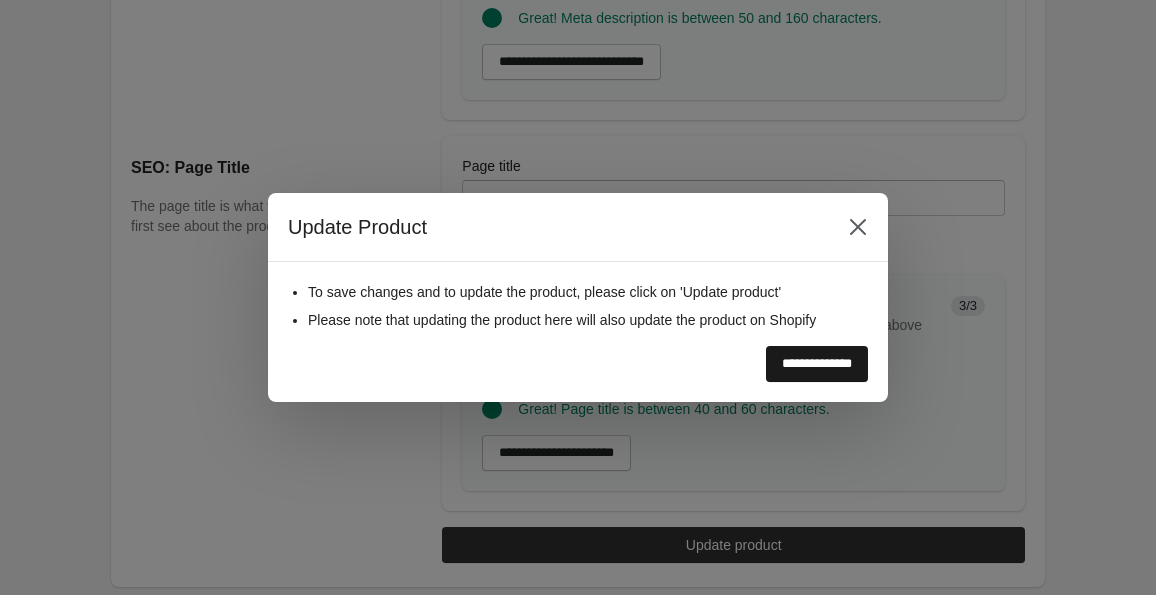 click on "**********" at bounding box center [817, 364] 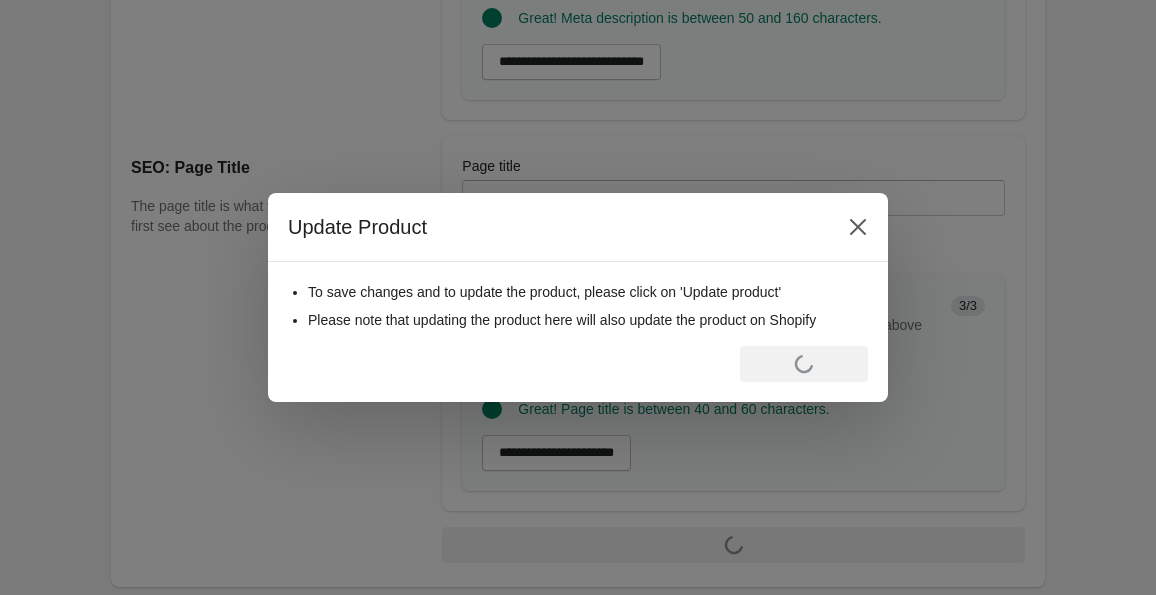 scroll, scrollTop: 0, scrollLeft: 0, axis: both 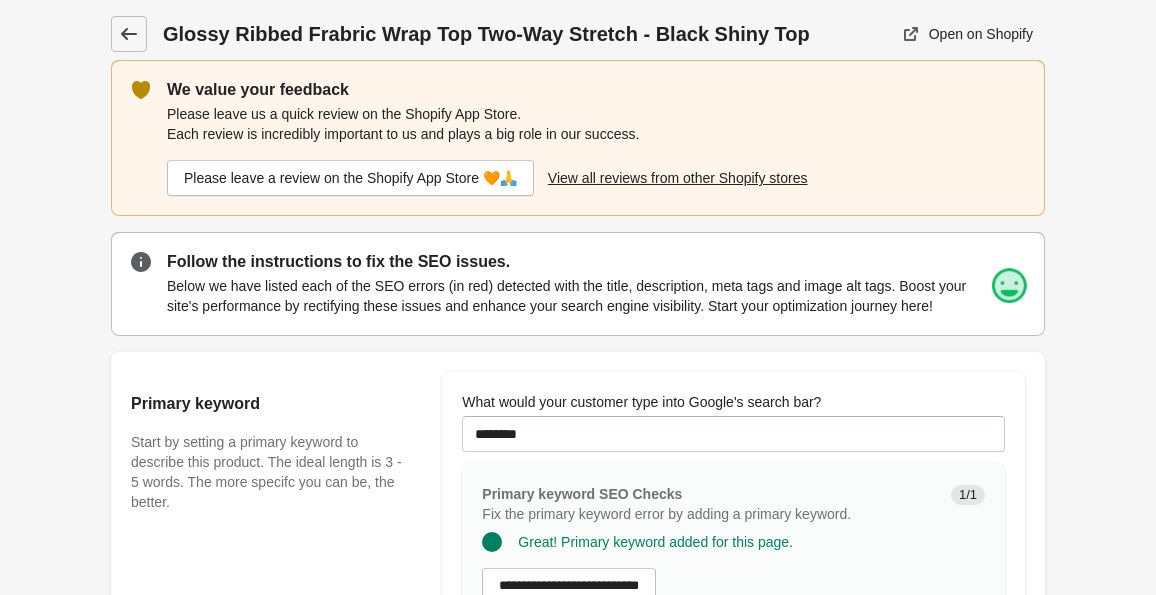 click 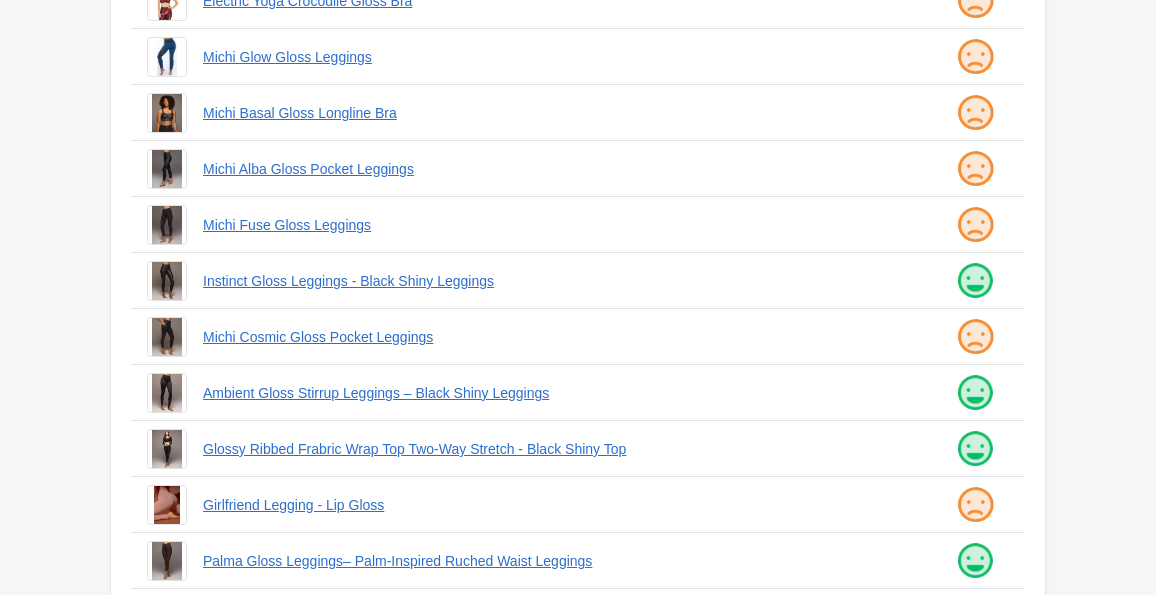 scroll, scrollTop: 562, scrollLeft: 0, axis: vertical 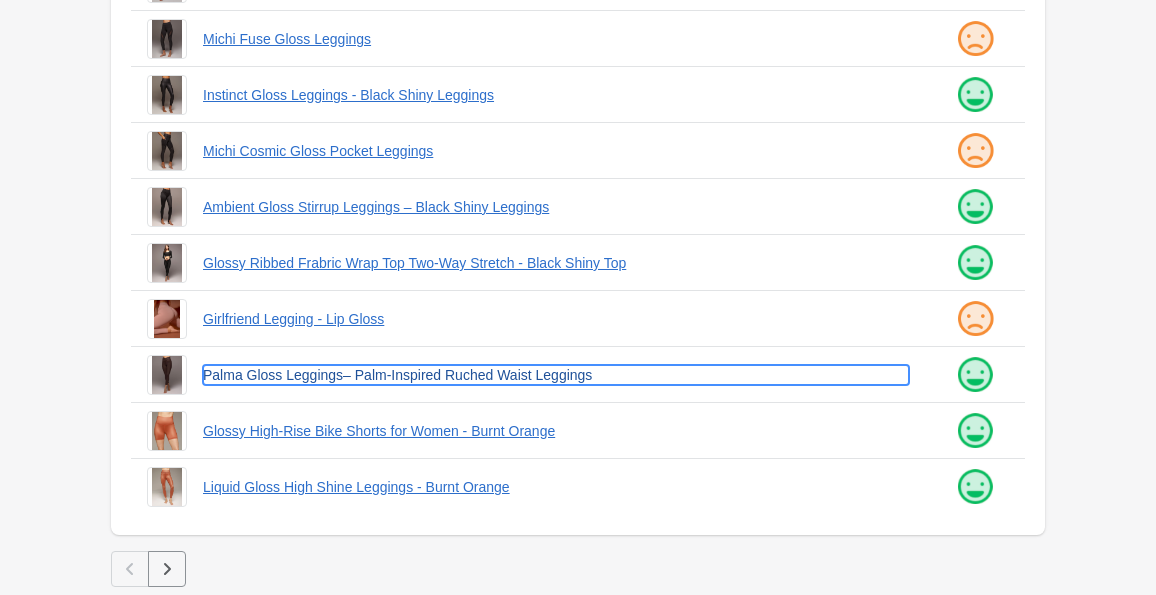 click on "Palma Gloss Leggings– Palm-Inspired Ruched Waist Leggings" at bounding box center (556, 375) 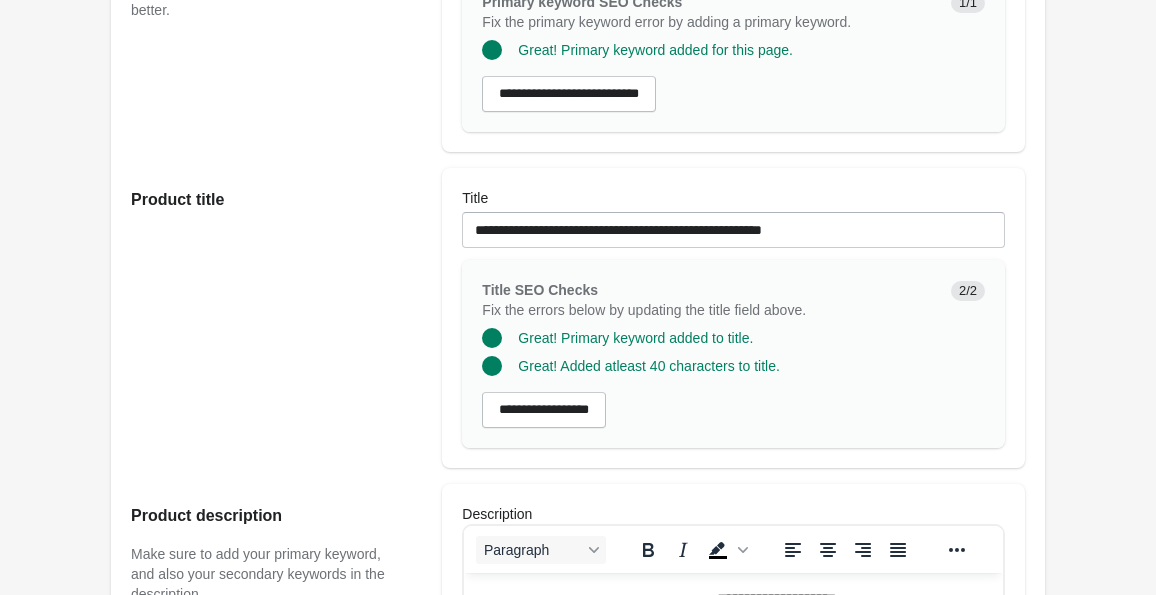 scroll, scrollTop: 478, scrollLeft: 0, axis: vertical 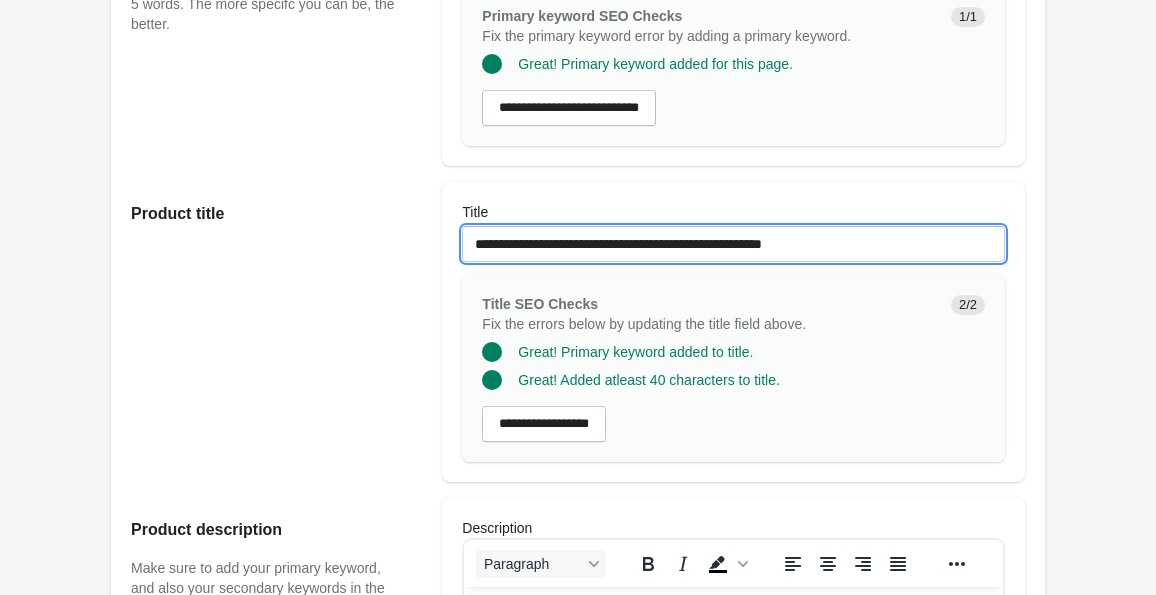click on "**********" at bounding box center [733, 244] 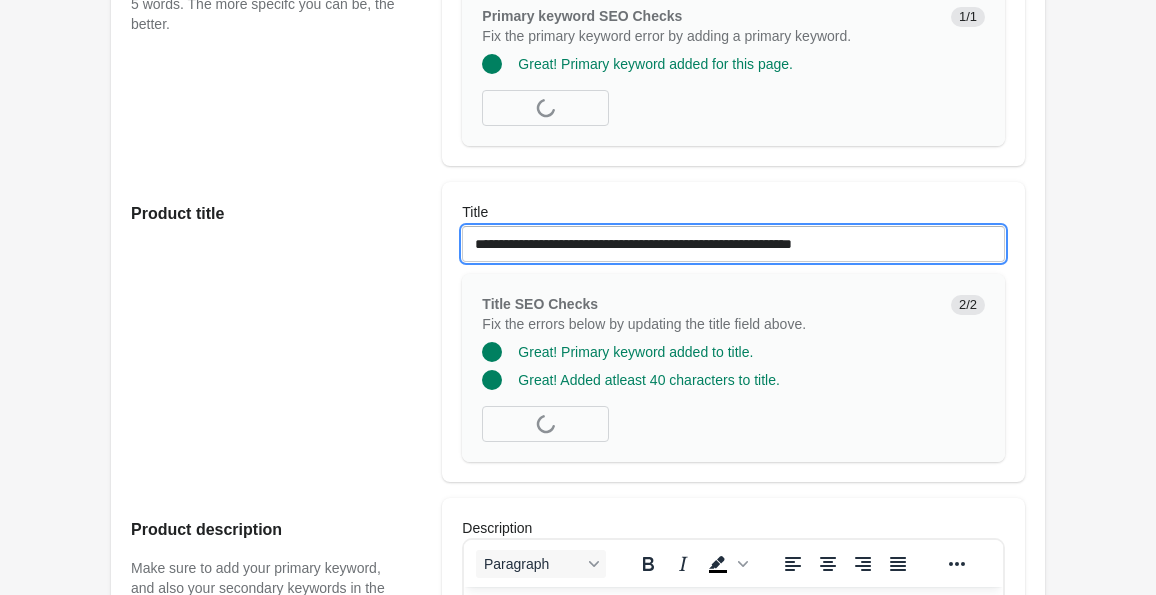 scroll, scrollTop: 1915, scrollLeft: 0, axis: vertical 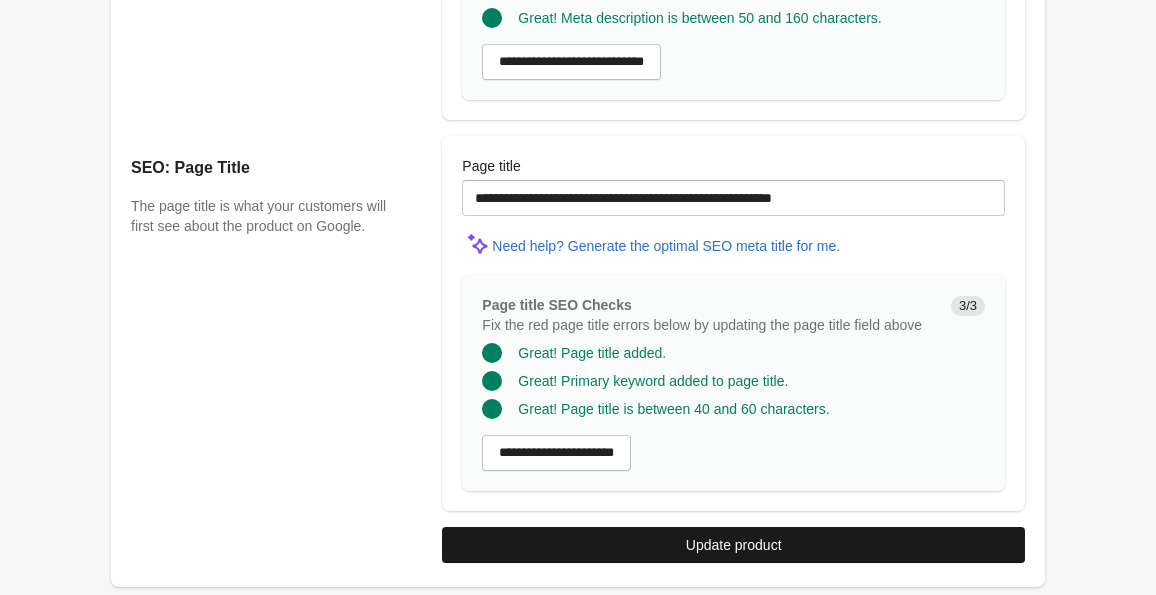 type on "**********" 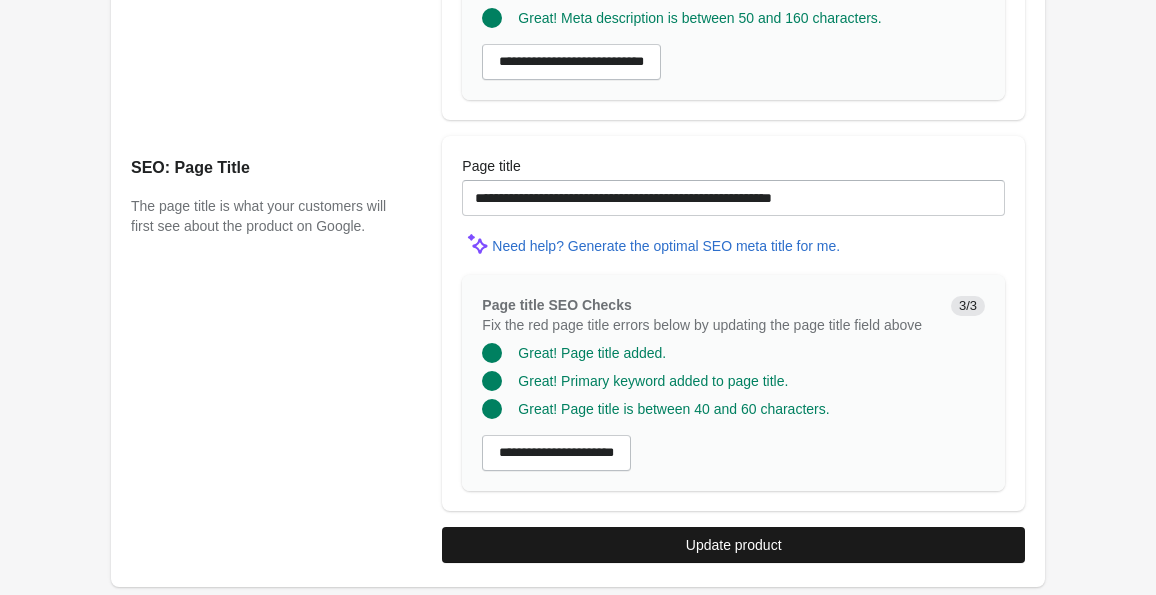 click on "Update product" at bounding box center [733, 545] 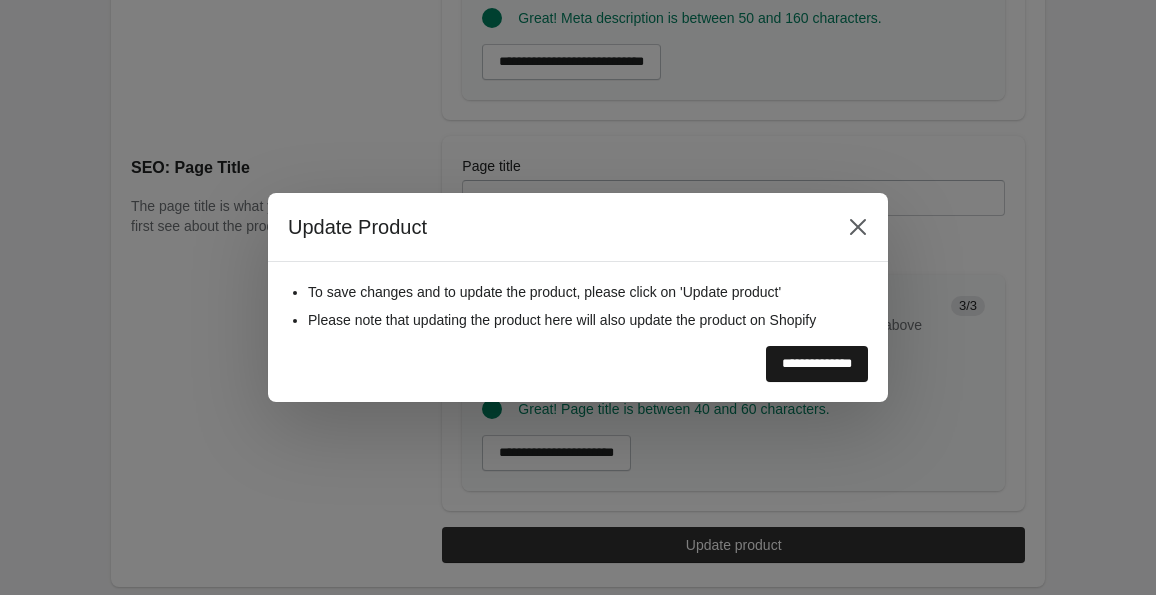 click on "**********" at bounding box center [817, 364] 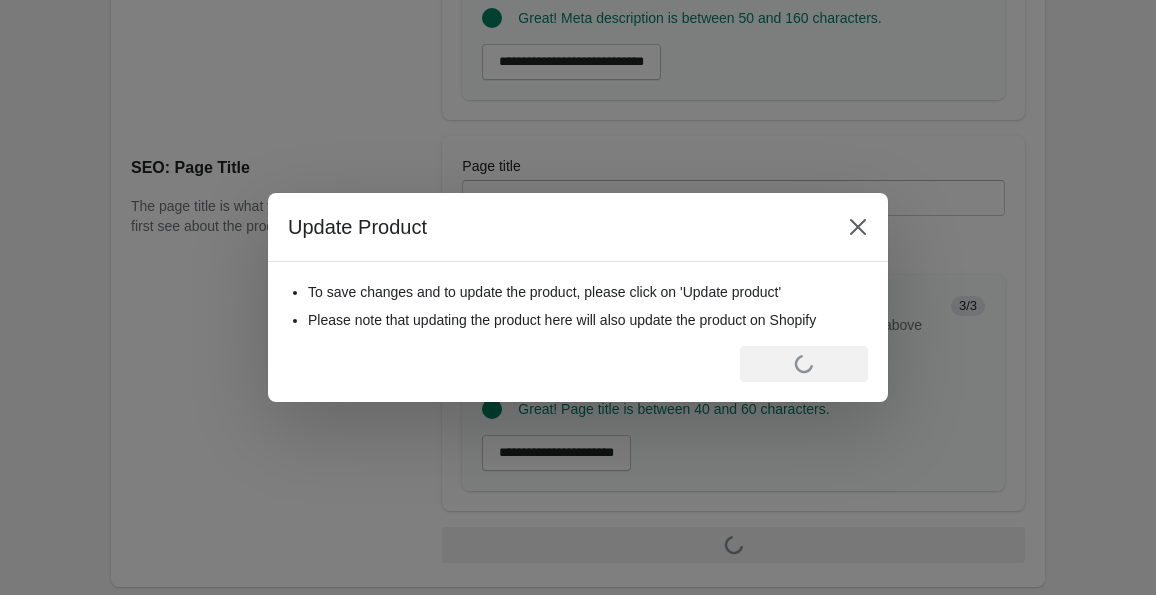 scroll, scrollTop: 0, scrollLeft: 0, axis: both 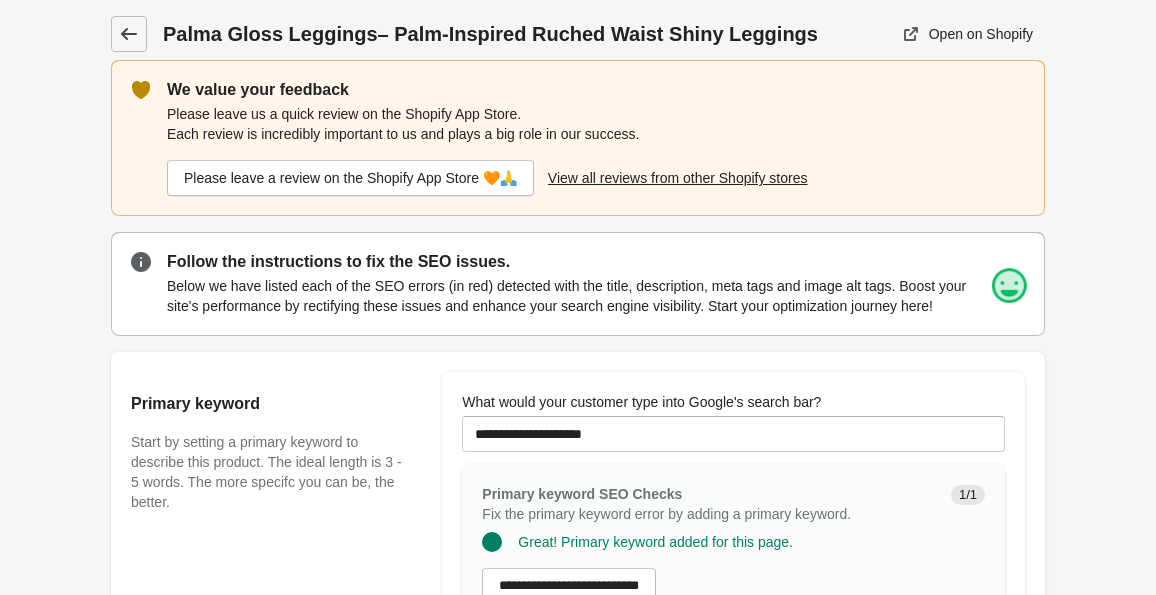click 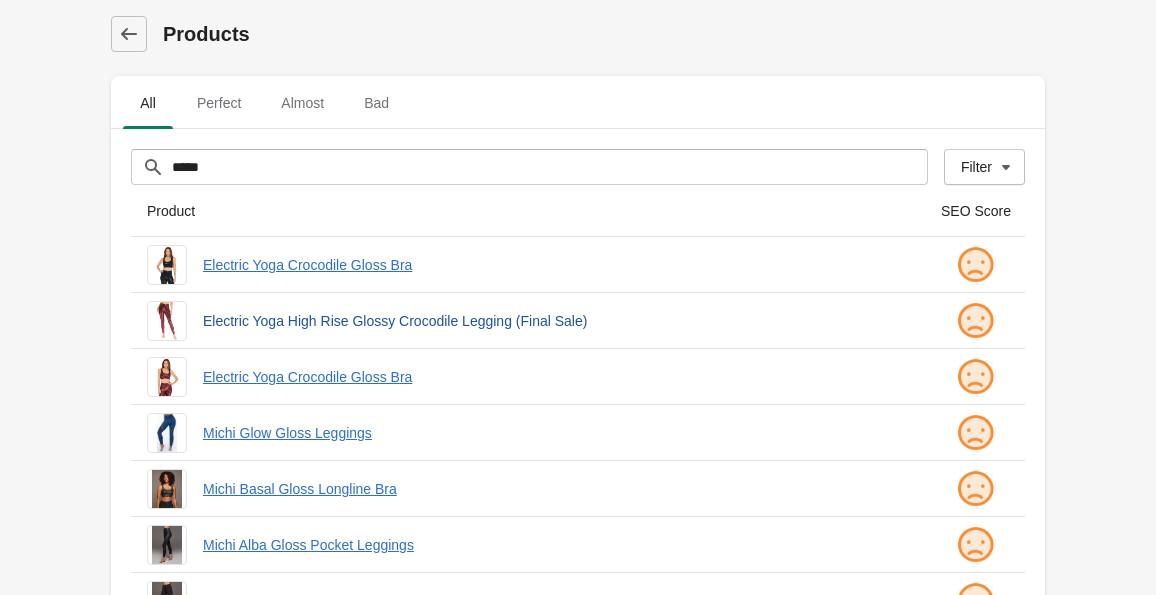scroll, scrollTop: 562, scrollLeft: 0, axis: vertical 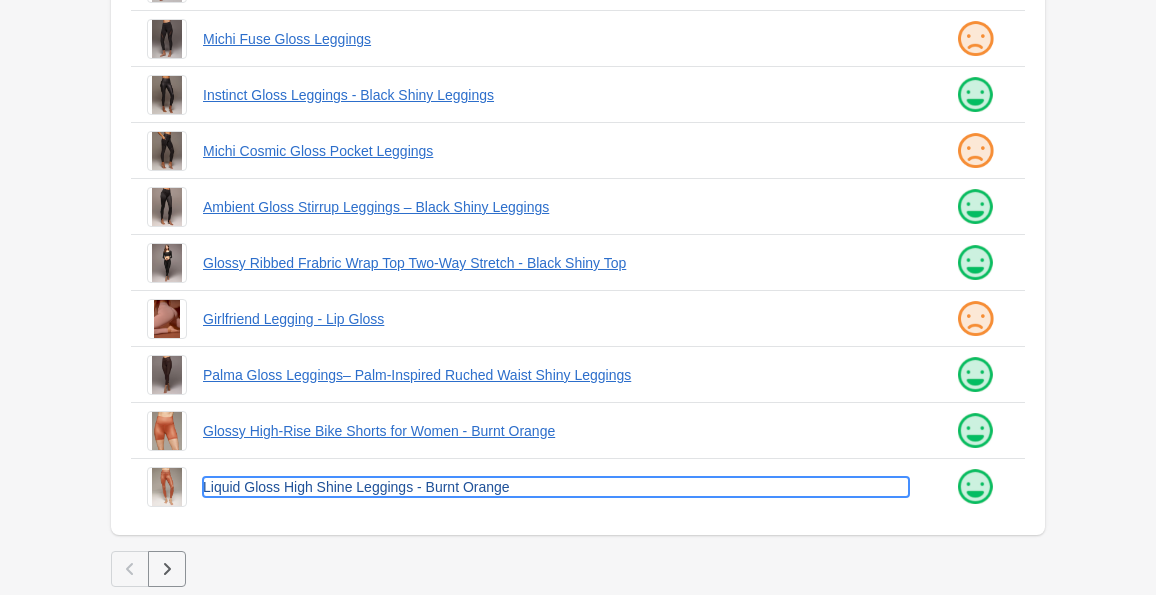 click on "Liquid Gloss High Shine Leggings - Burnt Orange" at bounding box center [556, 487] 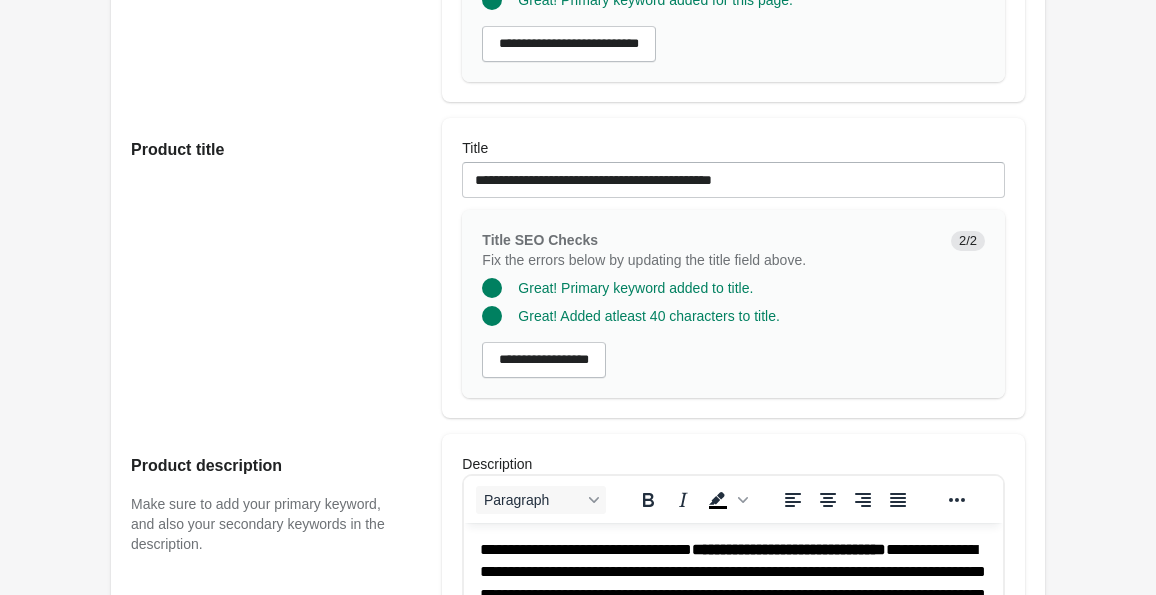 scroll, scrollTop: 541, scrollLeft: 0, axis: vertical 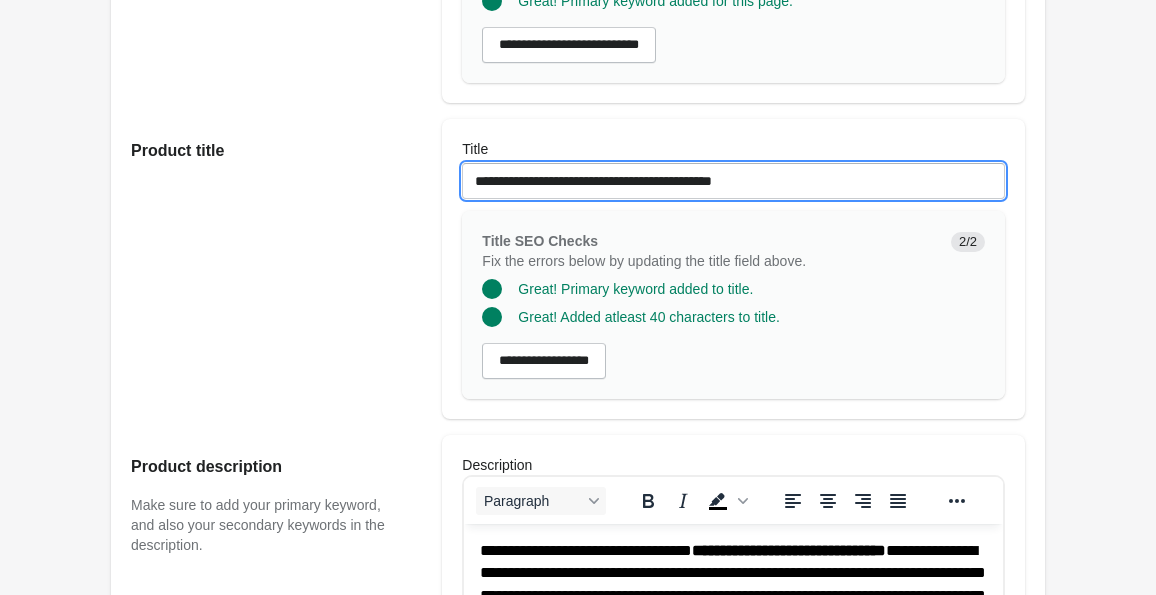 click on "**********" at bounding box center (733, 181) 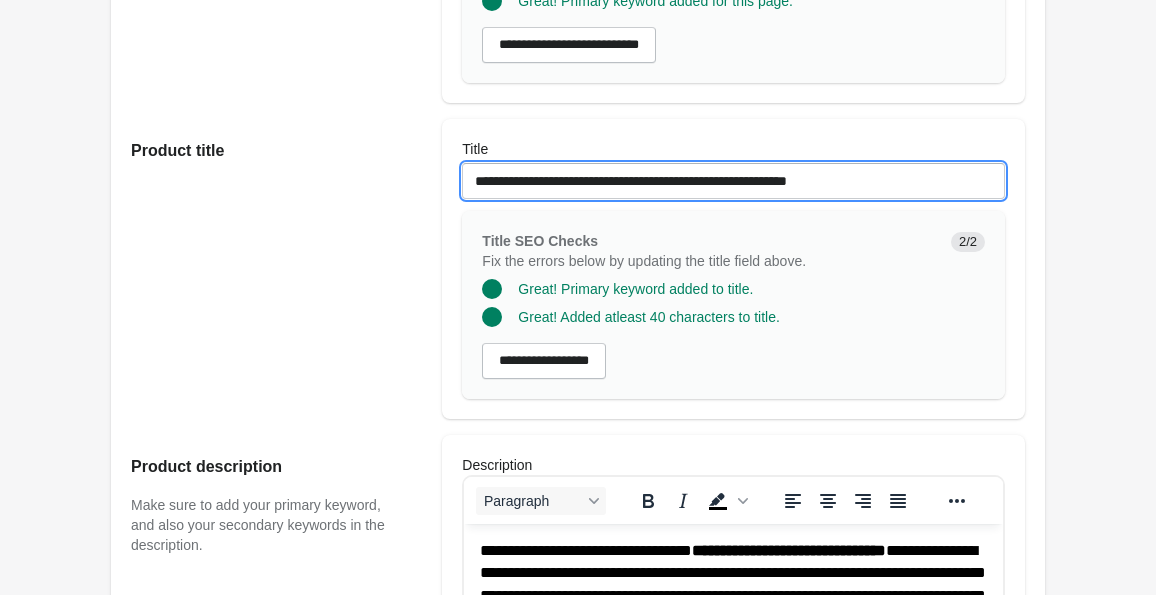 type on "**********" 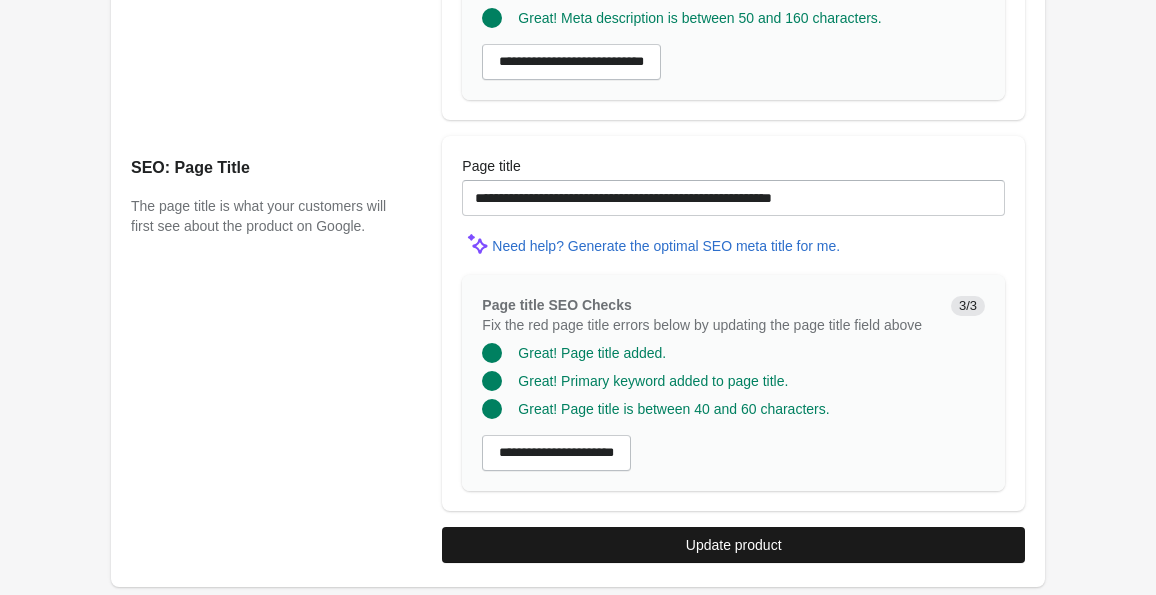 click on "Update product" at bounding box center (733, 545) 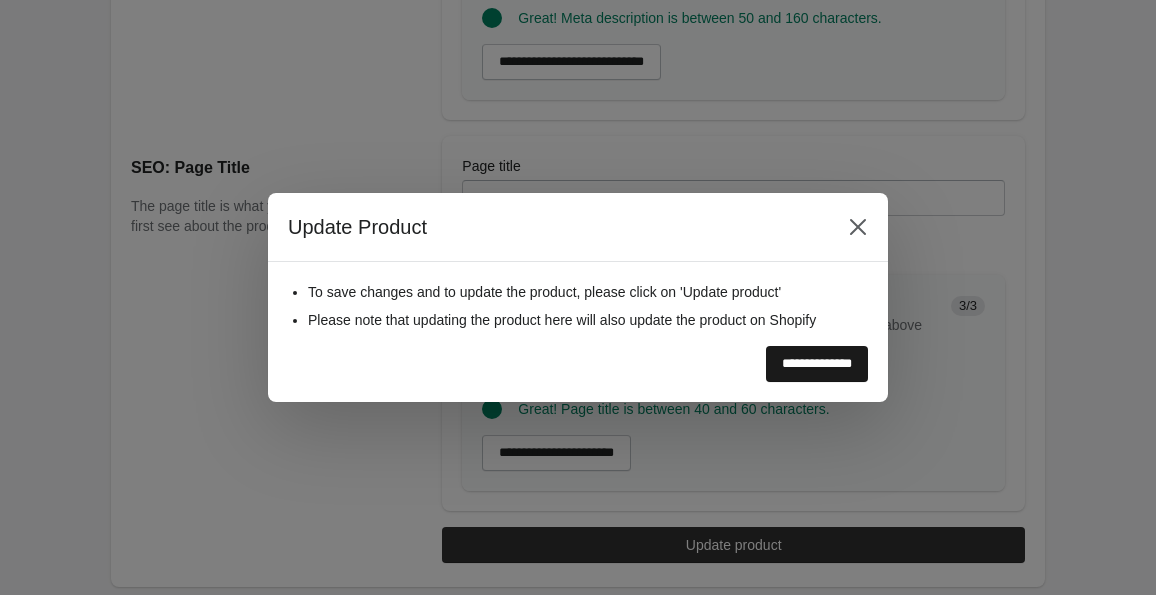 click on "**********" at bounding box center [817, 364] 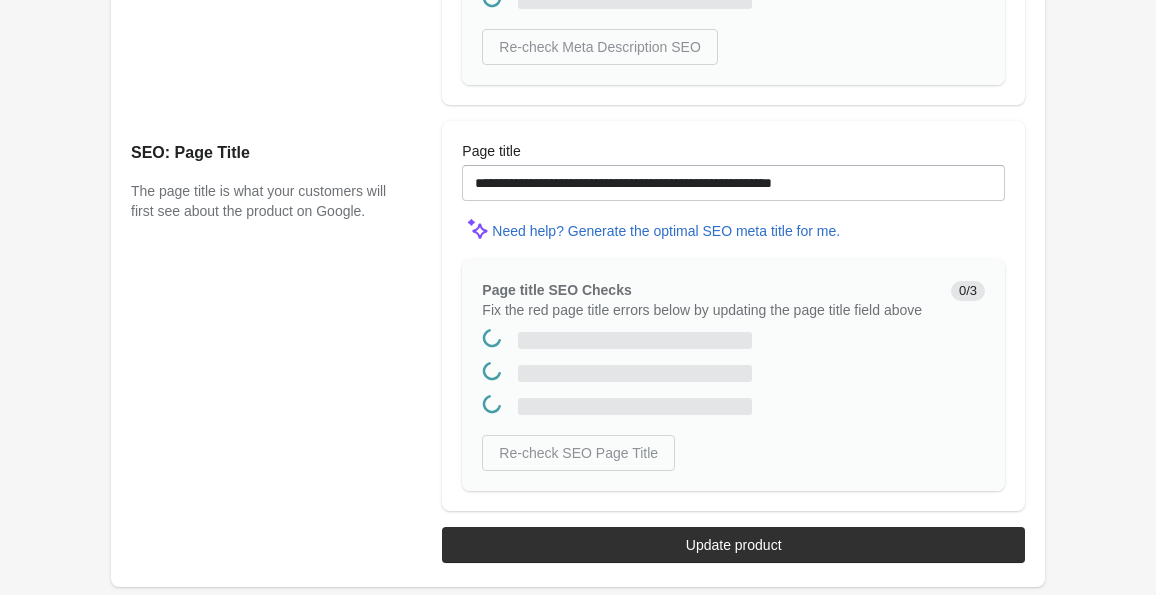 scroll, scrollTop: 0, scrollLeft: 0, axis: both 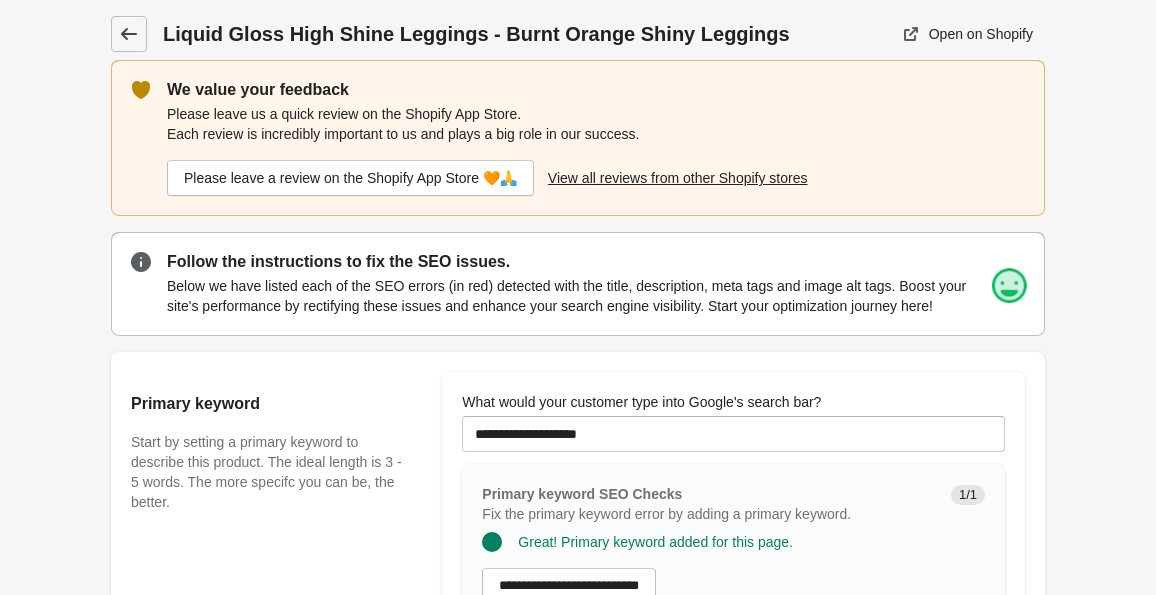 click 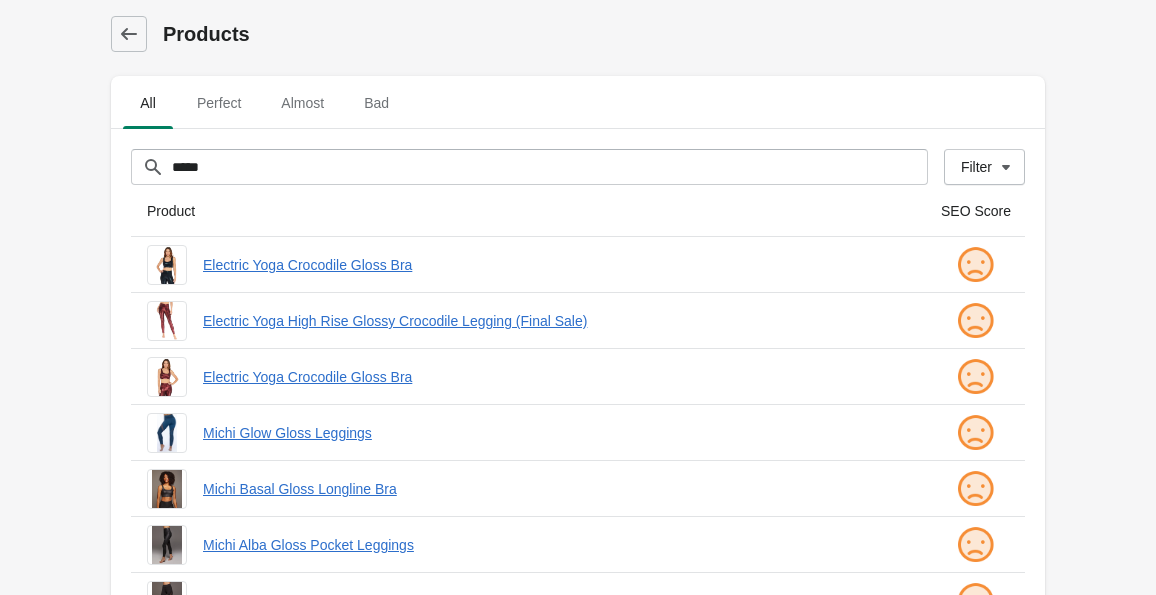 scroll, scrollTop: 562, scrollLeft: 0, axis: vertical 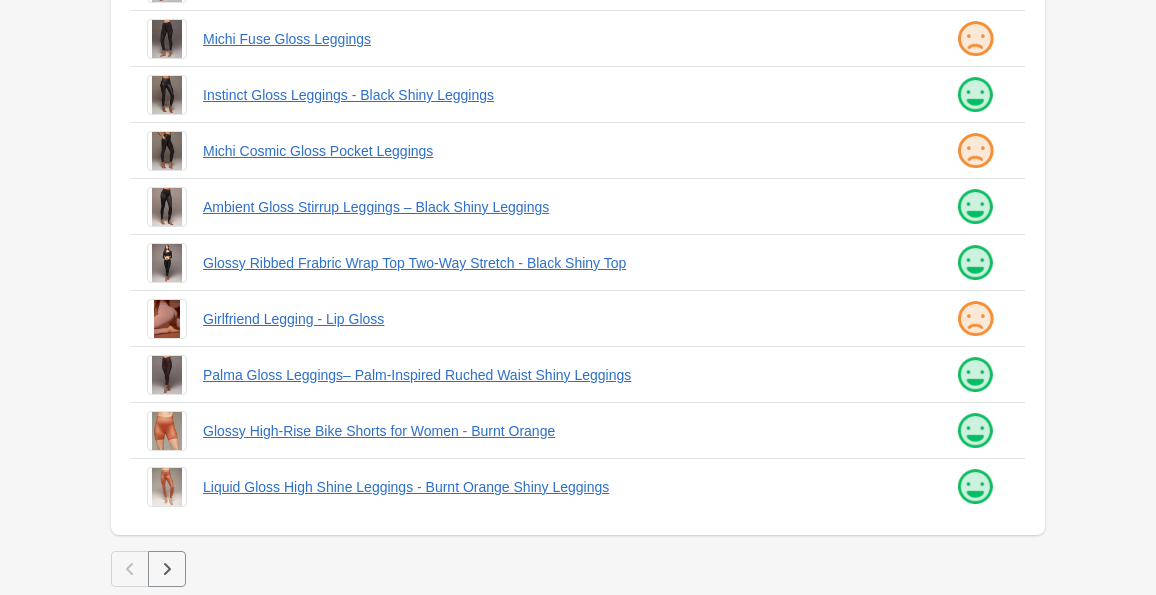 click at bounding box center (167, 569) 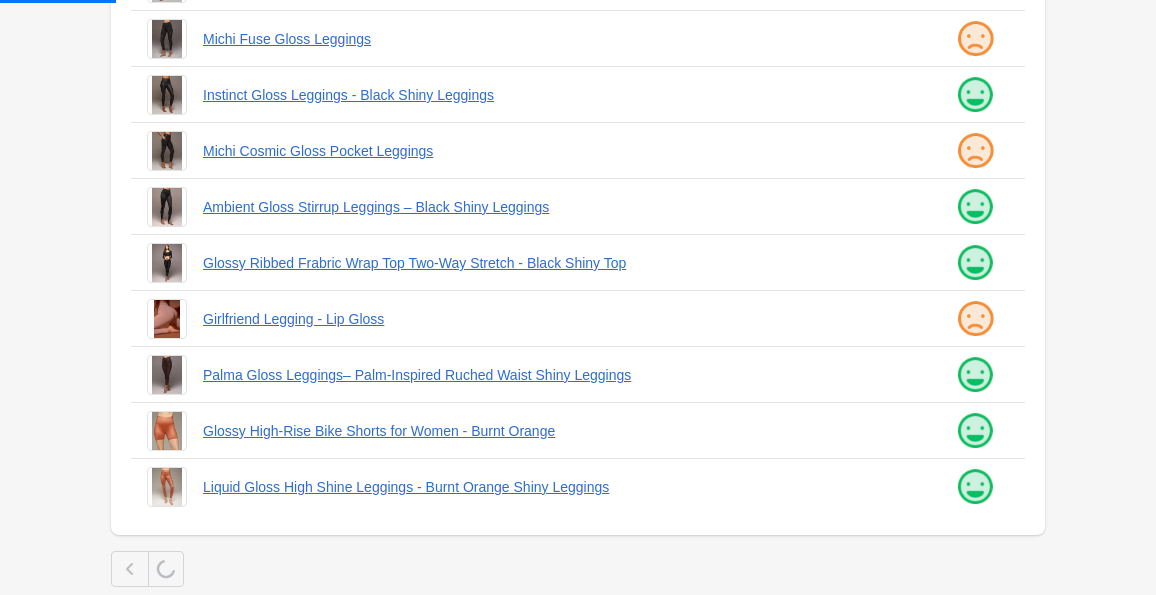 scroll, scrollTop: 0, scrollLeft: 0, axis: both 